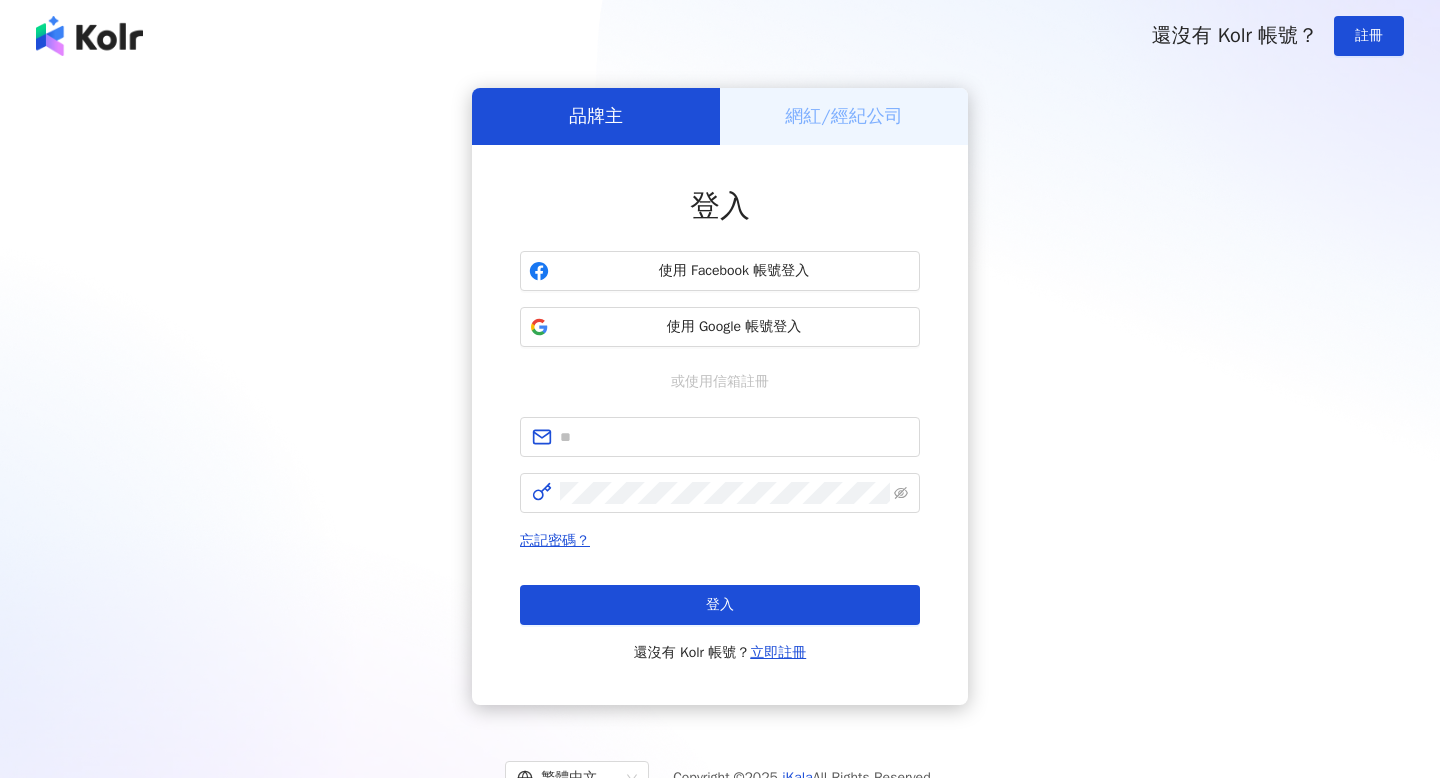 scroll, scrollTop: 0, scrollLeft: 0, axis: both 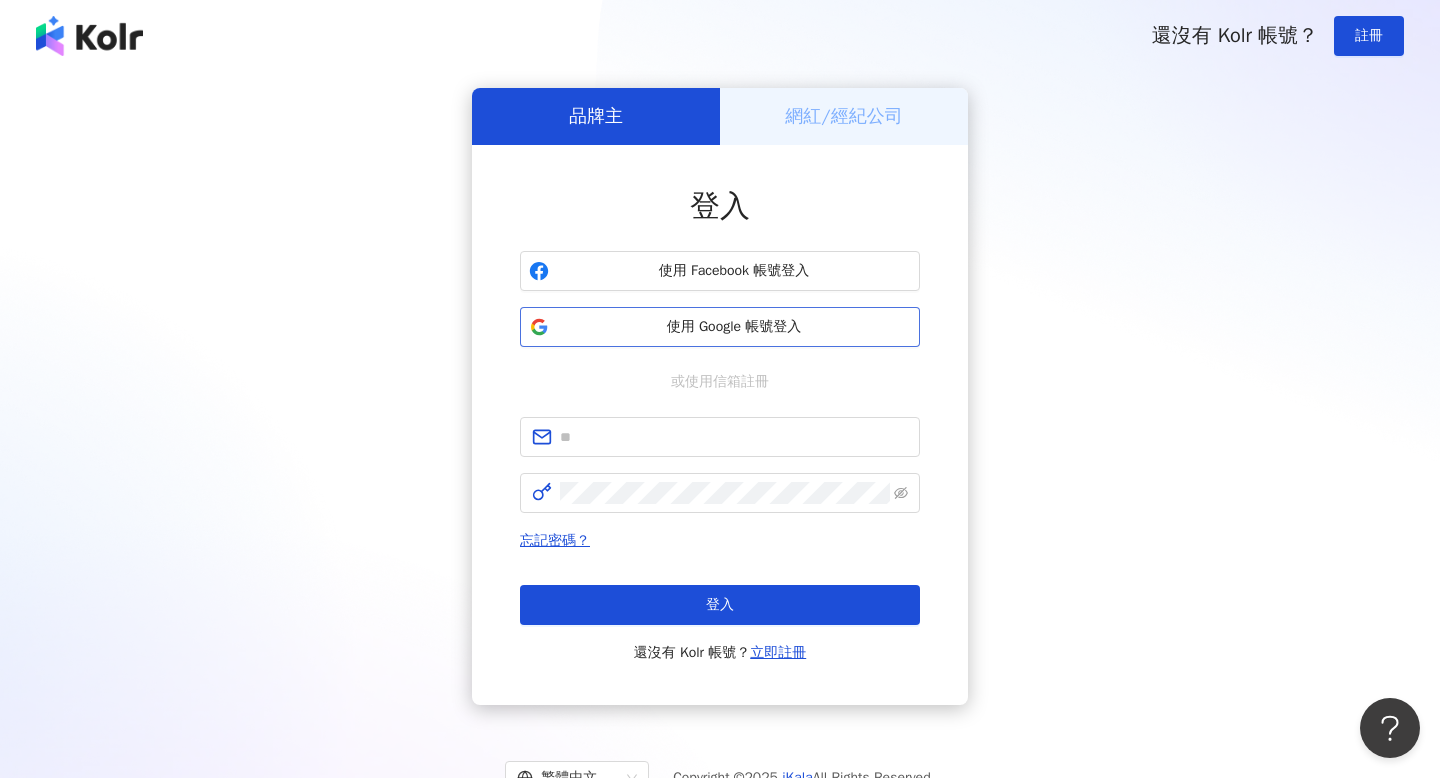 click on "使用 Google 帳號登入" at bounding box center (734, 327) 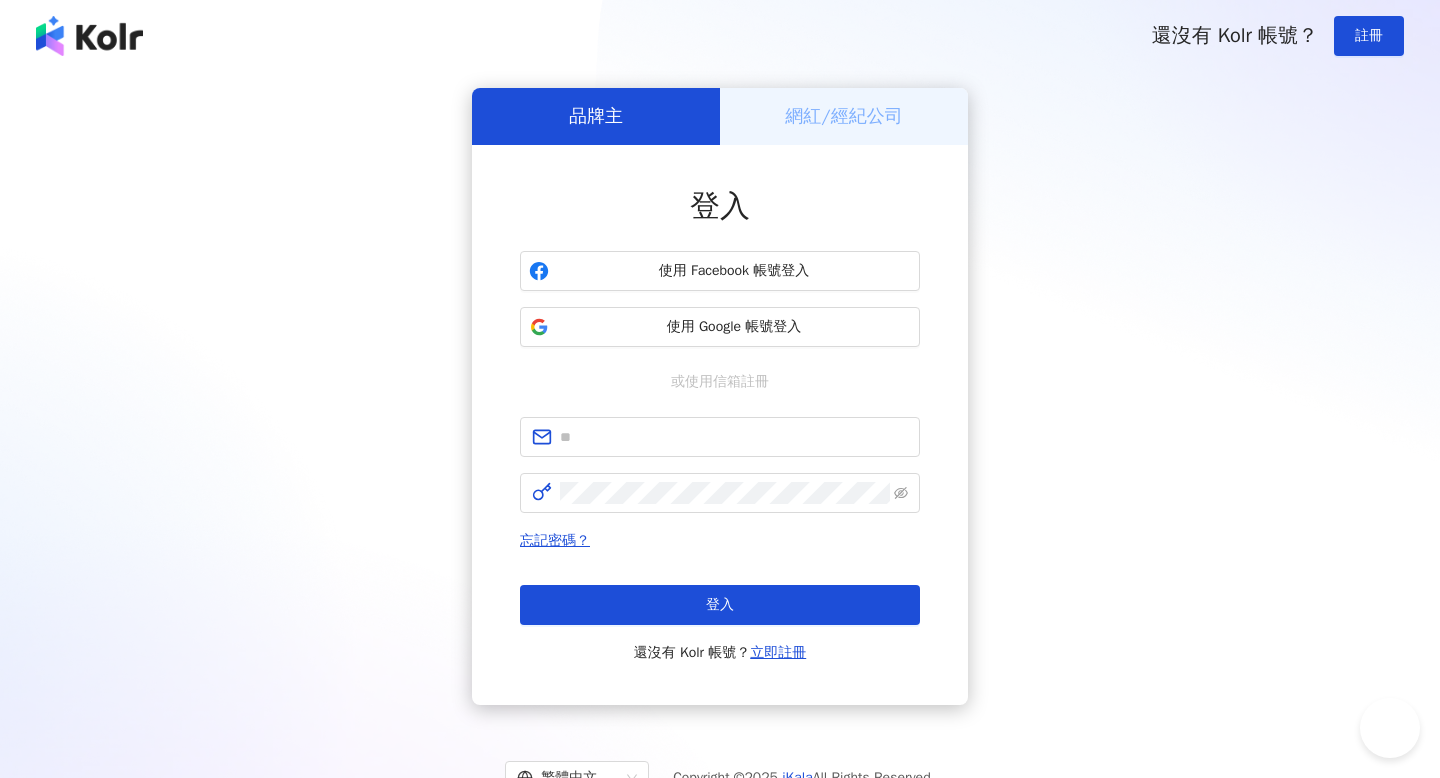 scroll, scrollTop: 0, scrollLeft: 0, axis: both 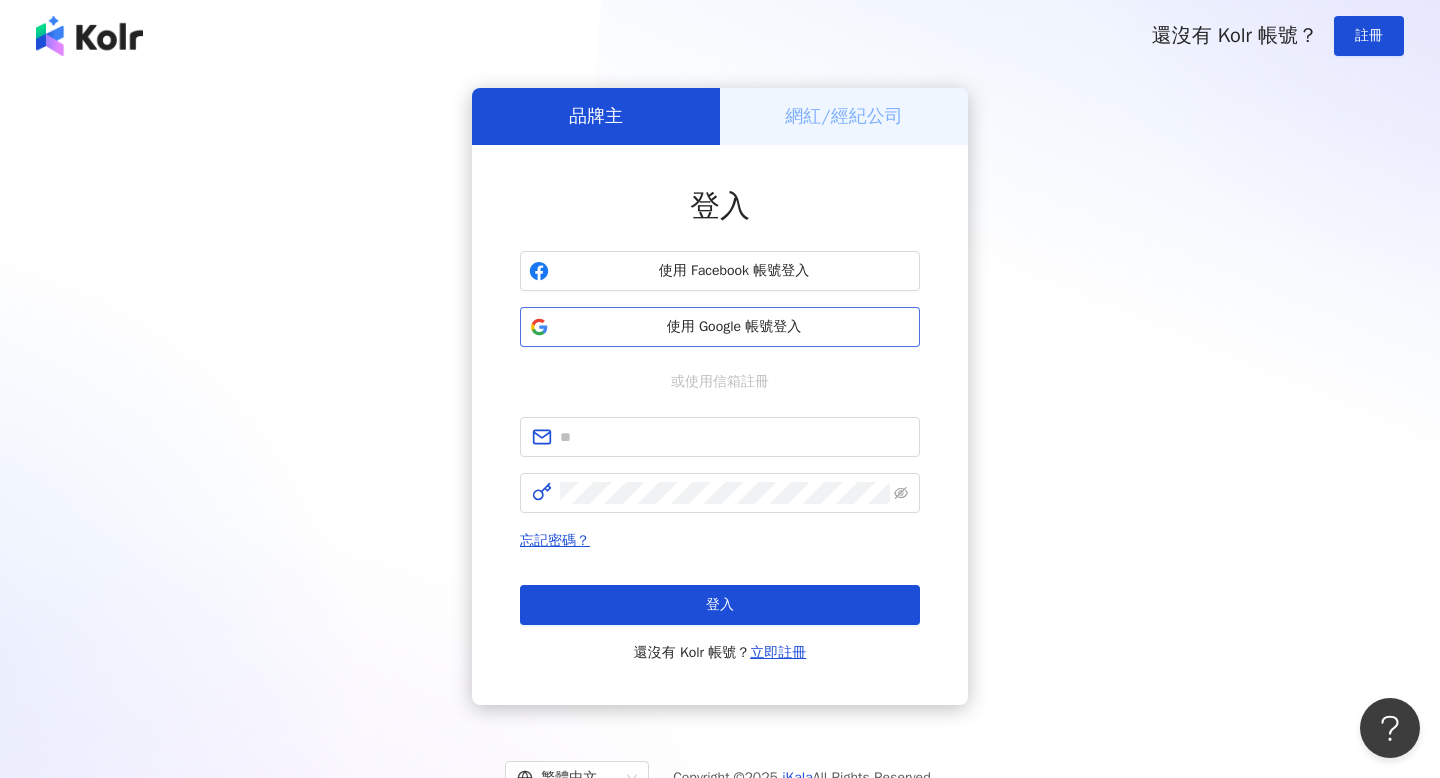 click on "使用 Google 帳號登入" at bounding box center [734, 327] 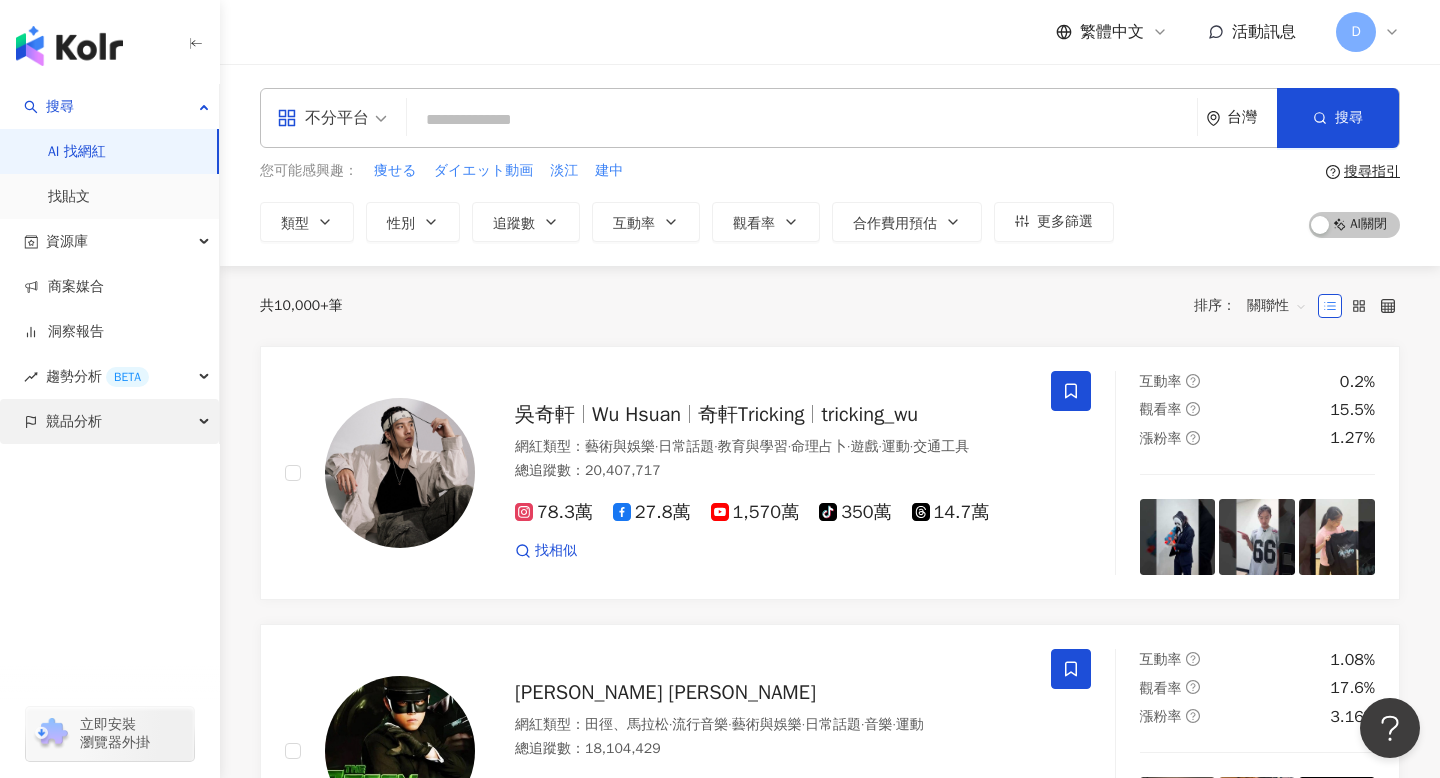 click on "競品分析" at bounding box center [109, 421] 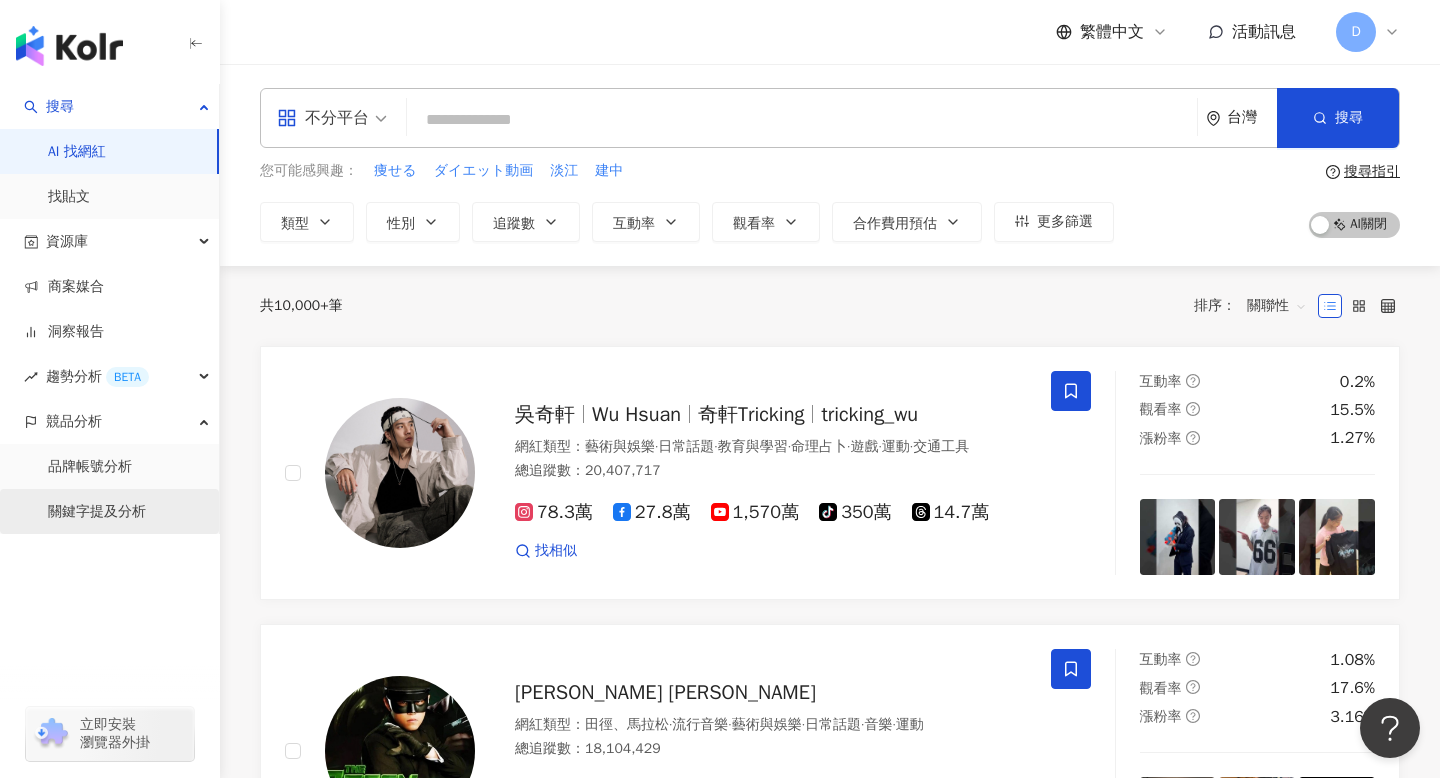 click on "關鍵字提及分析" at bounding box center [97, 512] 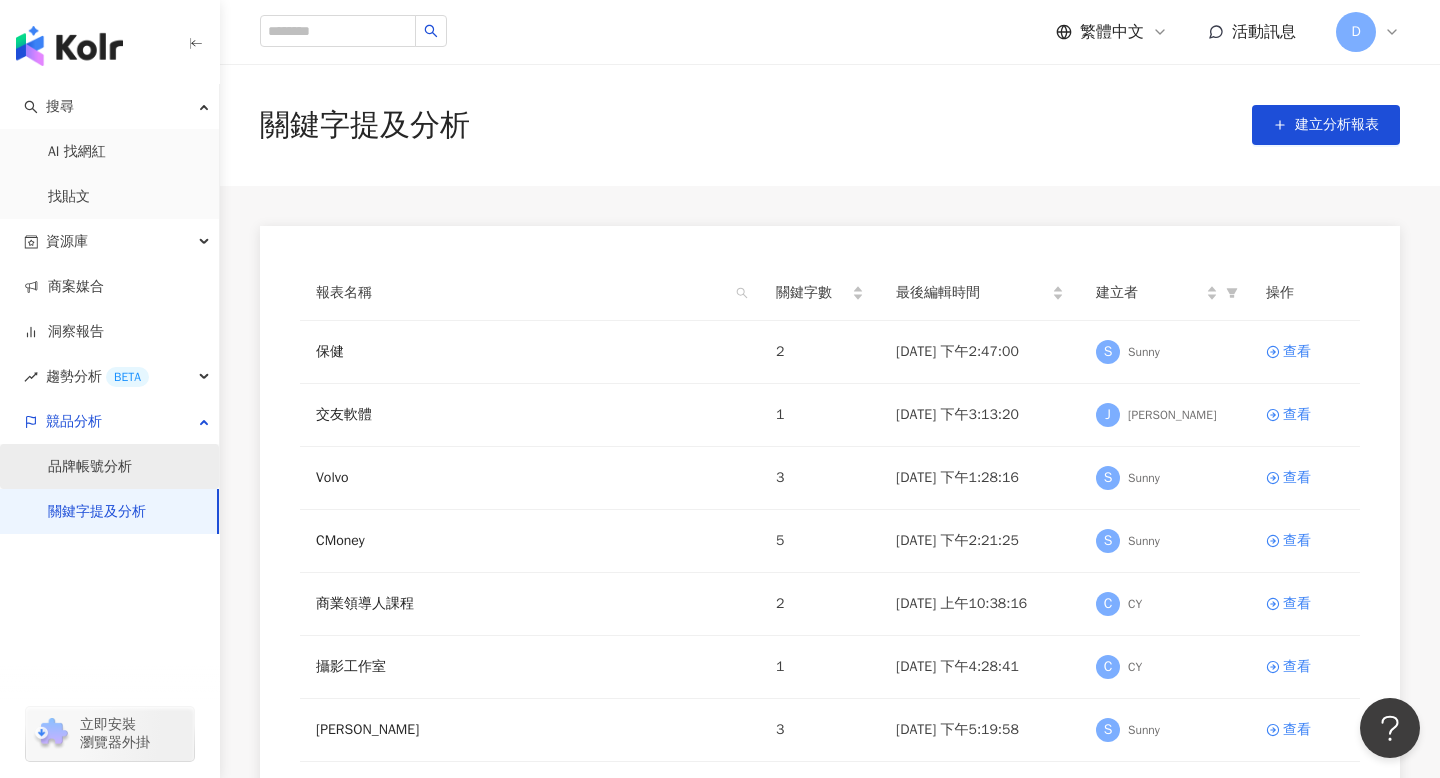 click on "品牌帳號分析" at bounding box center (90, 467) 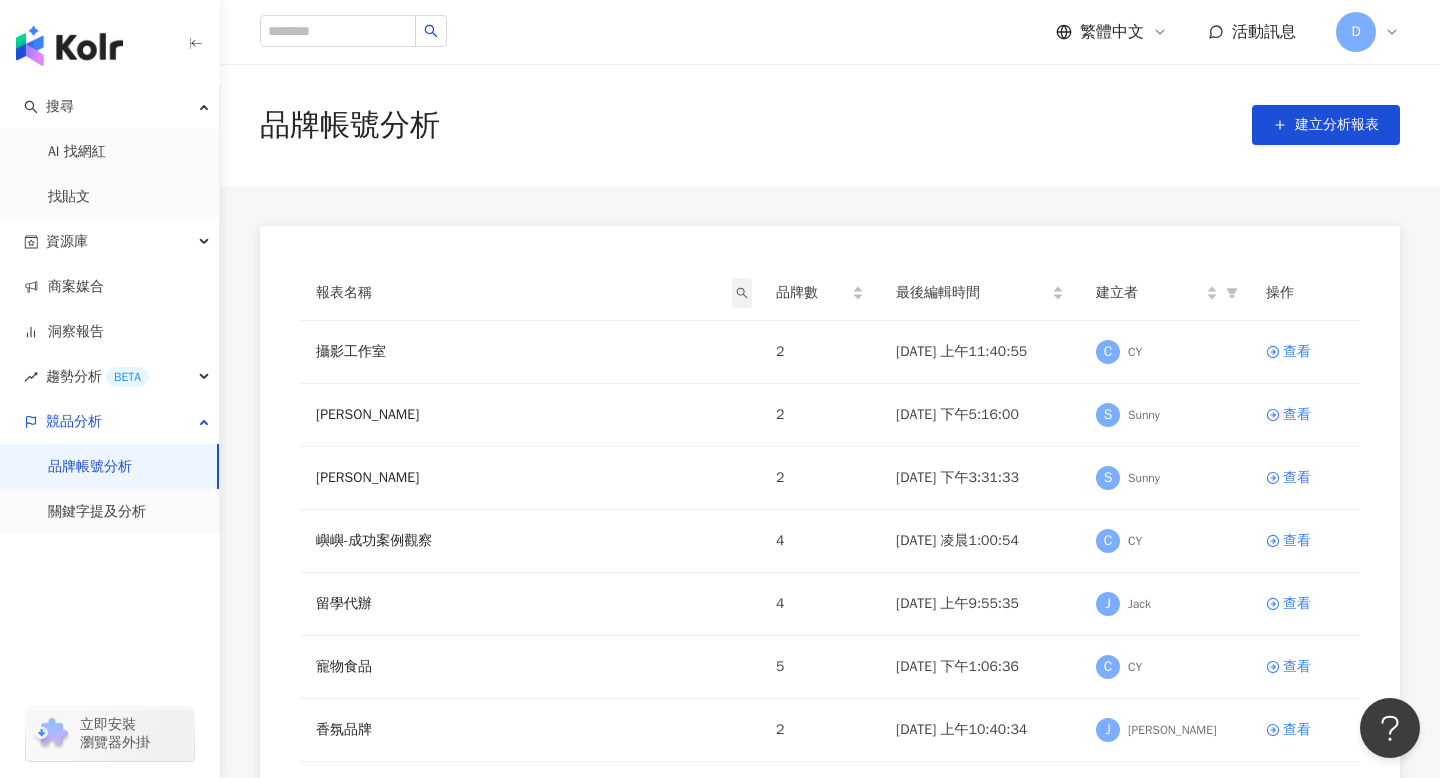 click at bounding box center [742, 293] 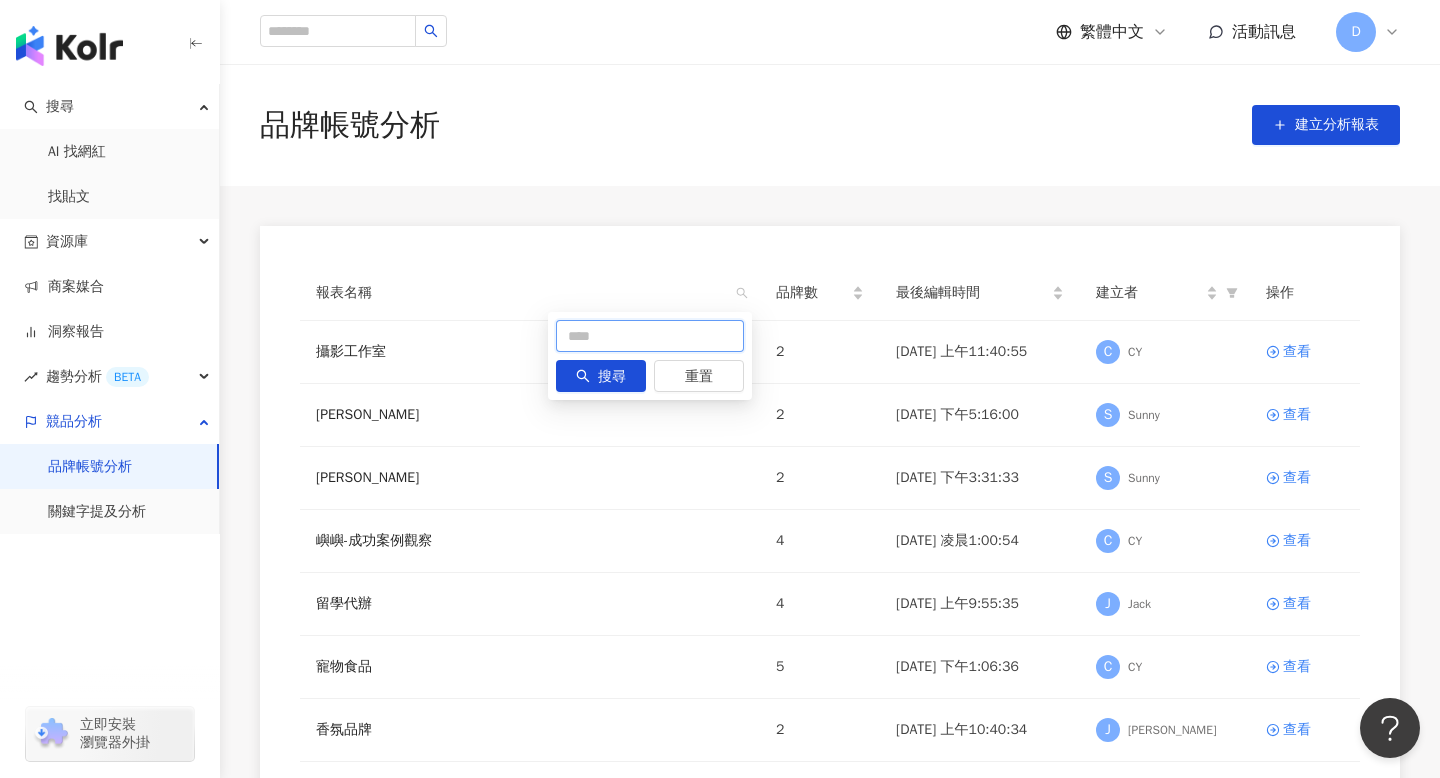 click at bounding box center (650, 336) 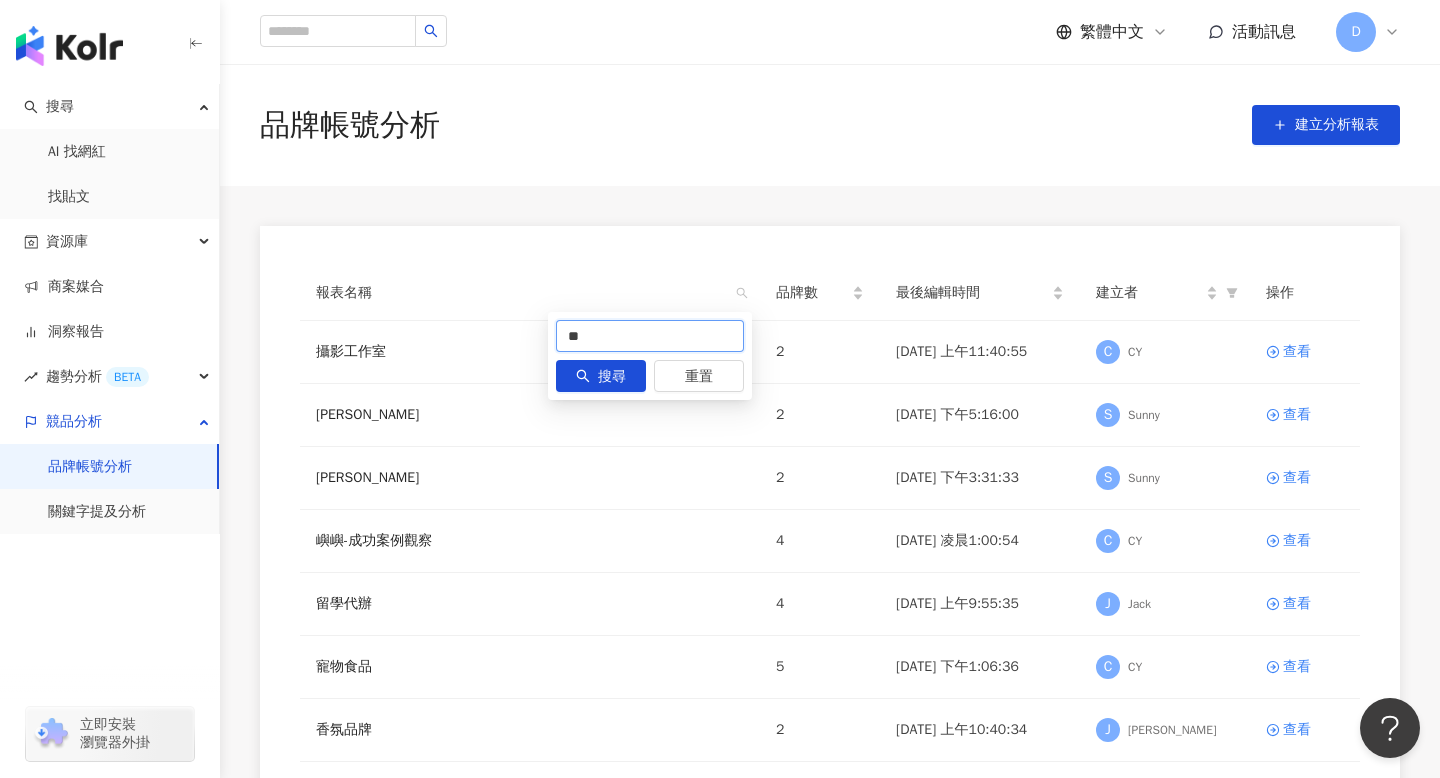 type on "**" 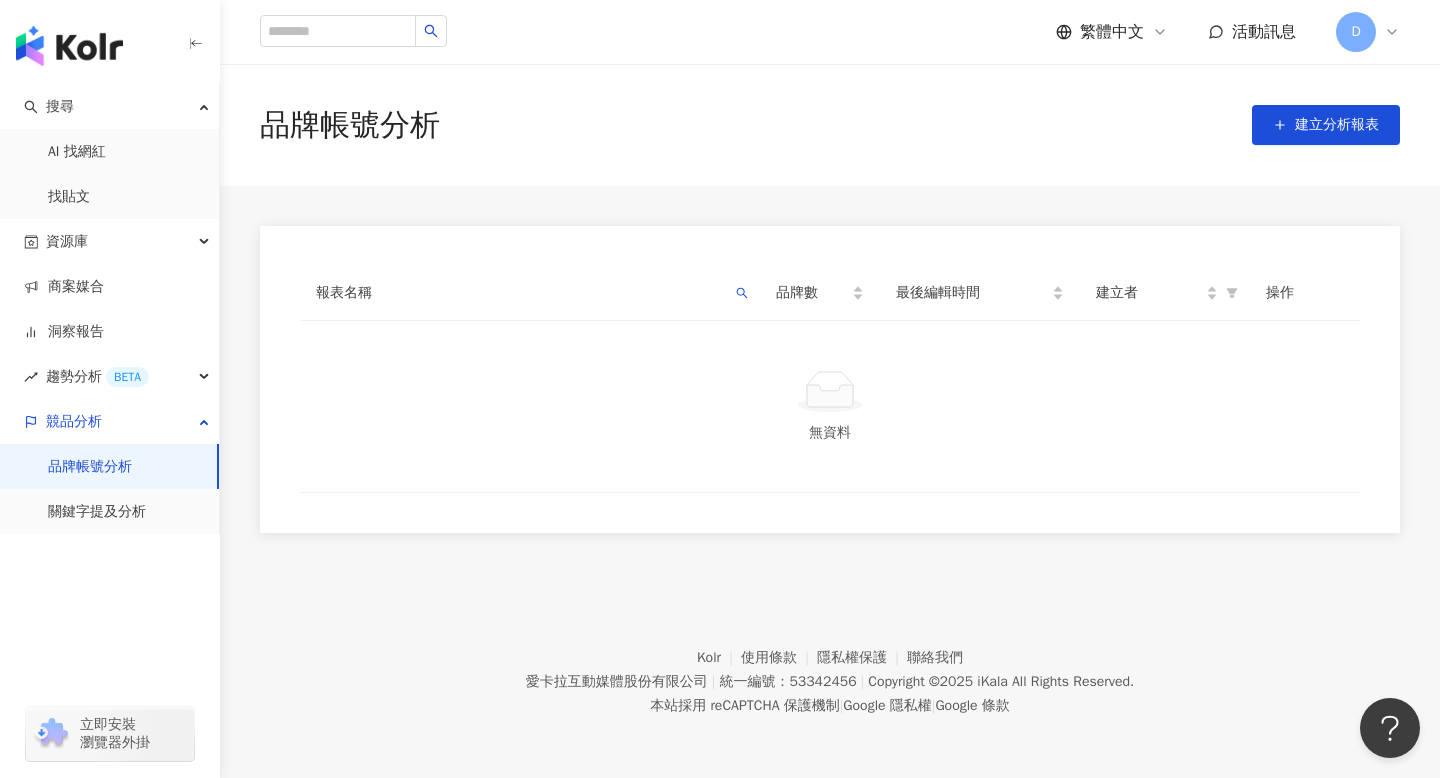 click 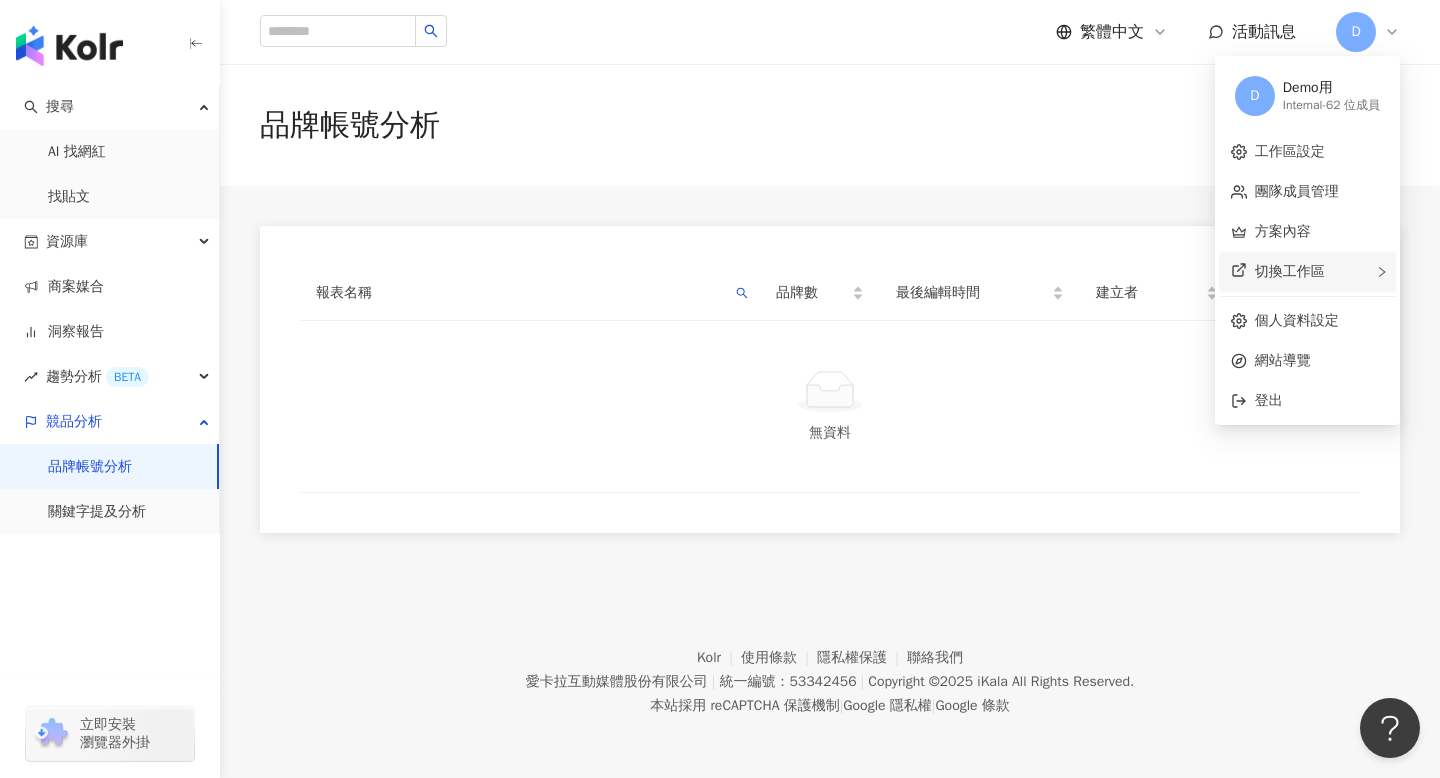 click on "切換工作區" at bounding box center [1290, 271] 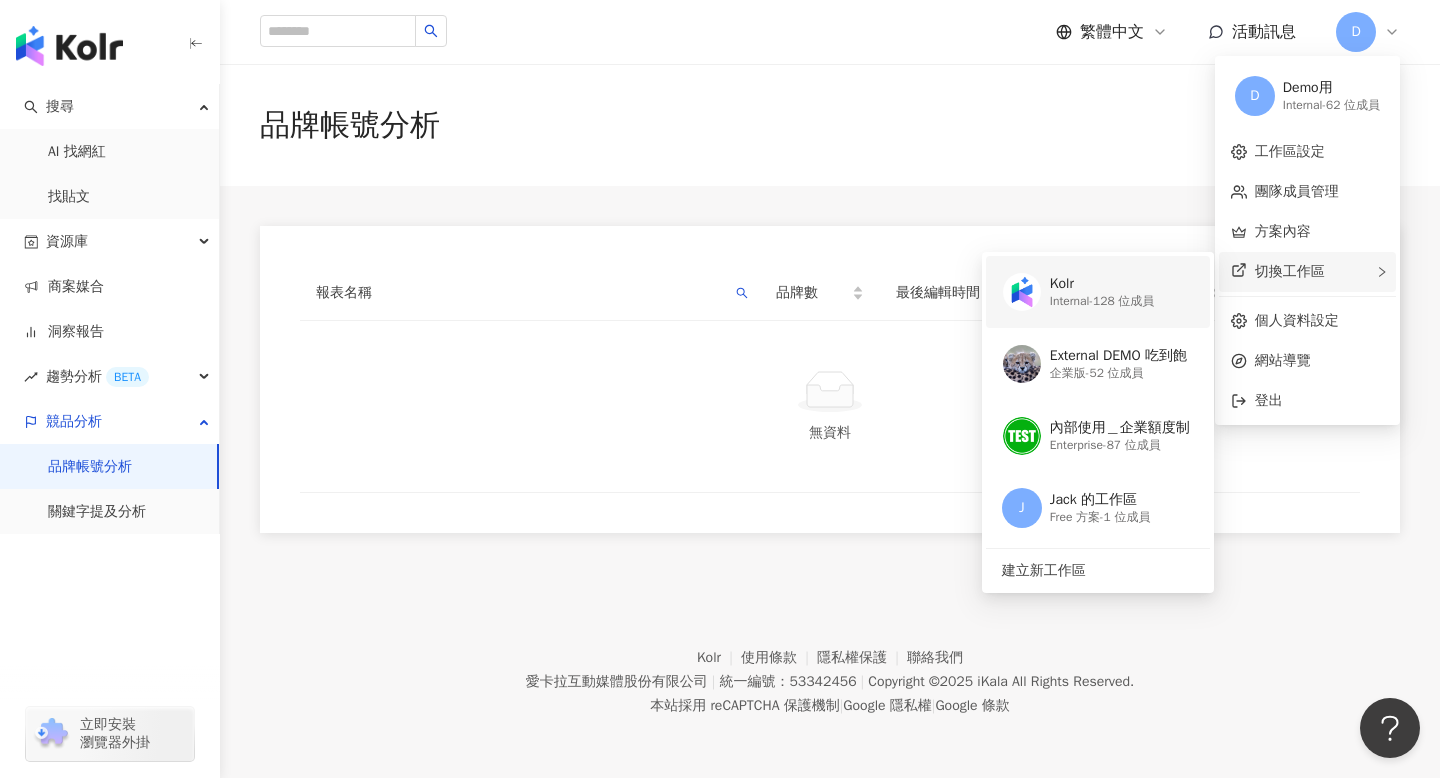 click on "Internal  -  128 位成員" at bounding box center (1102, 301) 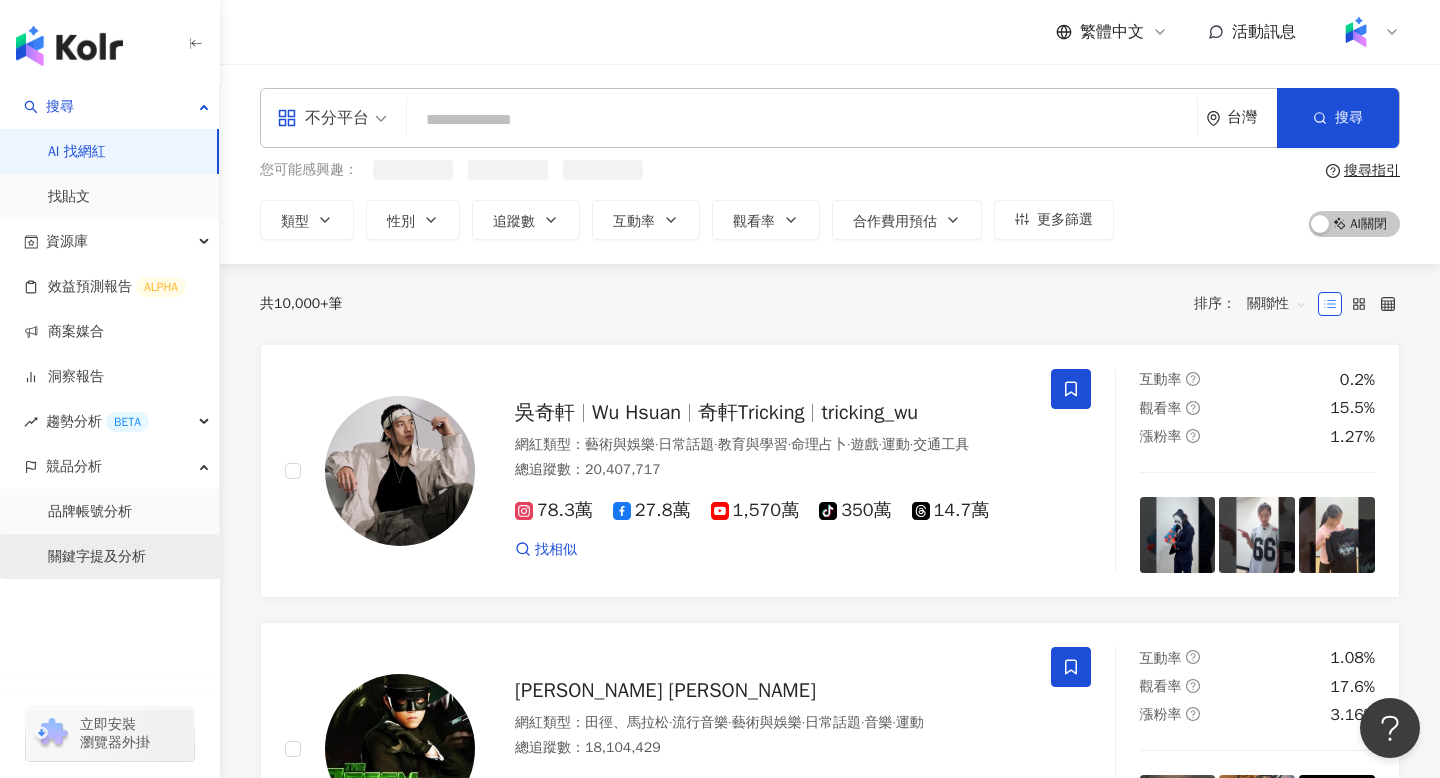 click on "關鍵字提及分析" at bounding box center (97, 557) 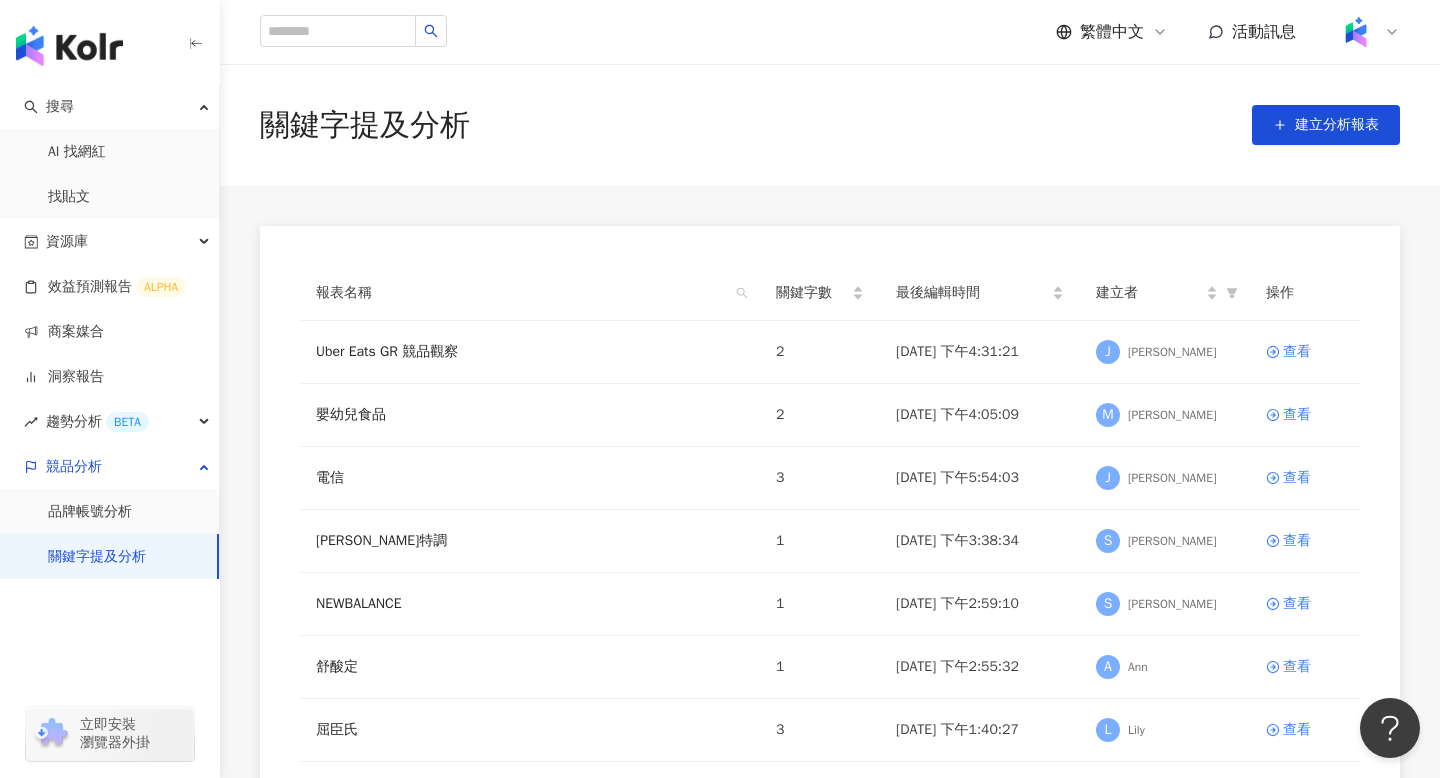 click on "報表名稱" at bounding box center [530, 293] 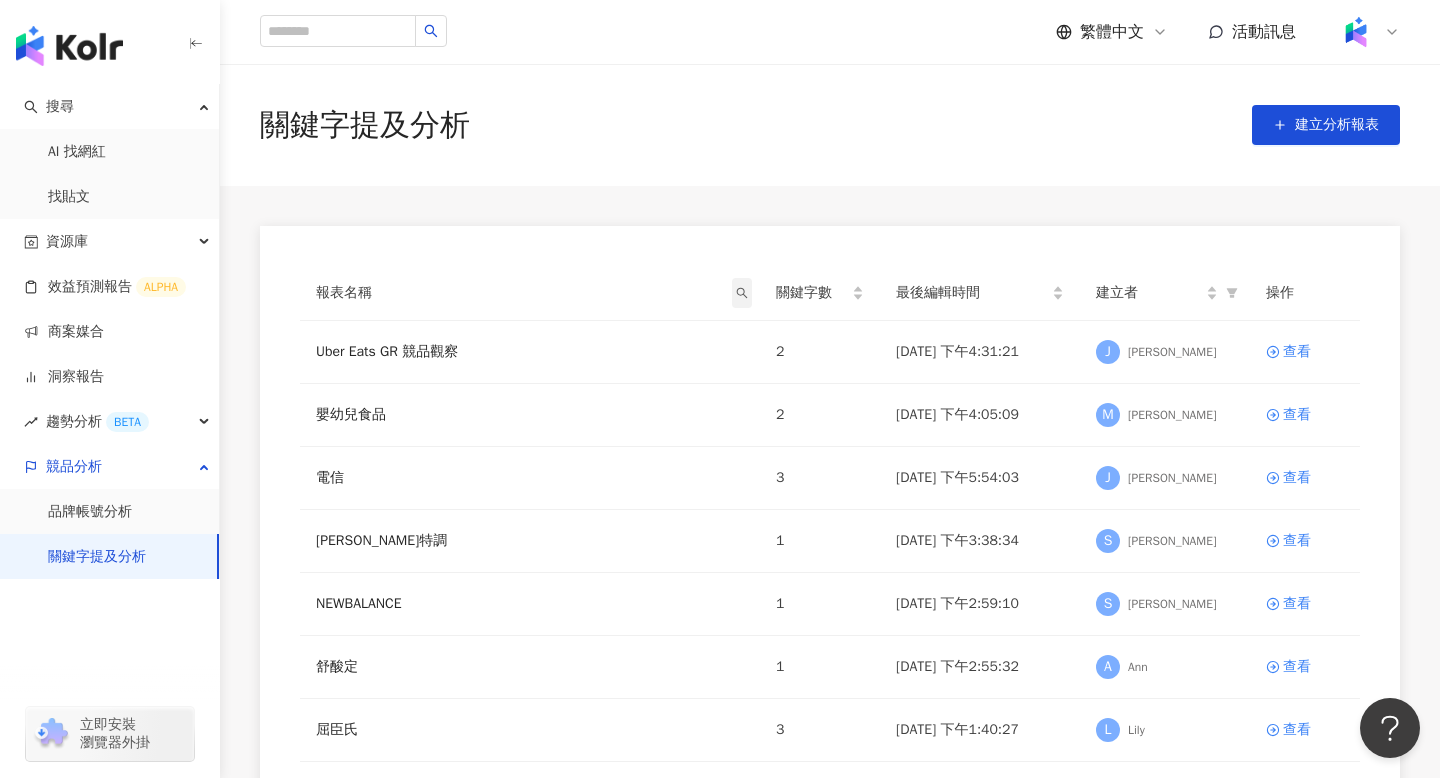 click 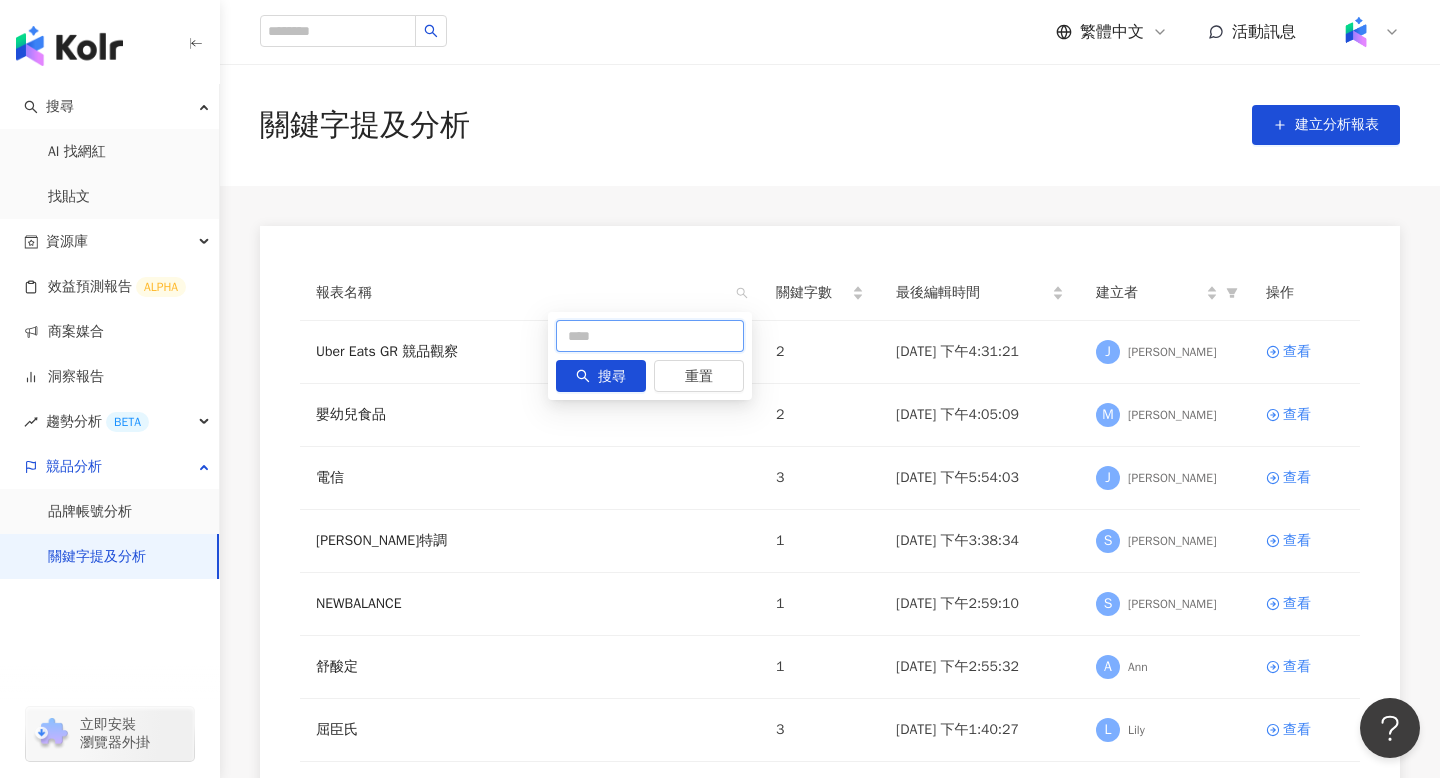 click at bounding box center [650, 336] 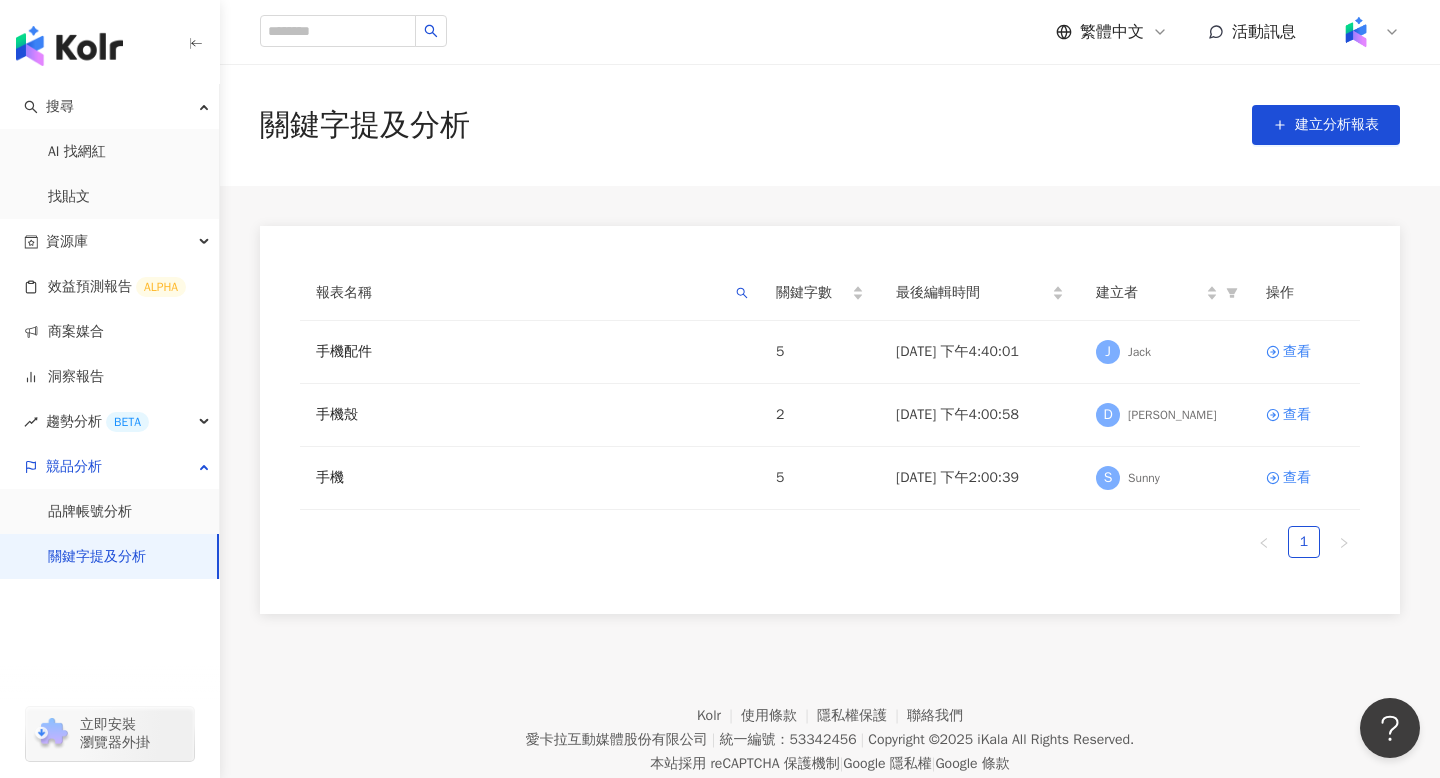 type on "**" 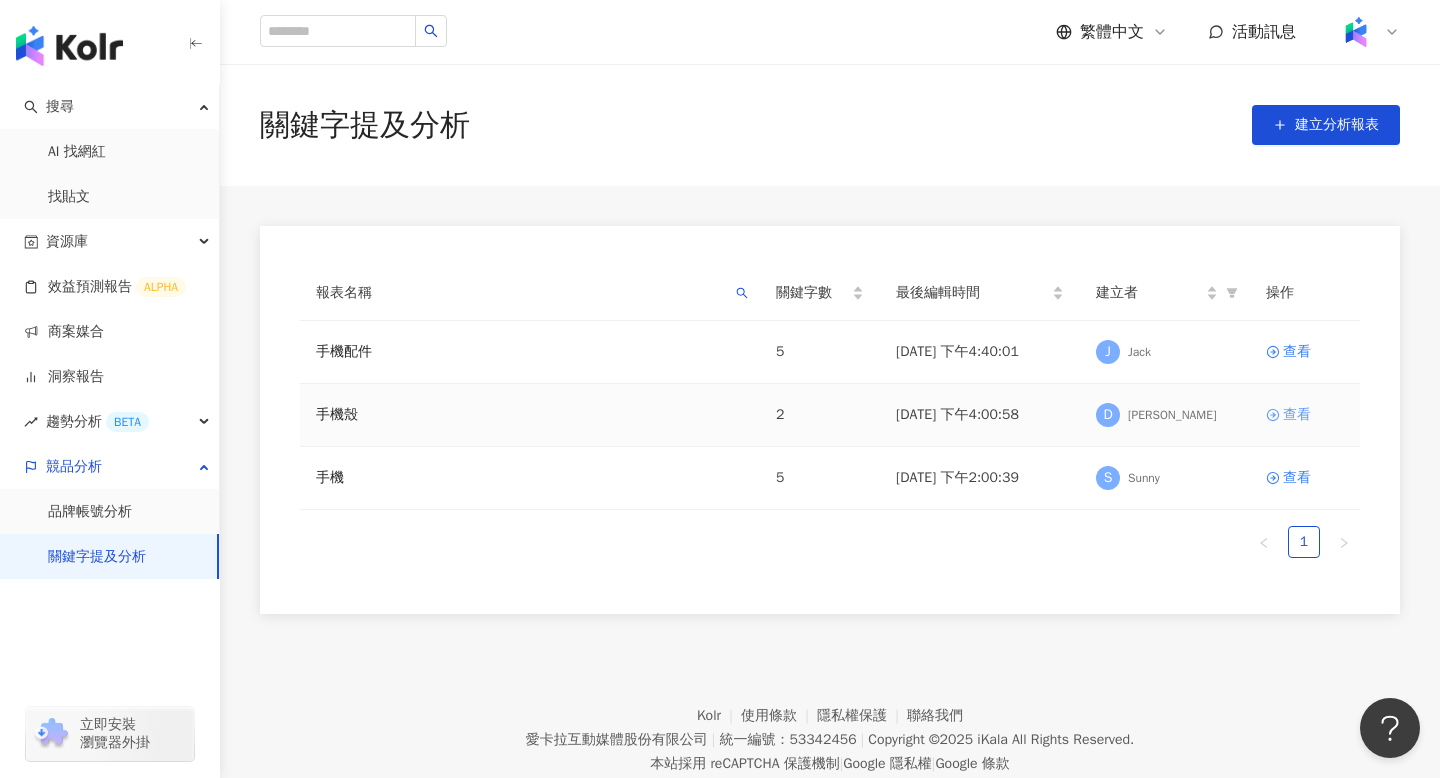 click on "查看" at bounding box center (1297, 415) 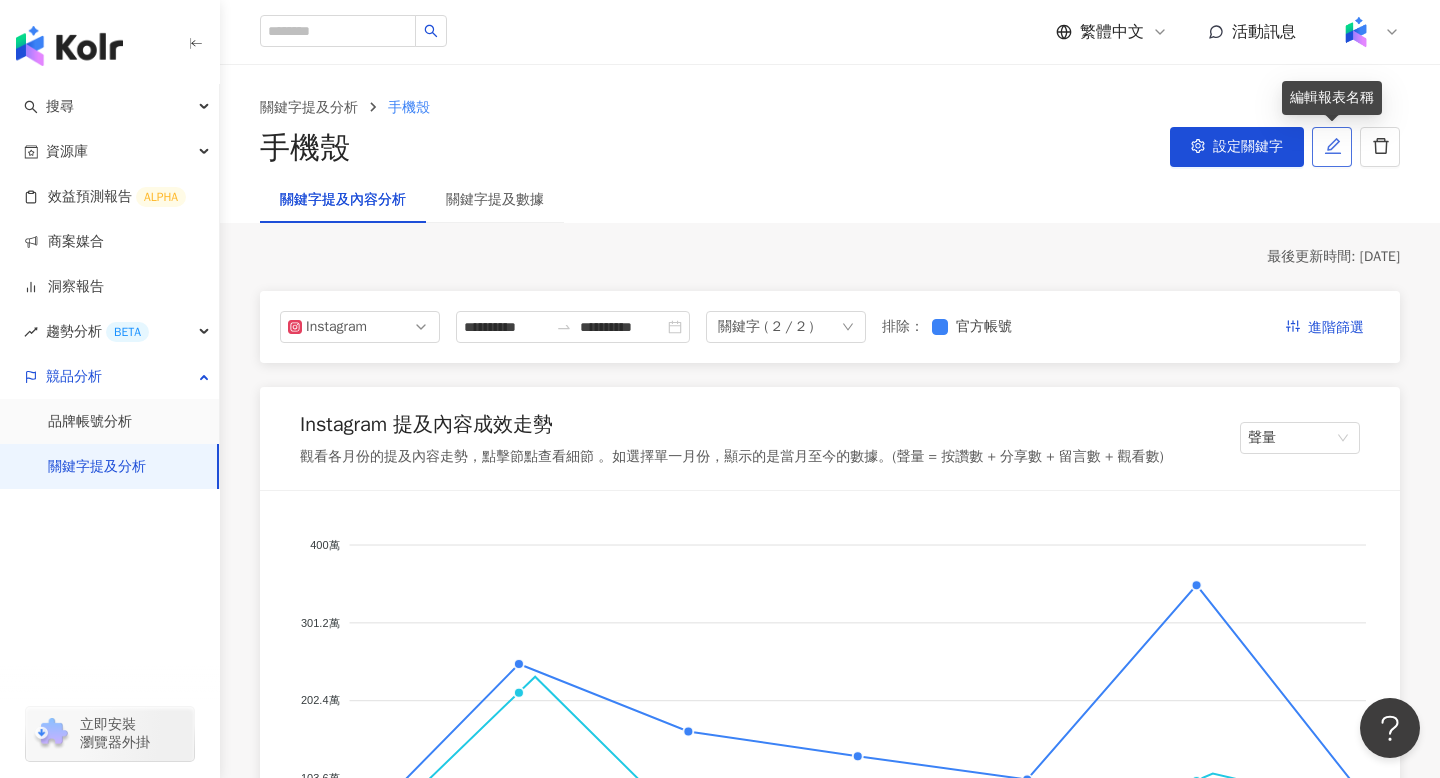 click 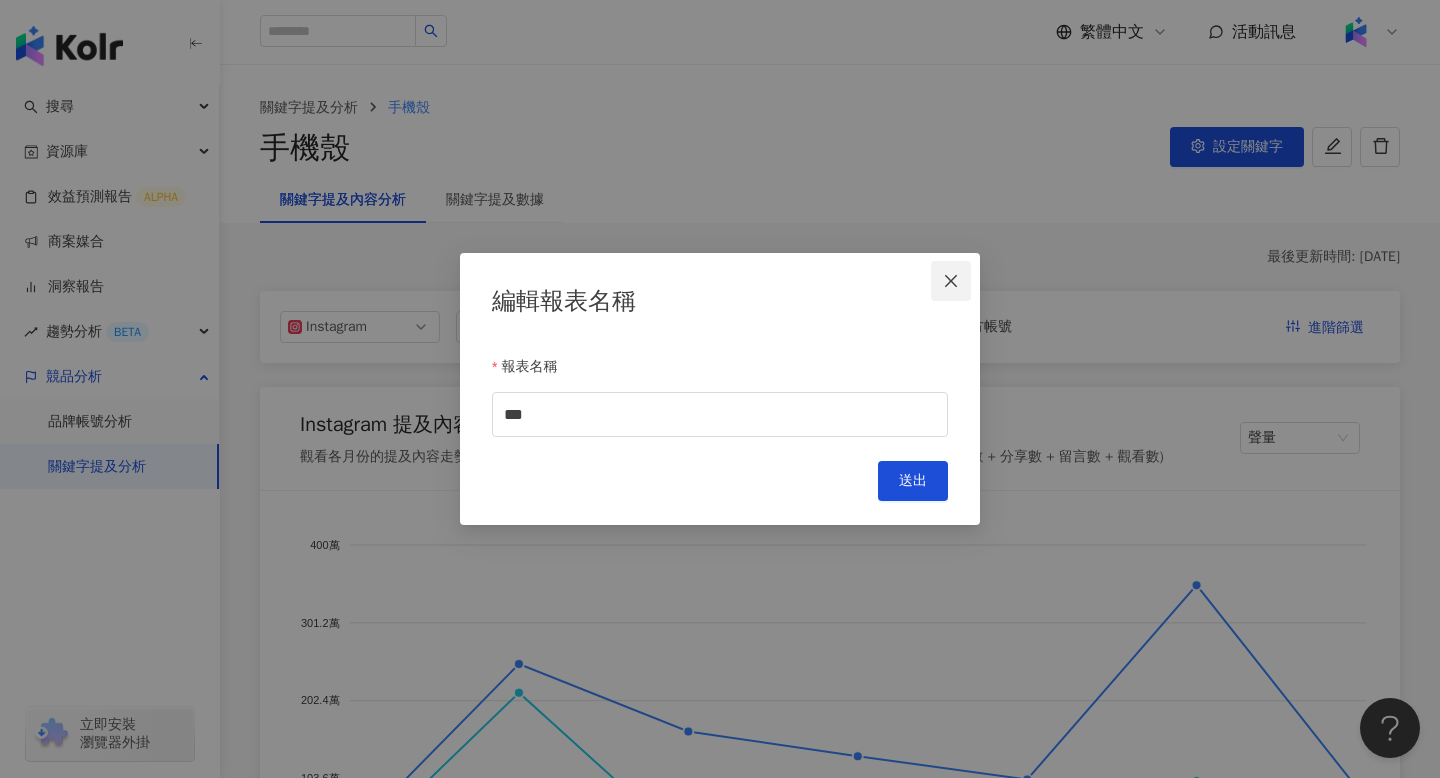 click at bounding box center (951, 281) 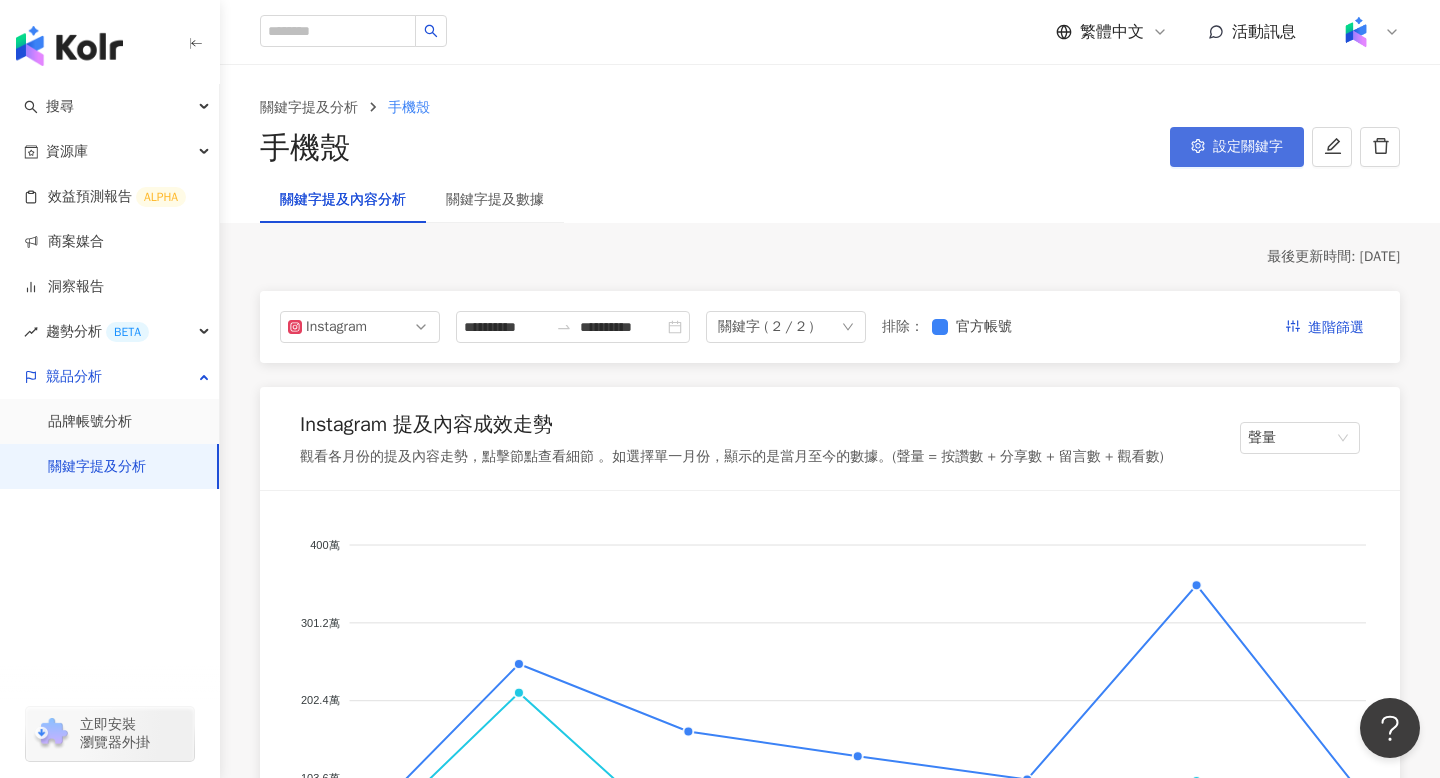 click on "設定關鍵字" at bounding box center (1237, 147) 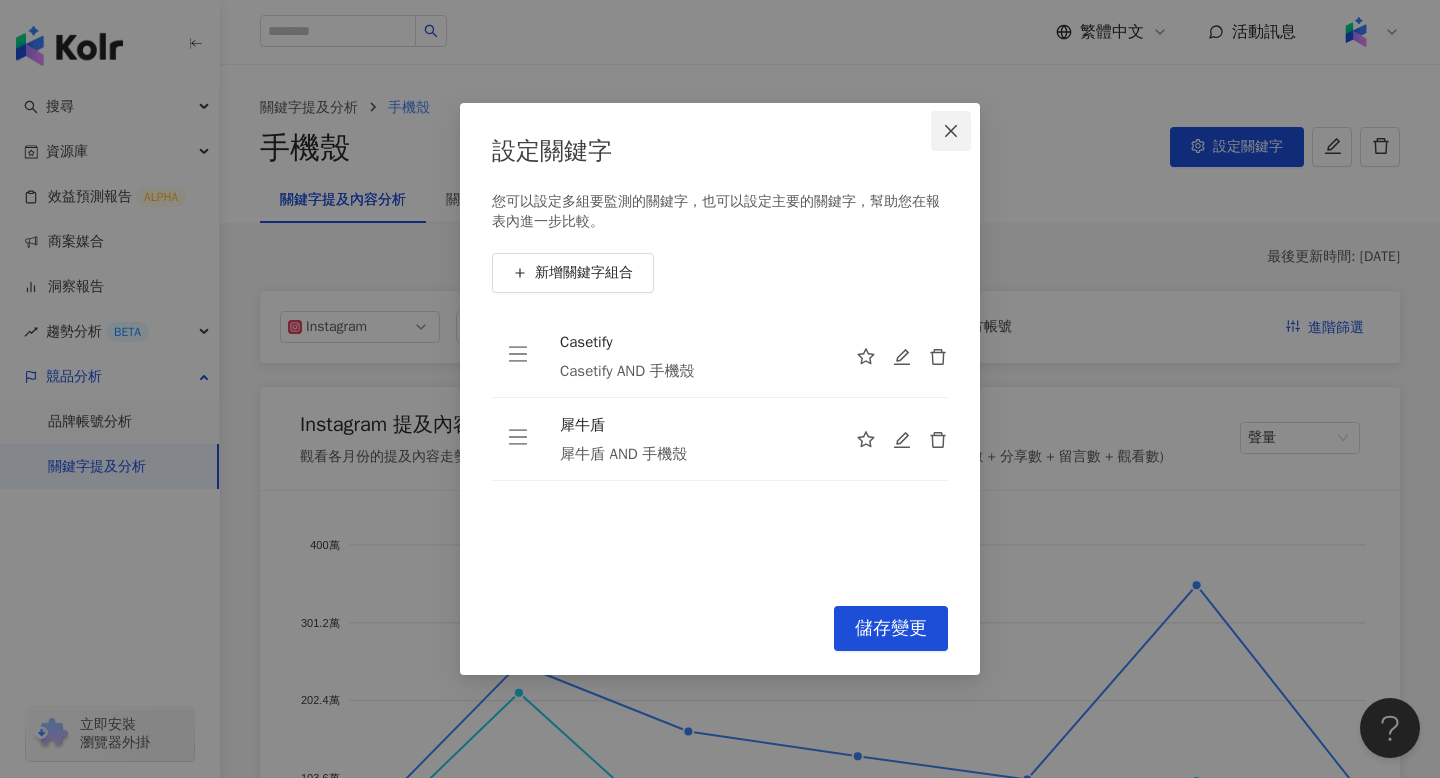 click 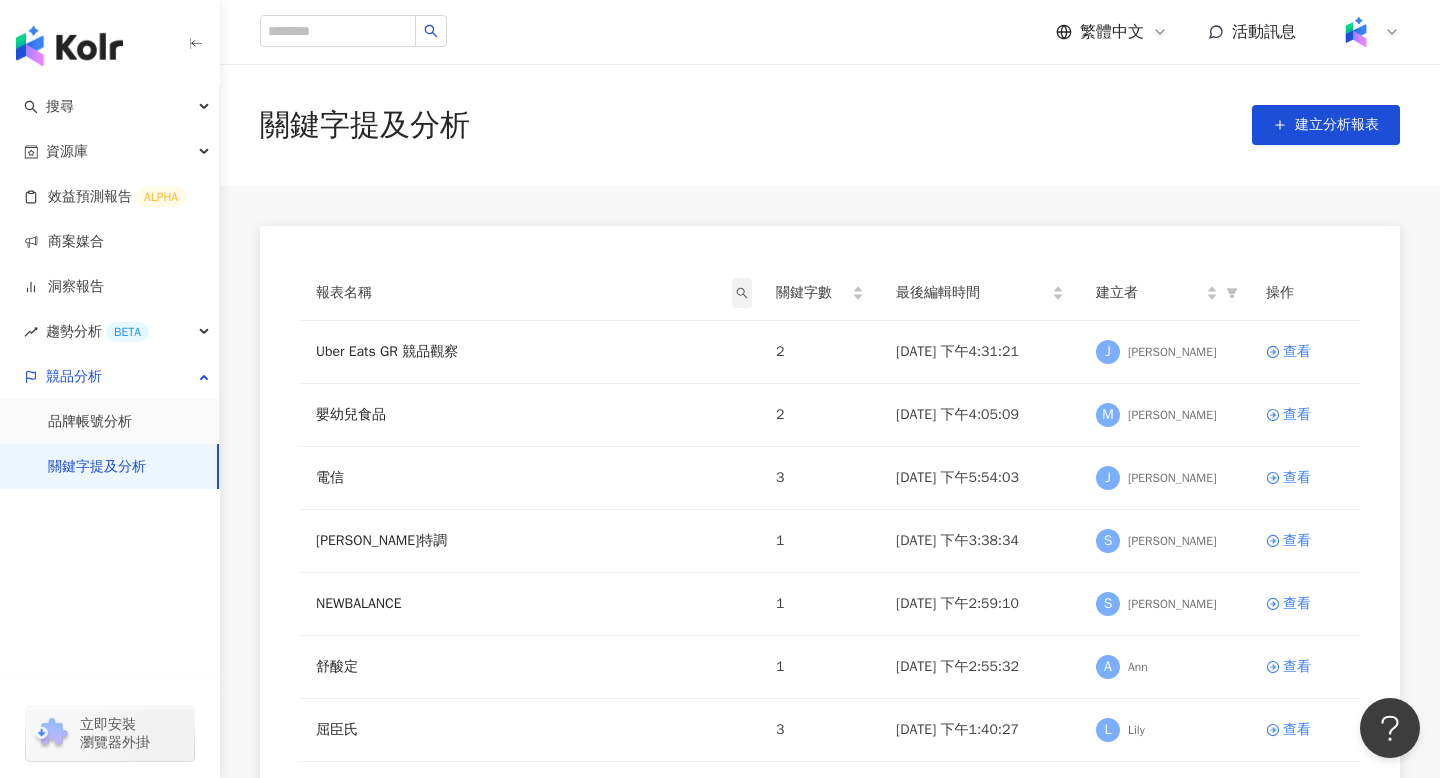 click at bounding box center [742, 293] 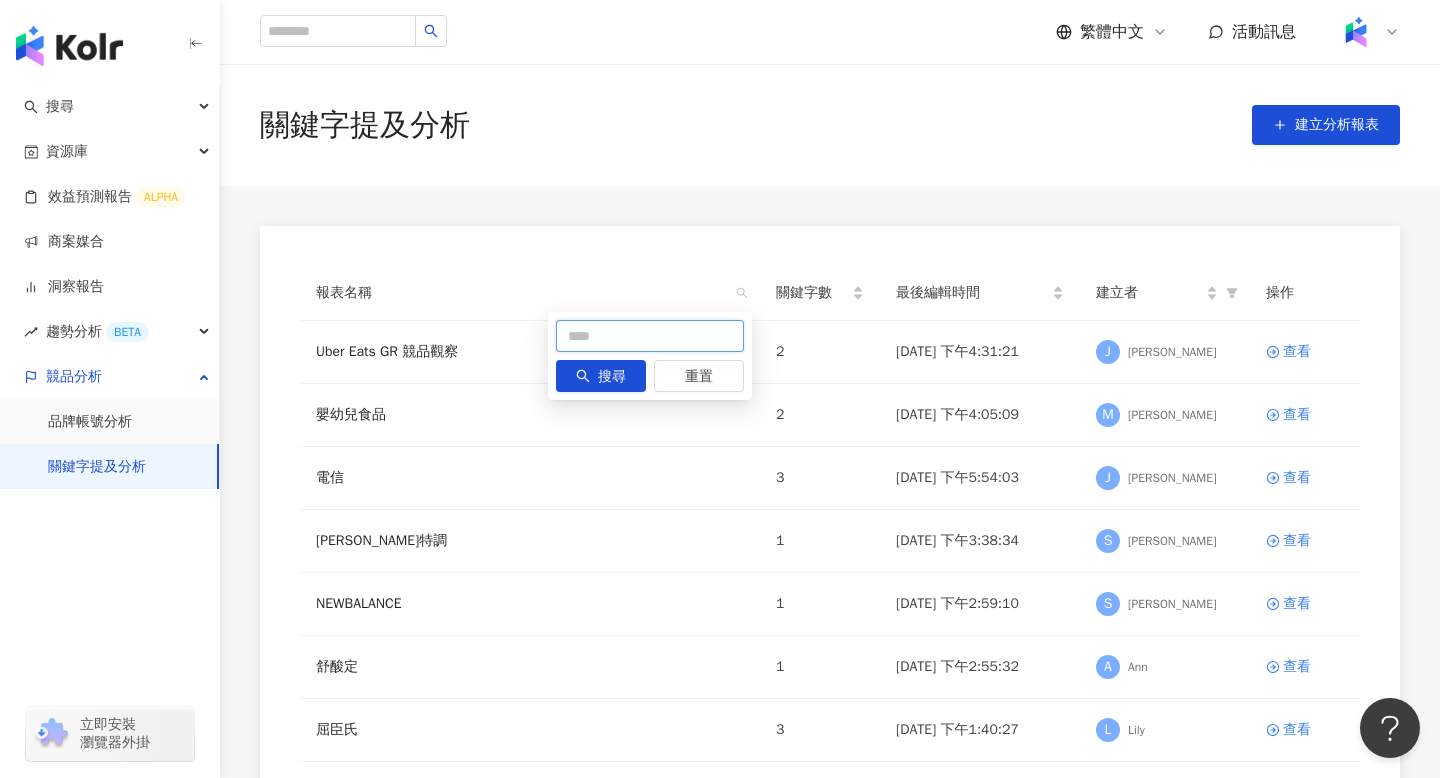 click at bounding box center (650, 336) 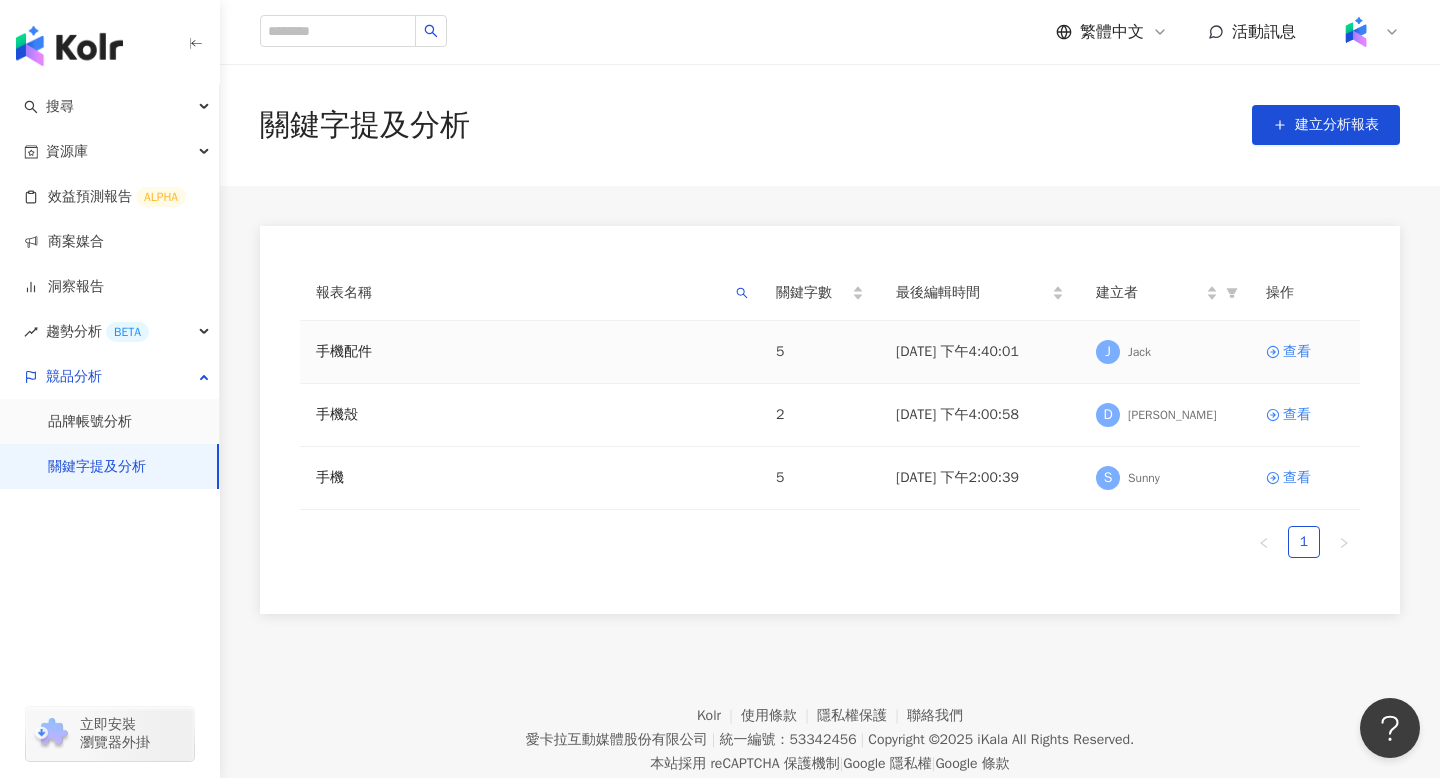 type on "**" 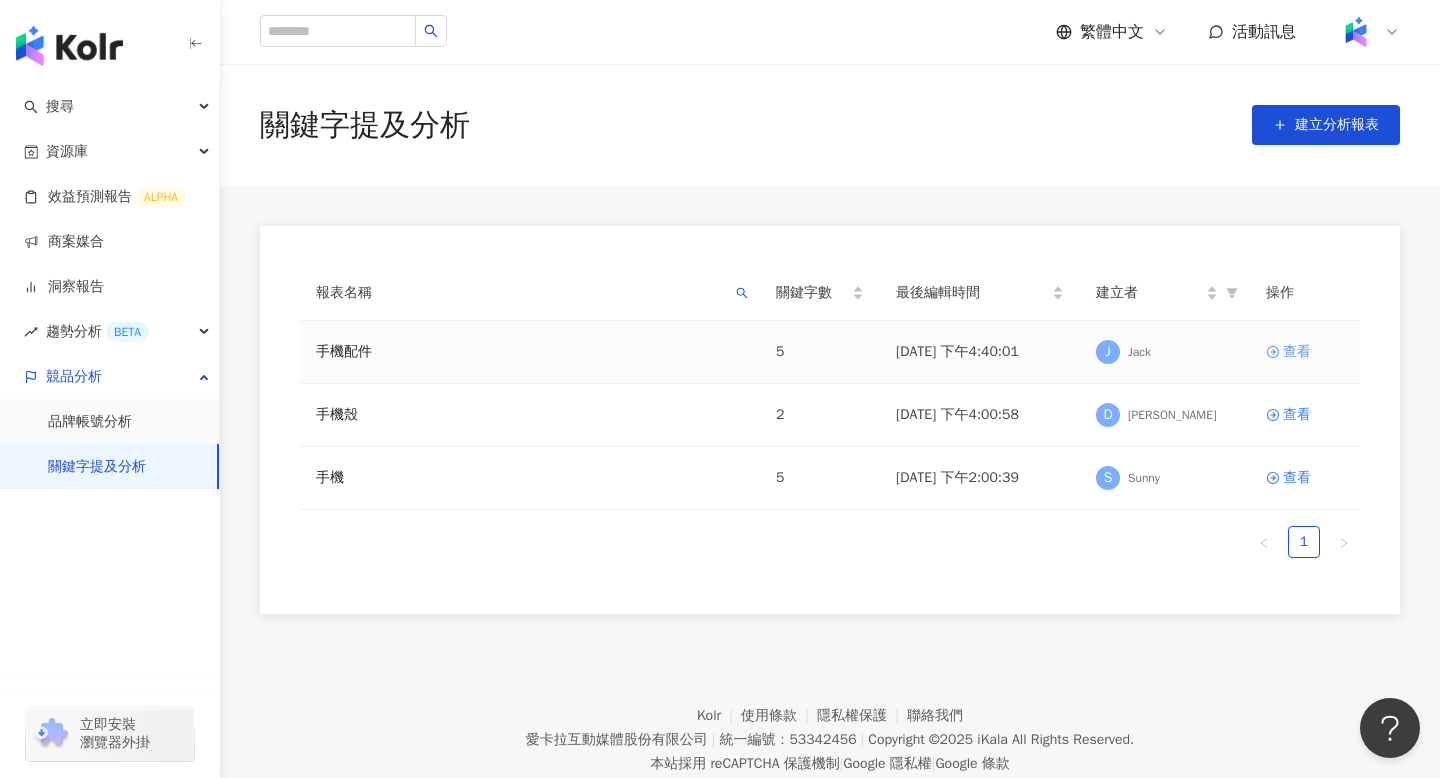 click on "查看" at bounding box center (1297, 352) 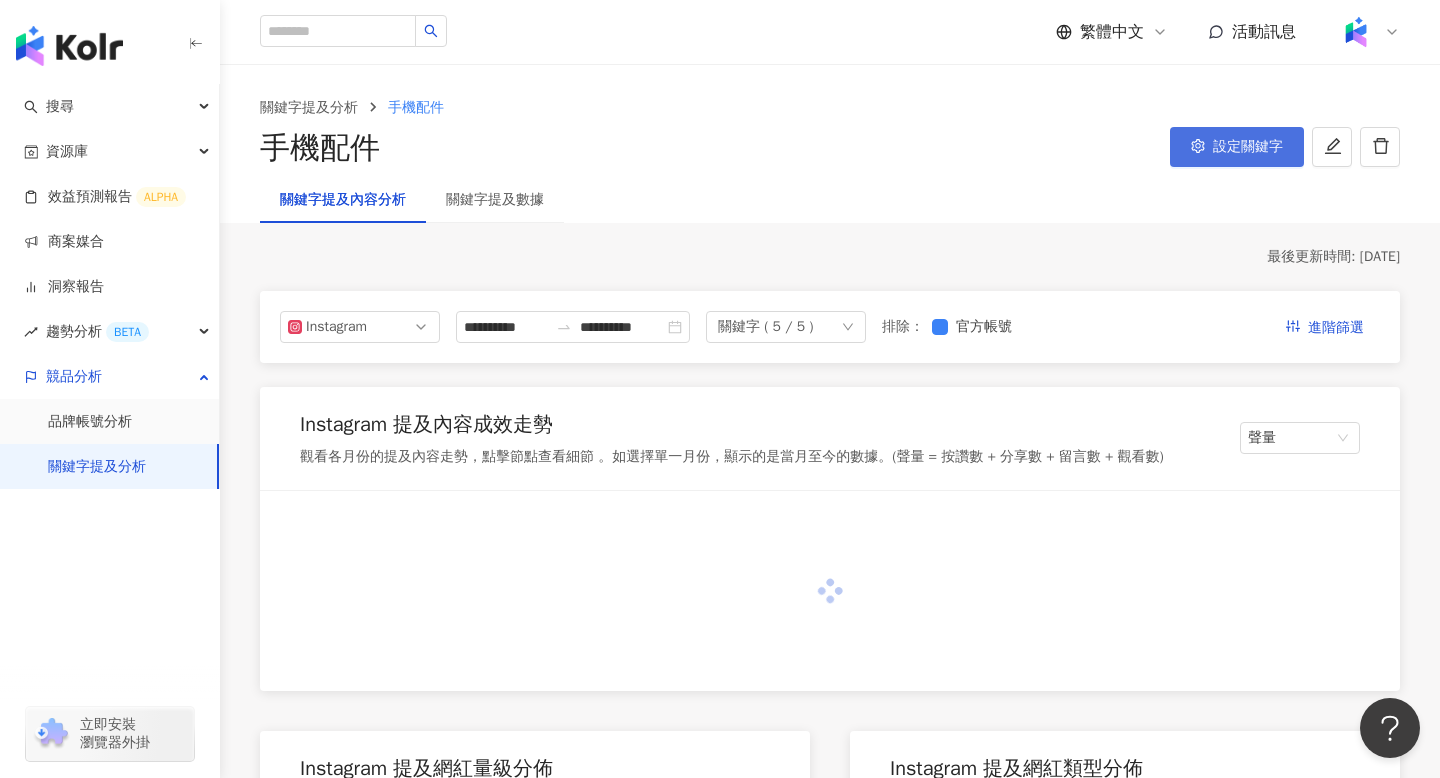 click on "設定關鍵字" at bounding box center [1248, 147] 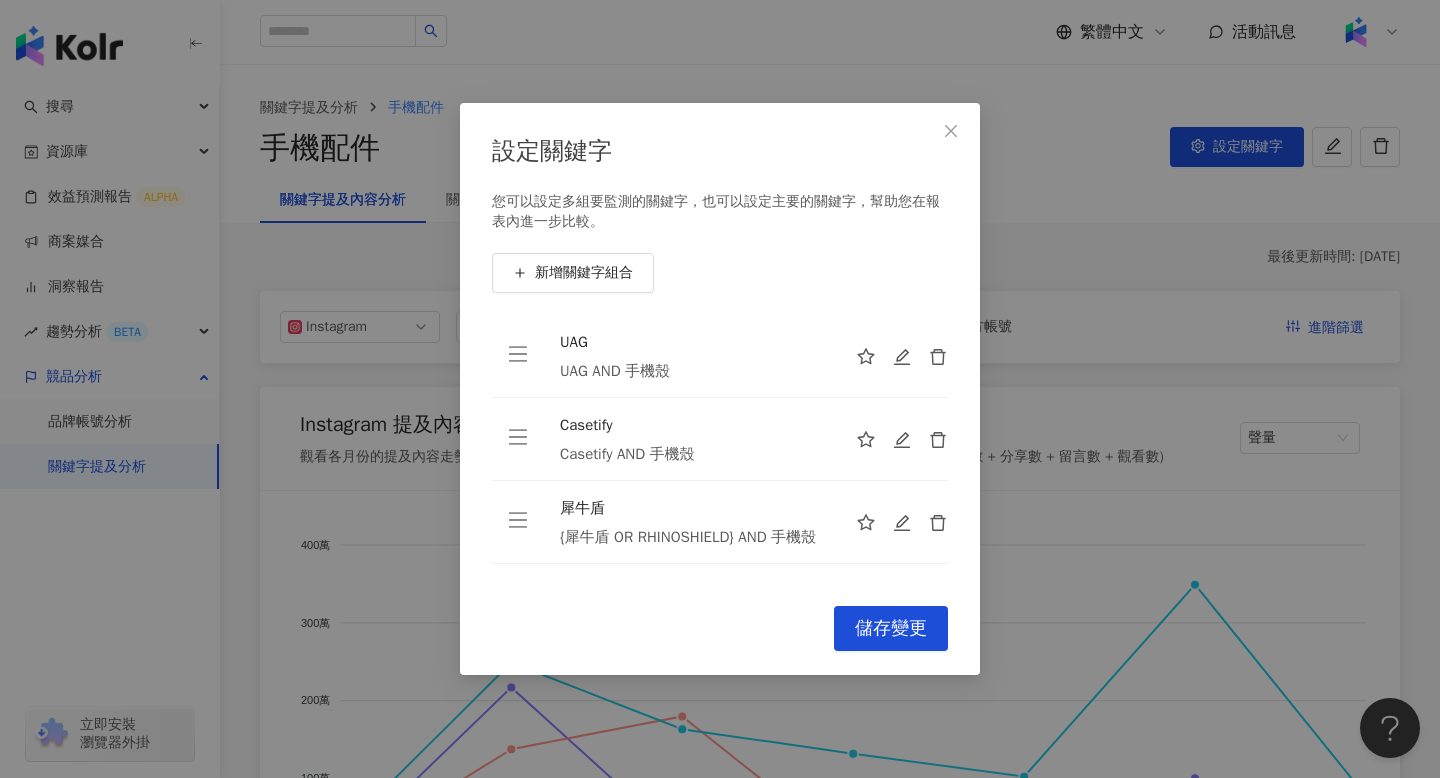 scroll, scrollTop: 168, scrollLeft: 0, axis: vertical 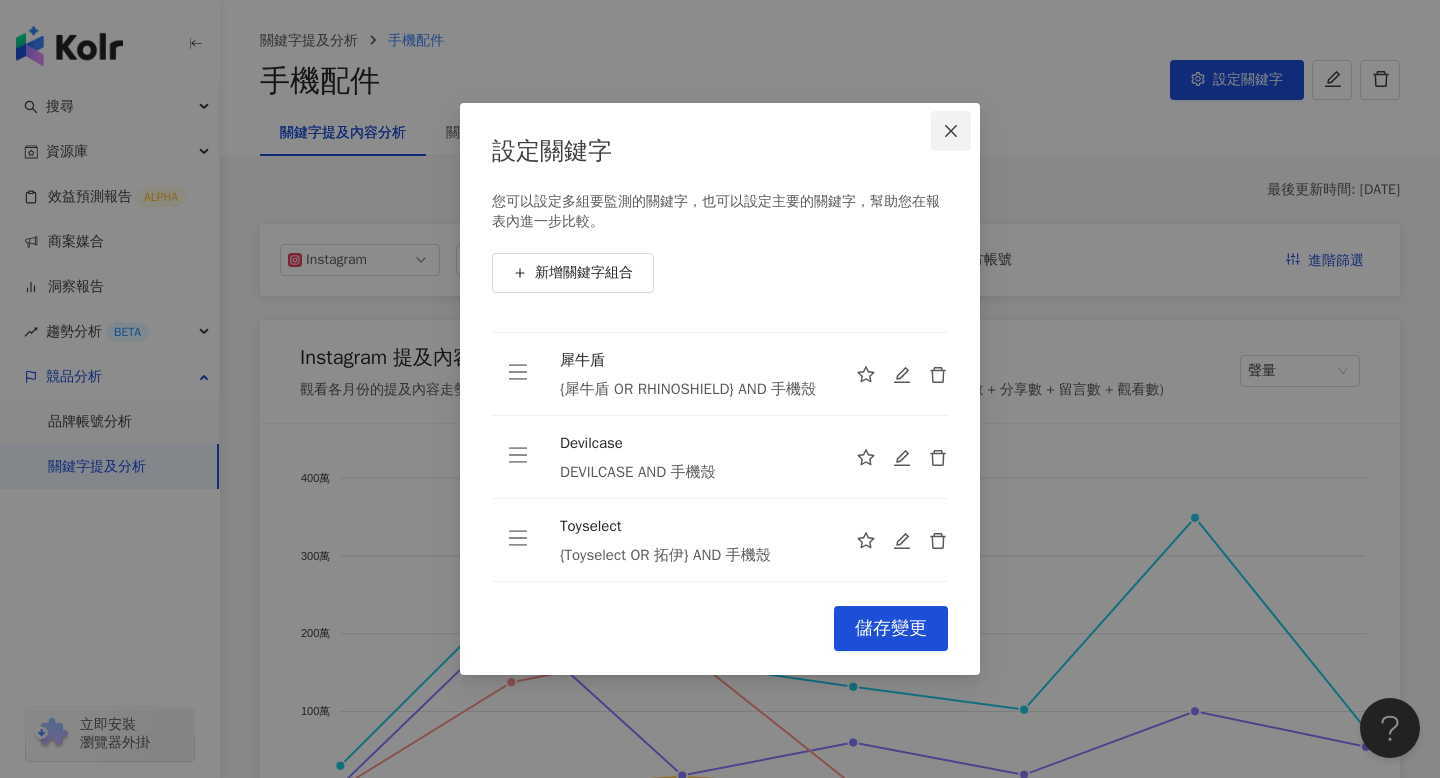 click at bounding box center (951, 131) 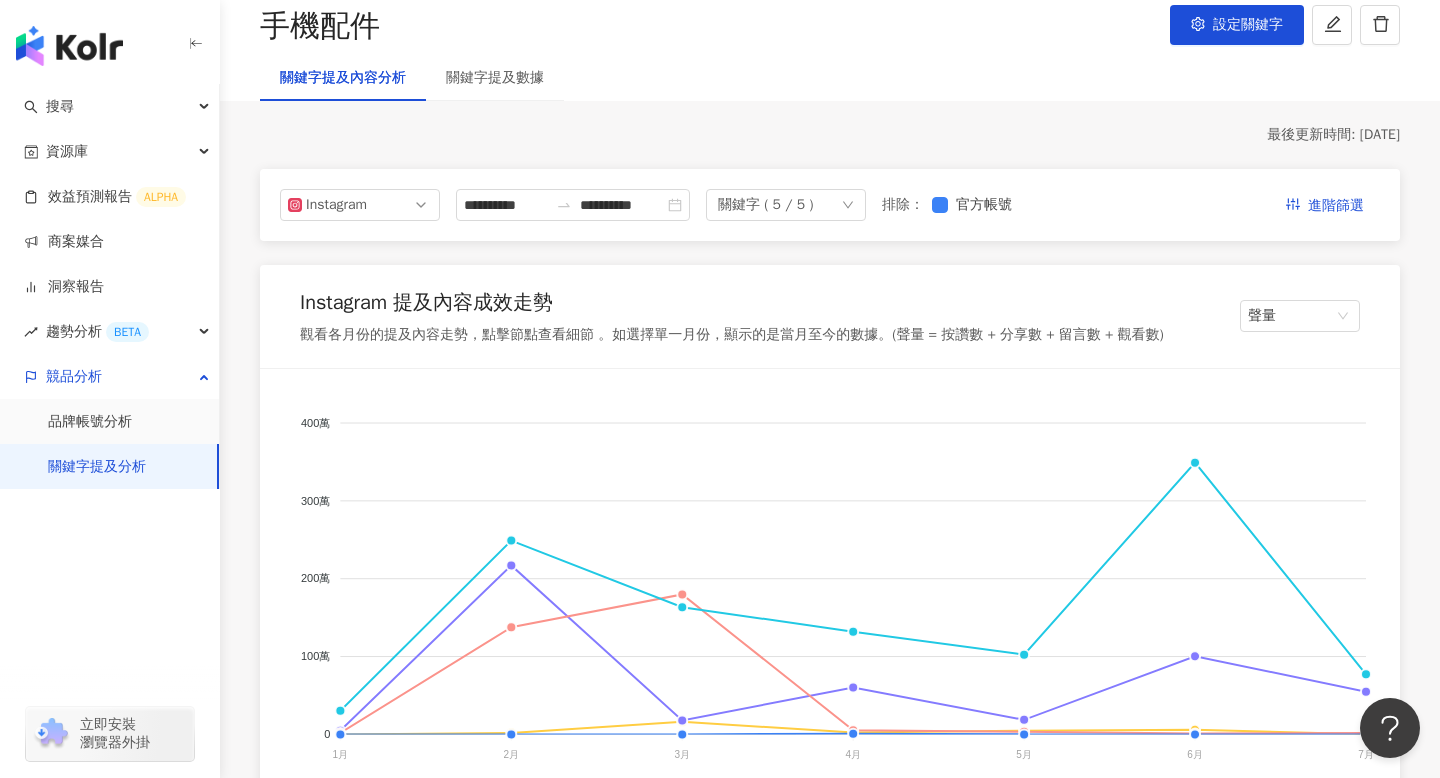 scroll, scrollTop: 0, scrollLeft: 0, axis: both 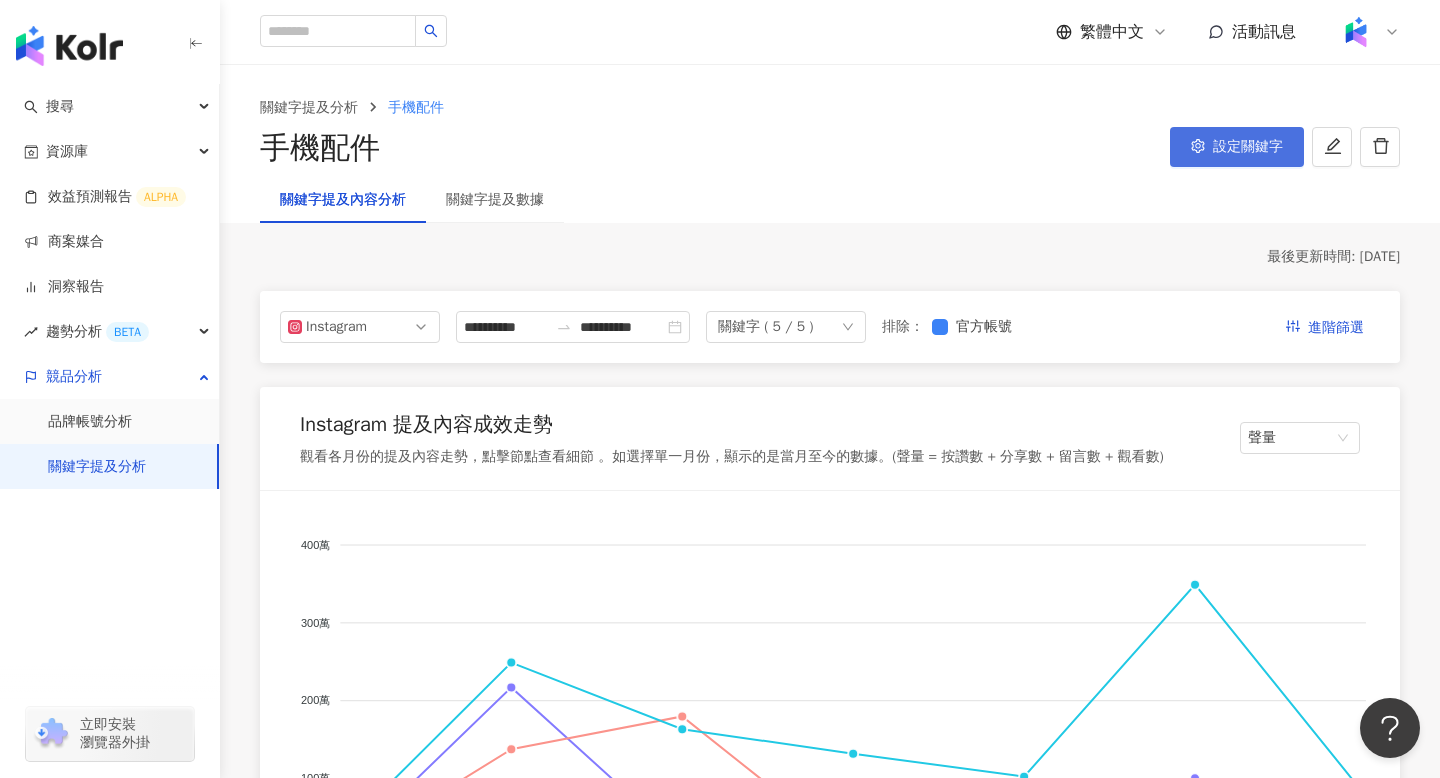 click on "設定關鍵字" at bounding box center [1248, 147] 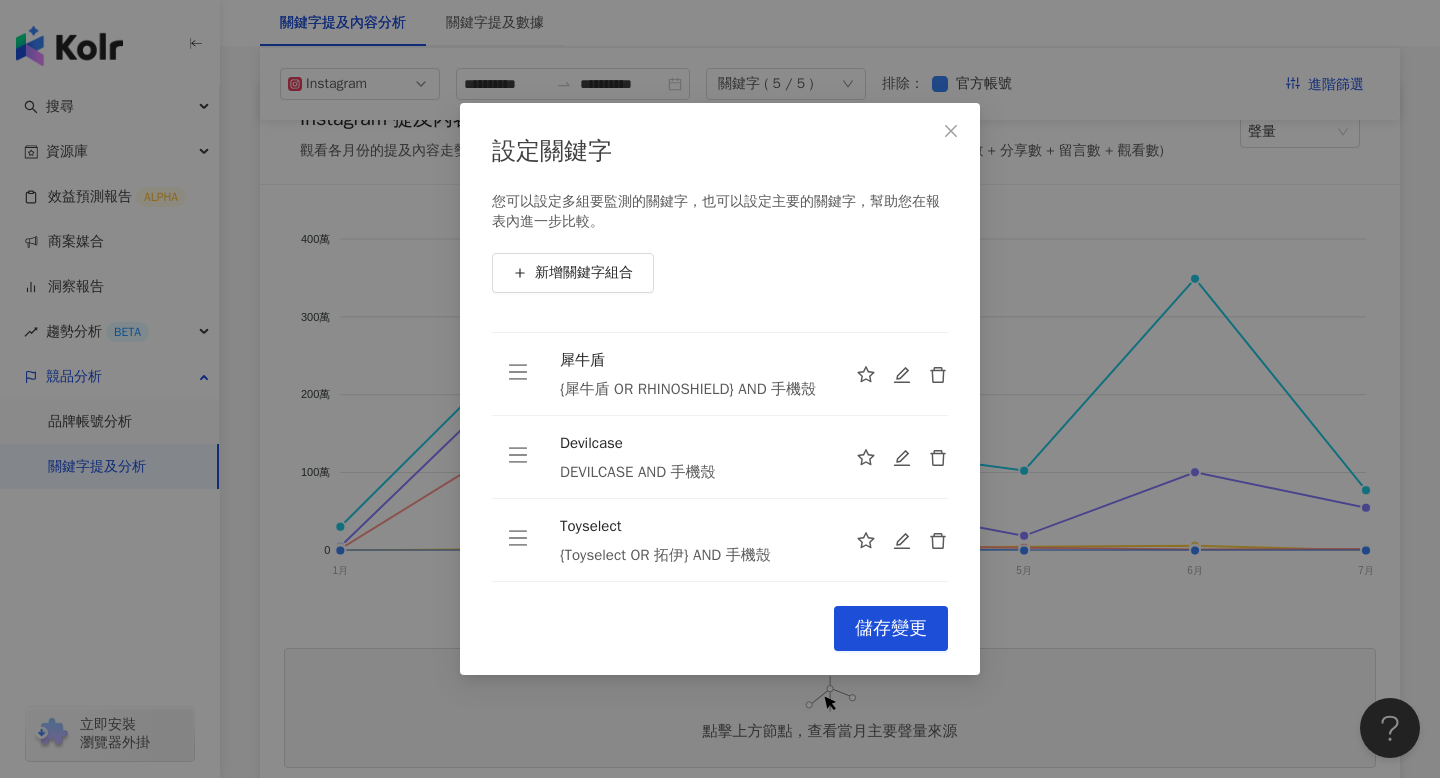 scroll, scrollTop: 215, scrollLeft: 0, axis: vertical 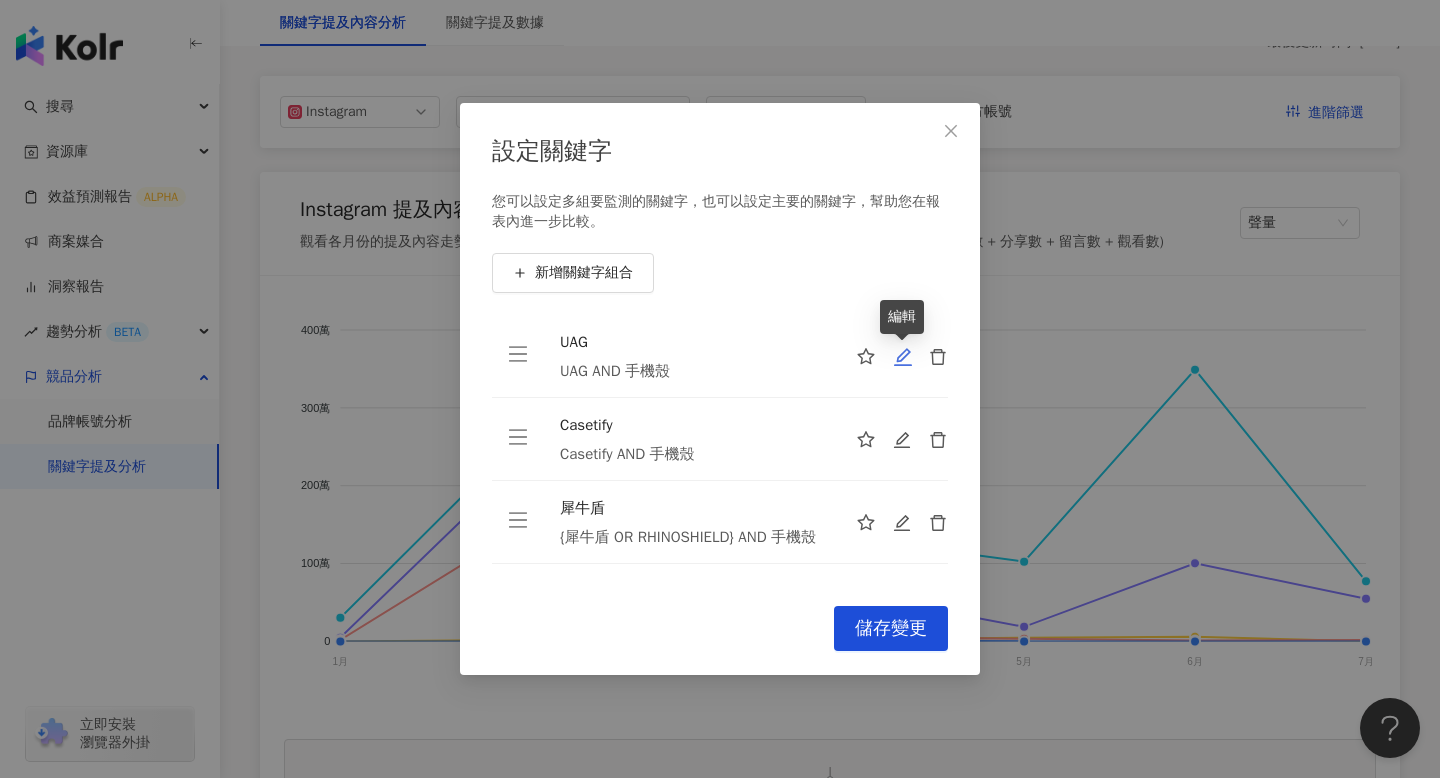 click 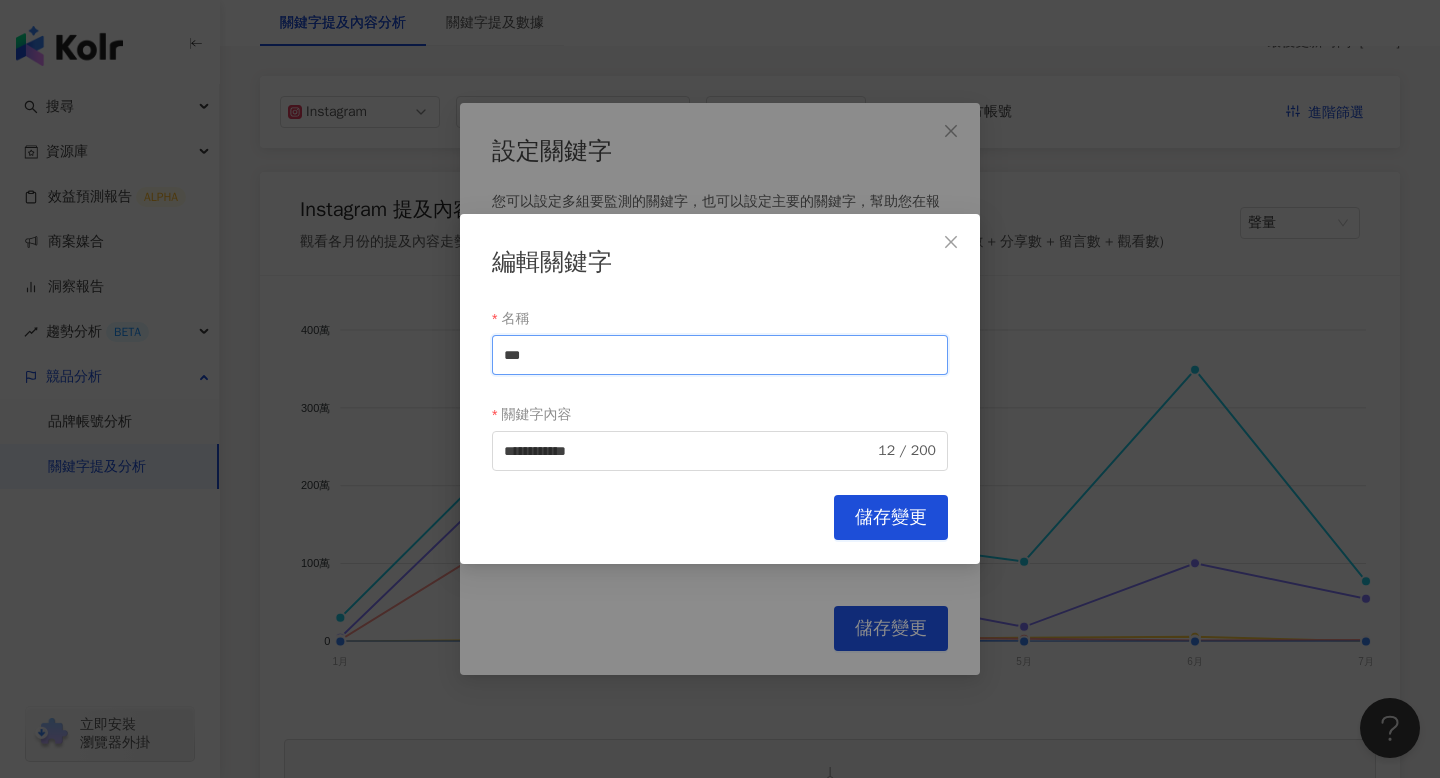 click on "***" at bounding box center [720, 355] 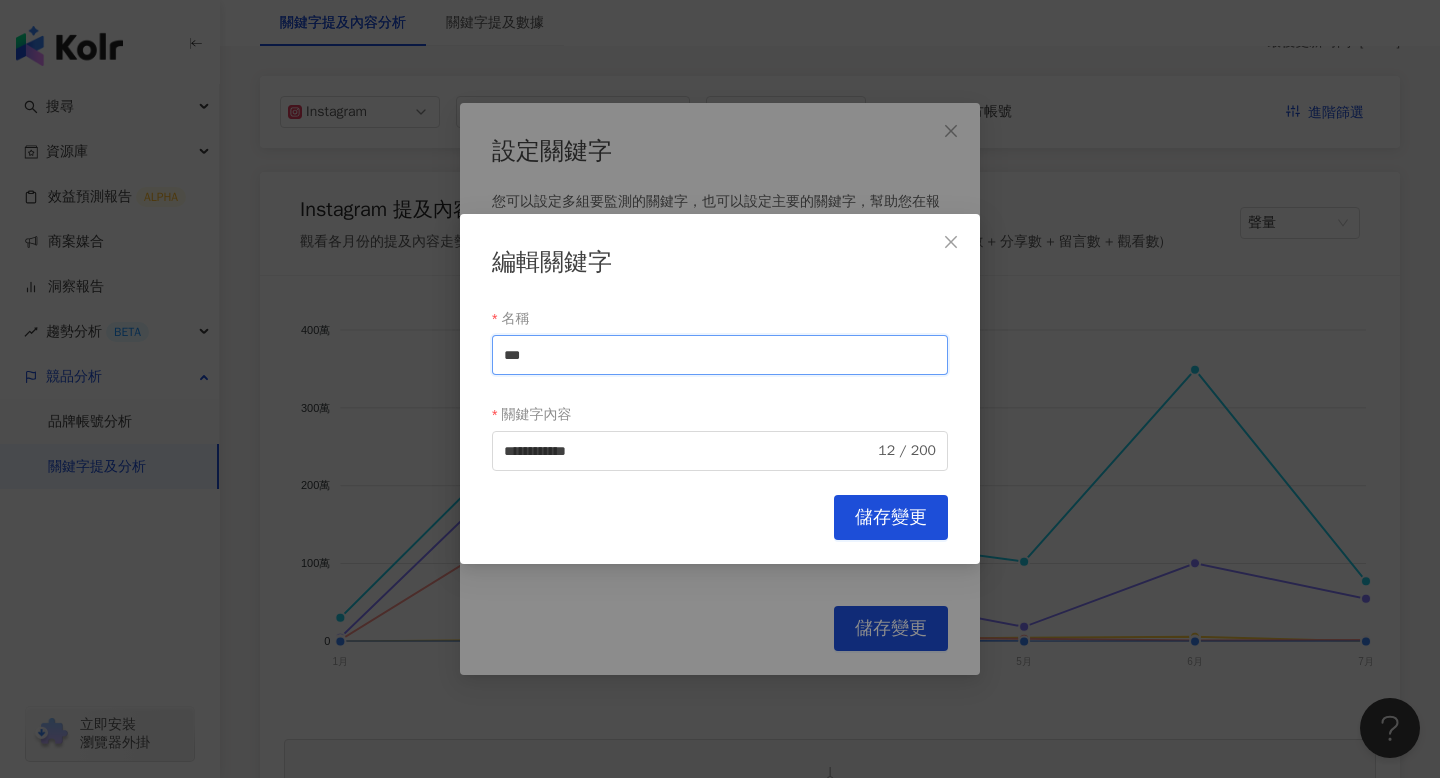 drag, startPoint x: 629, startPoint y: 359, endPoint x: 453, endPoint y: 358, distance: 176.00284 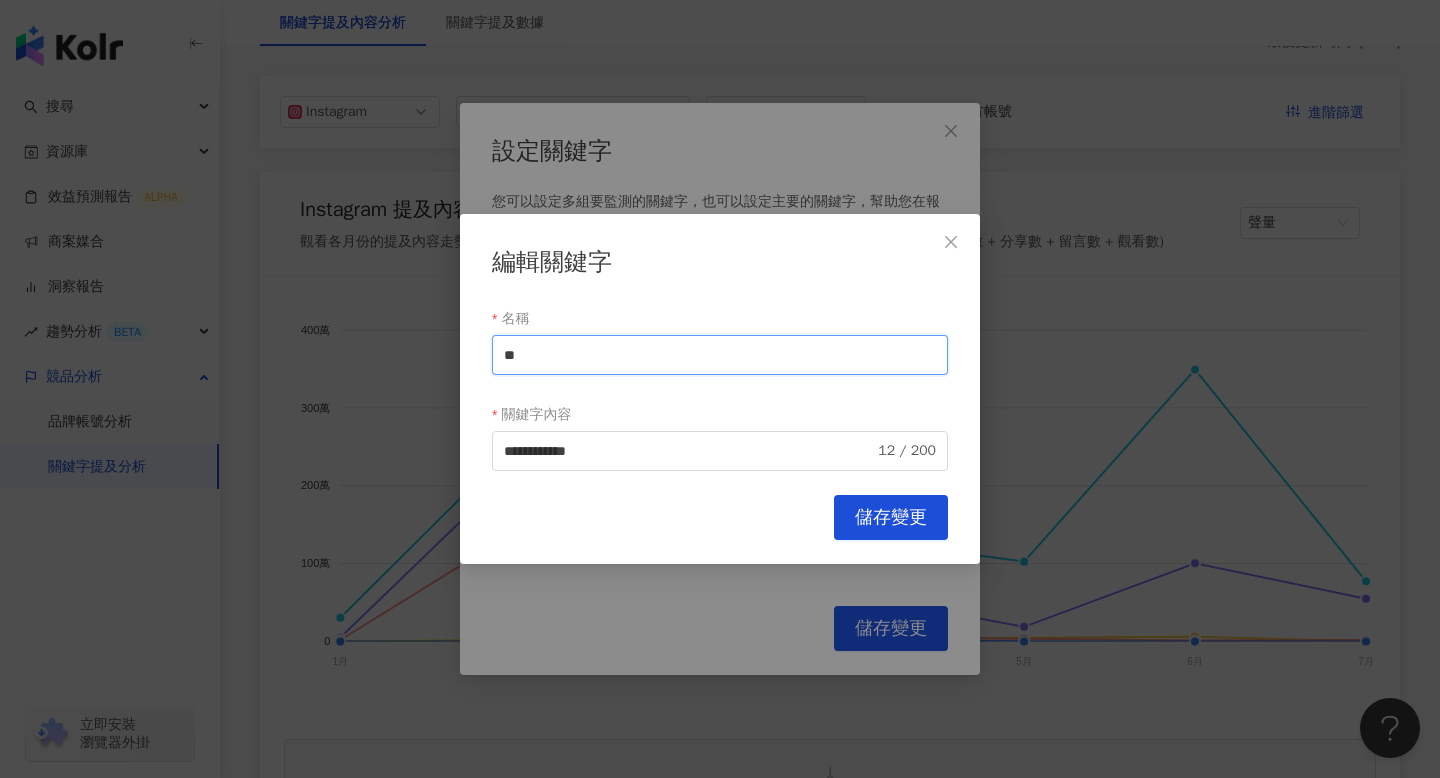 type on "*" 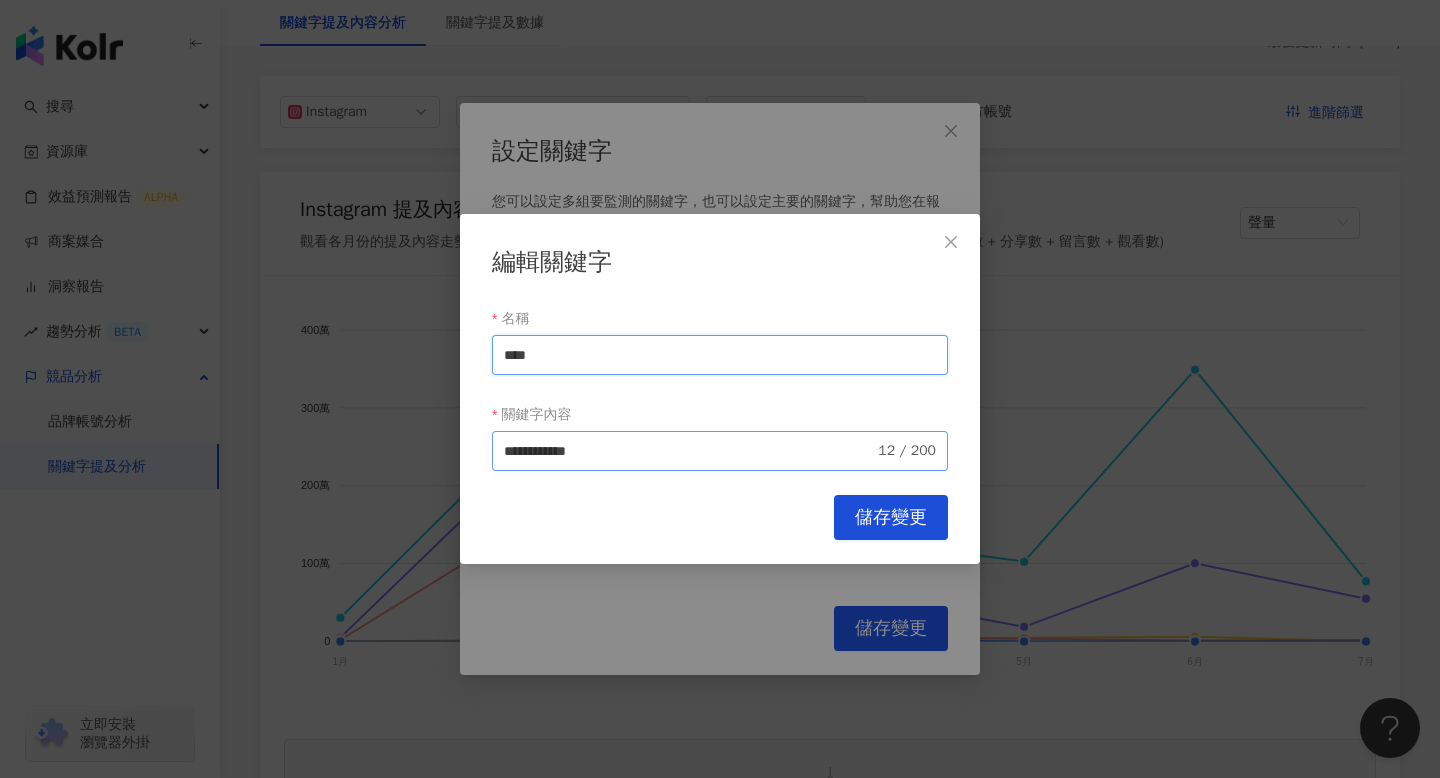 type on "****" 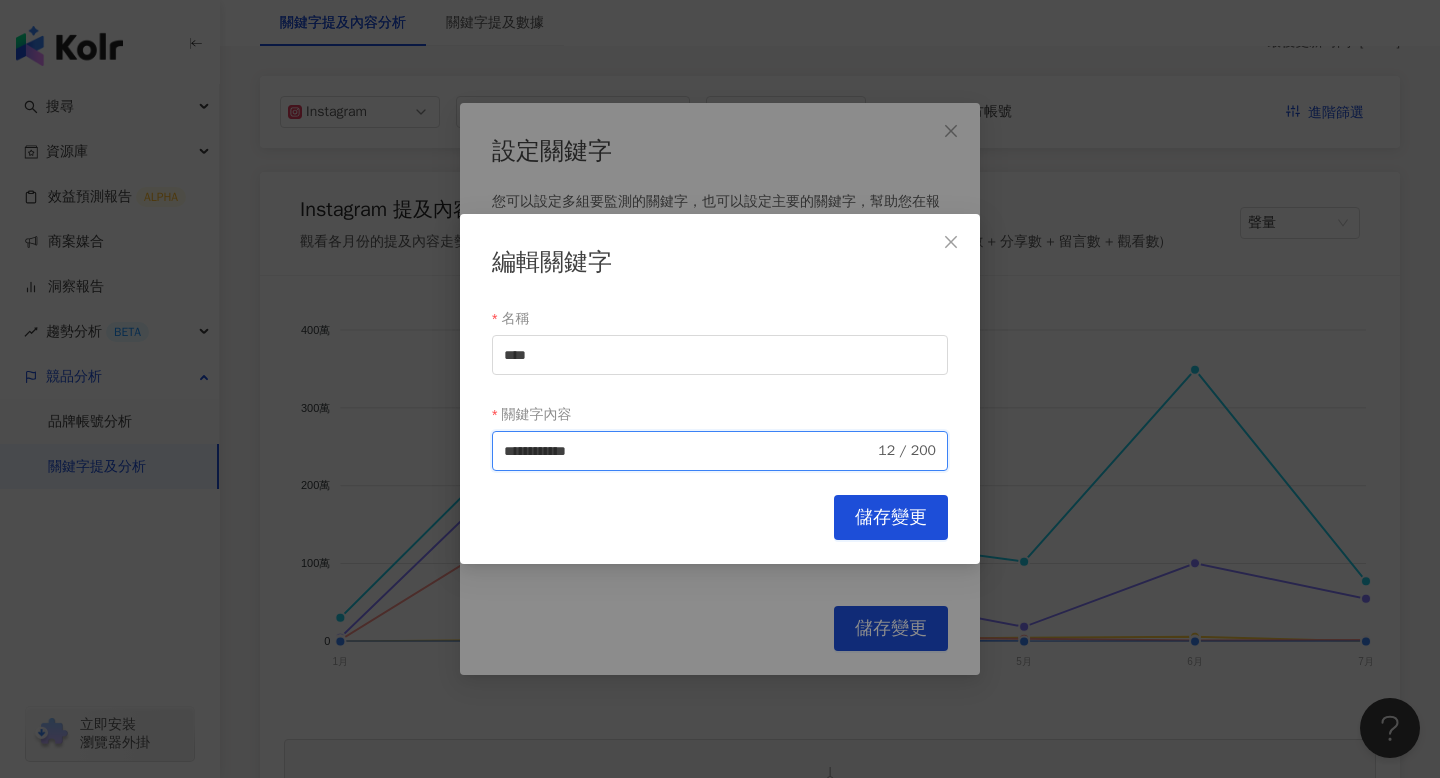 drag, startPoint x: 532, startPoint y: 452, endPoint x: 468, endPoint y: 444, distance: 64.49806 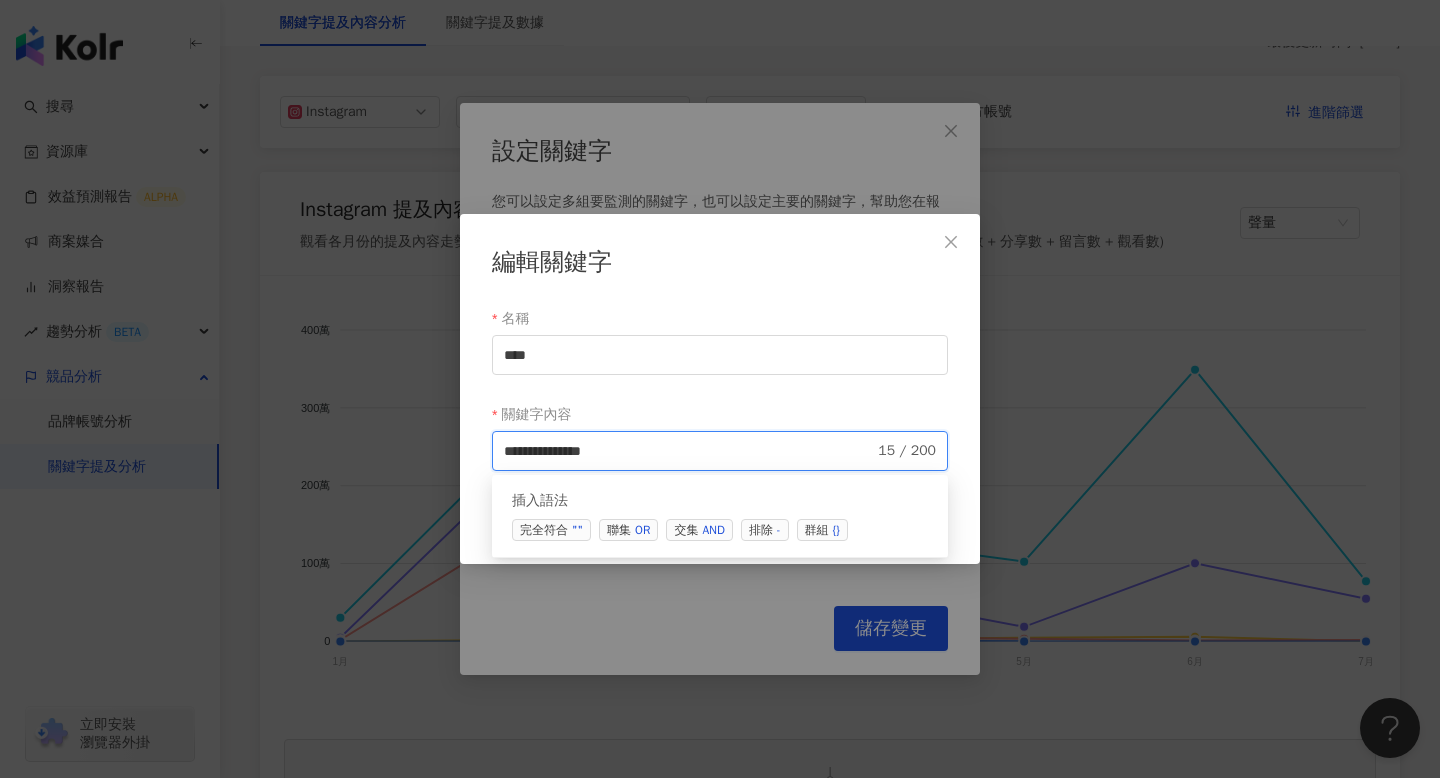 click on "聯集 OR" at bounding box center [628, 530] 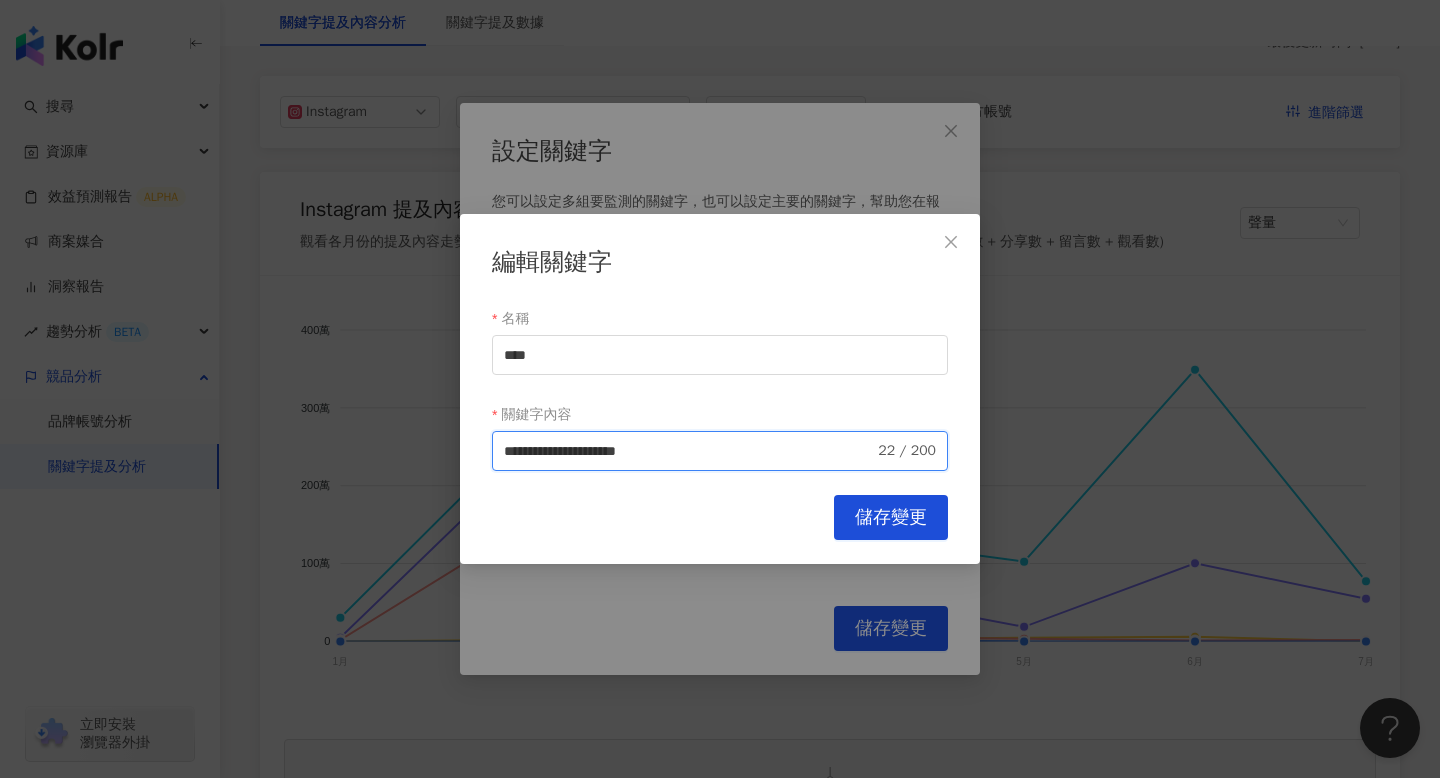 type on "**********" 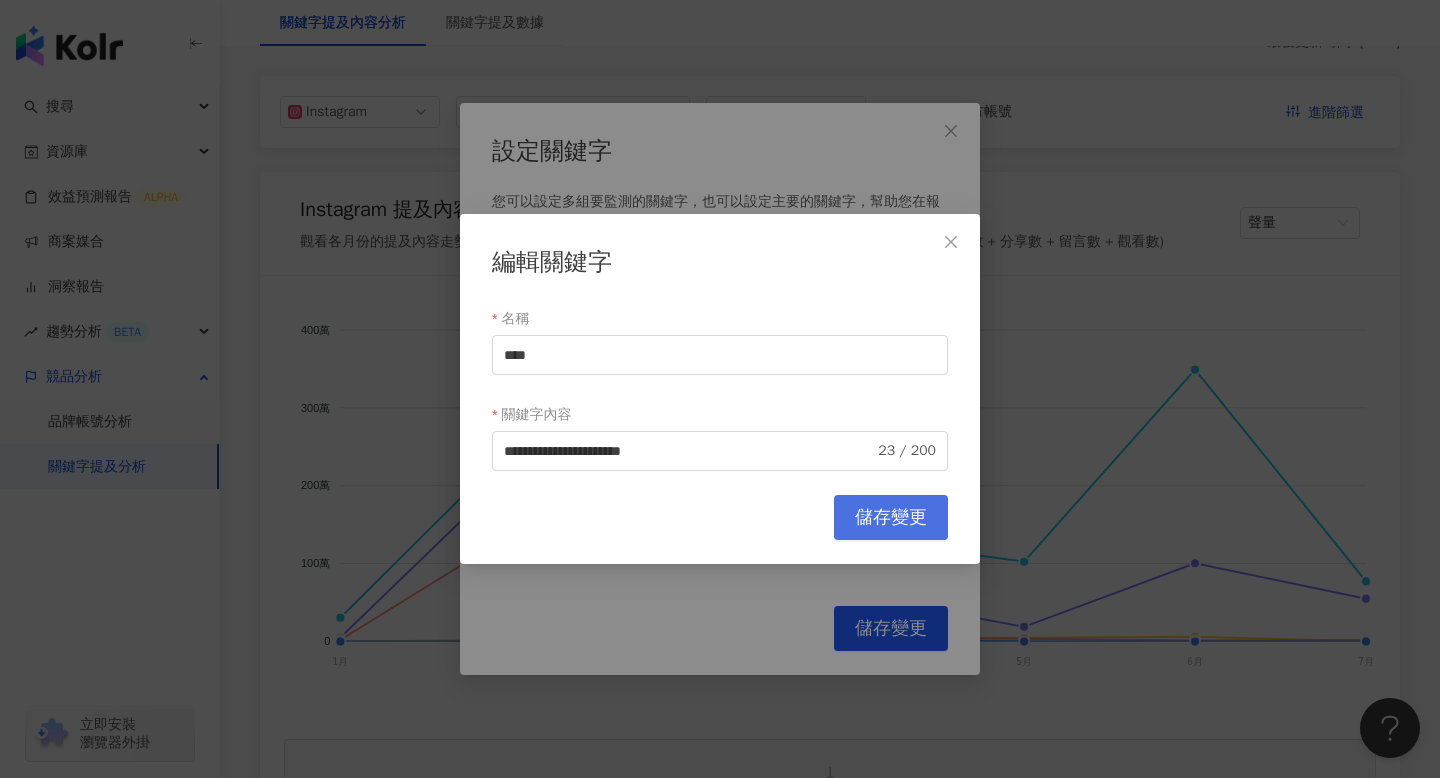 click on "儲存變更" at bounding box center [891, 517] 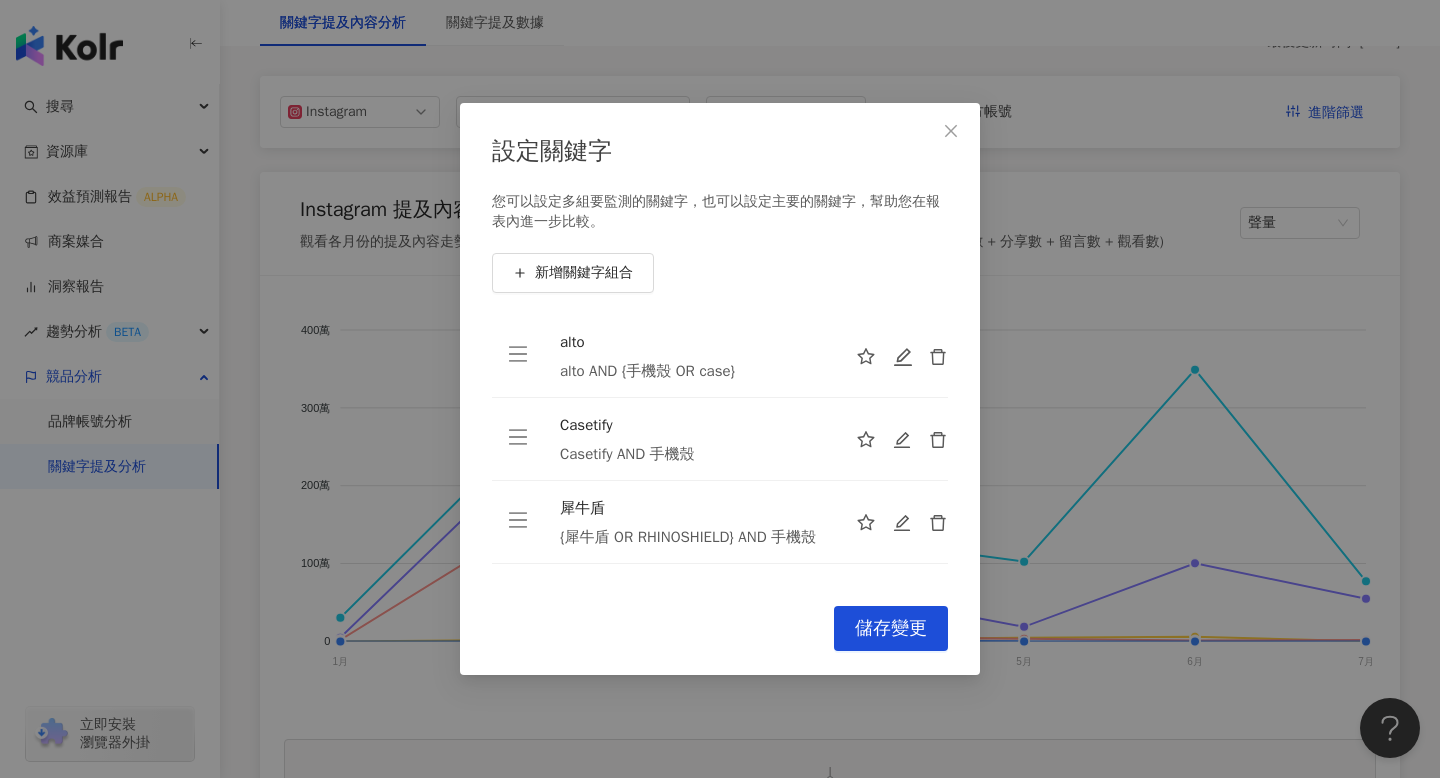 scroll, scrollTop: 80, scrollLeft: 0, axis: vertical 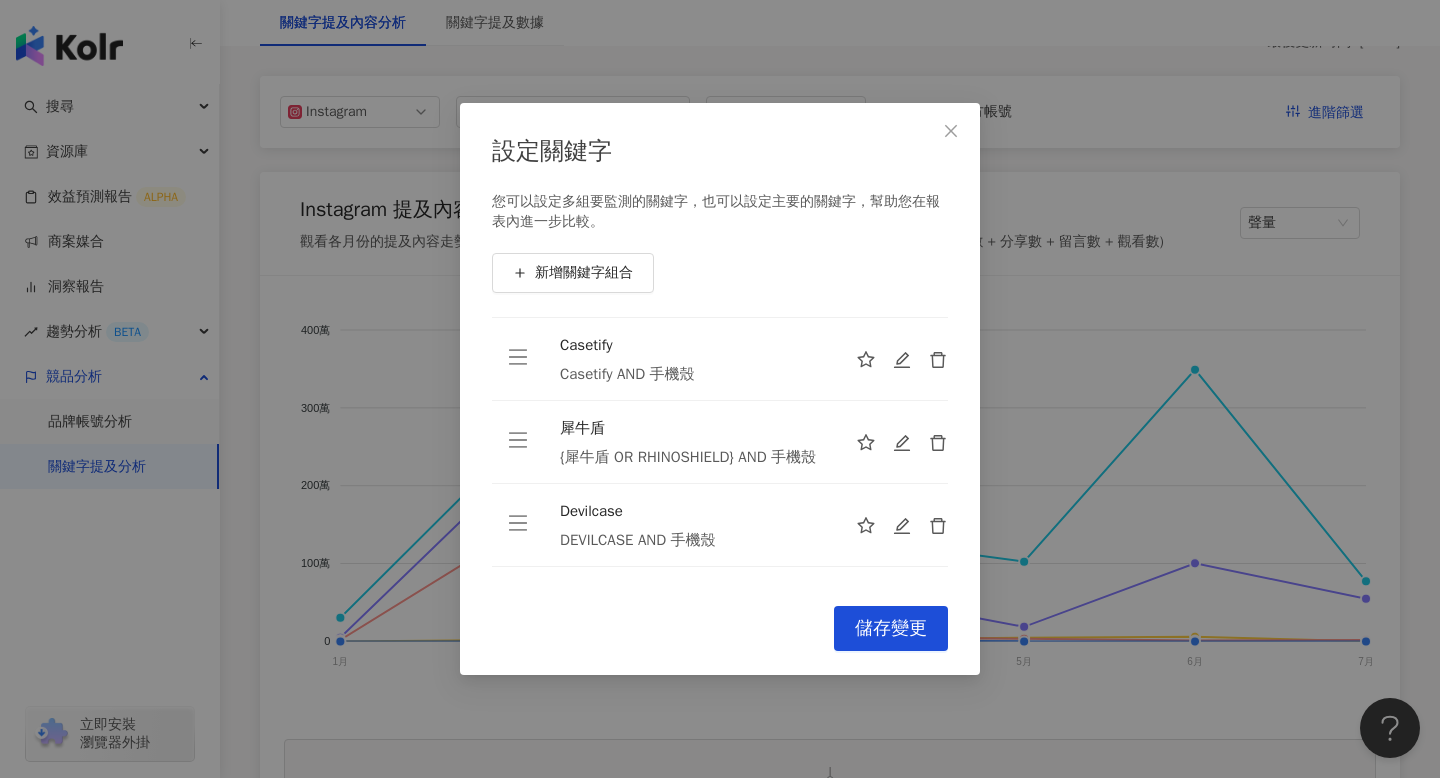 click at bounding box center (894, 359) 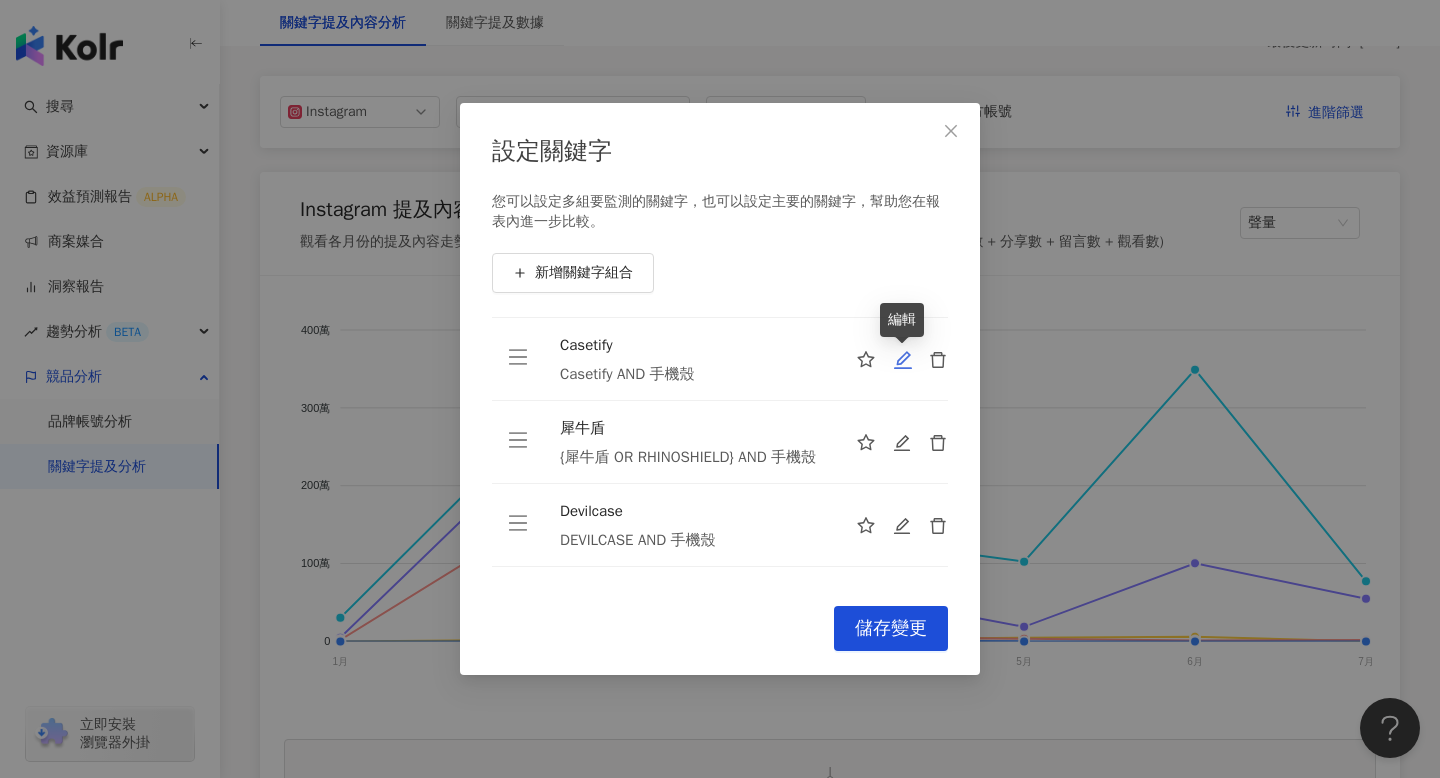 click 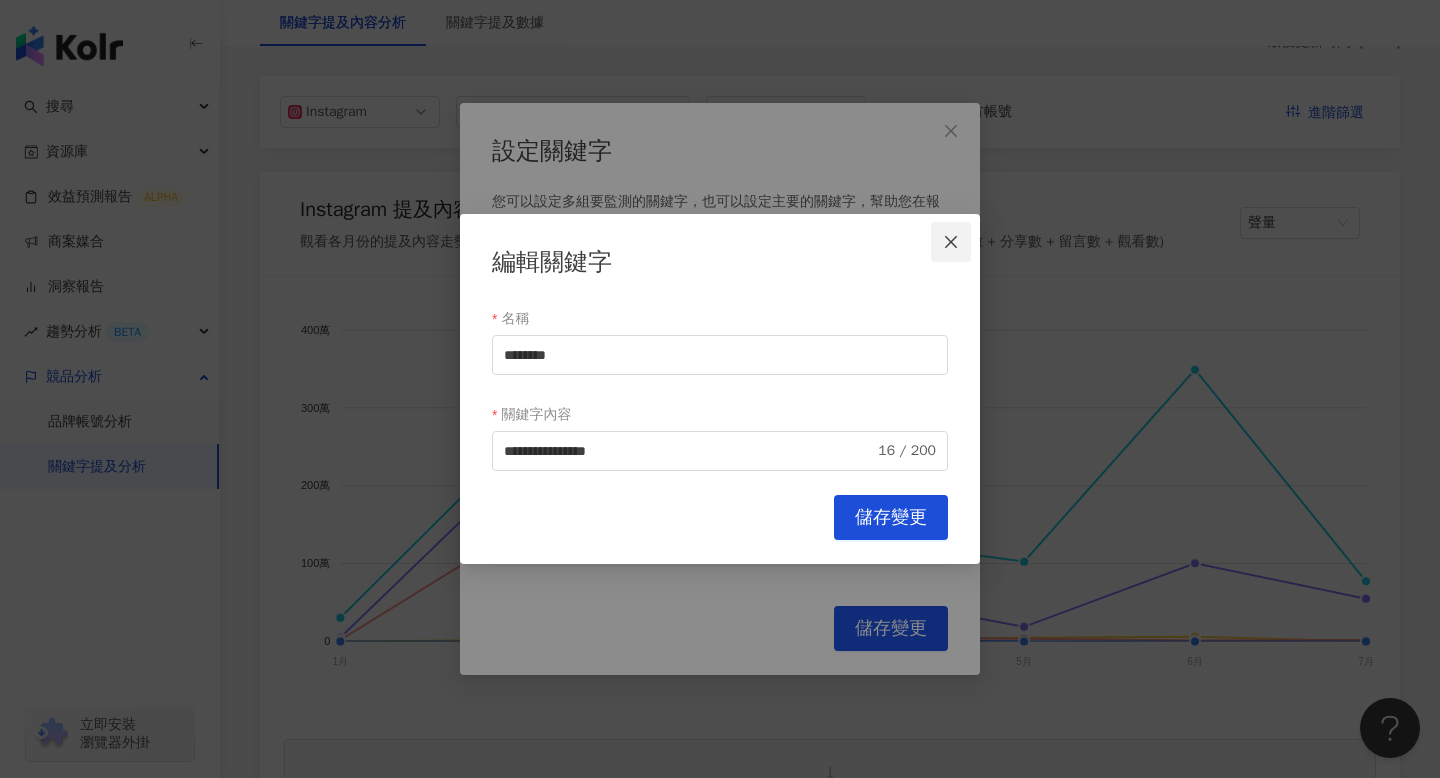 click at bounding box center [951, 242] 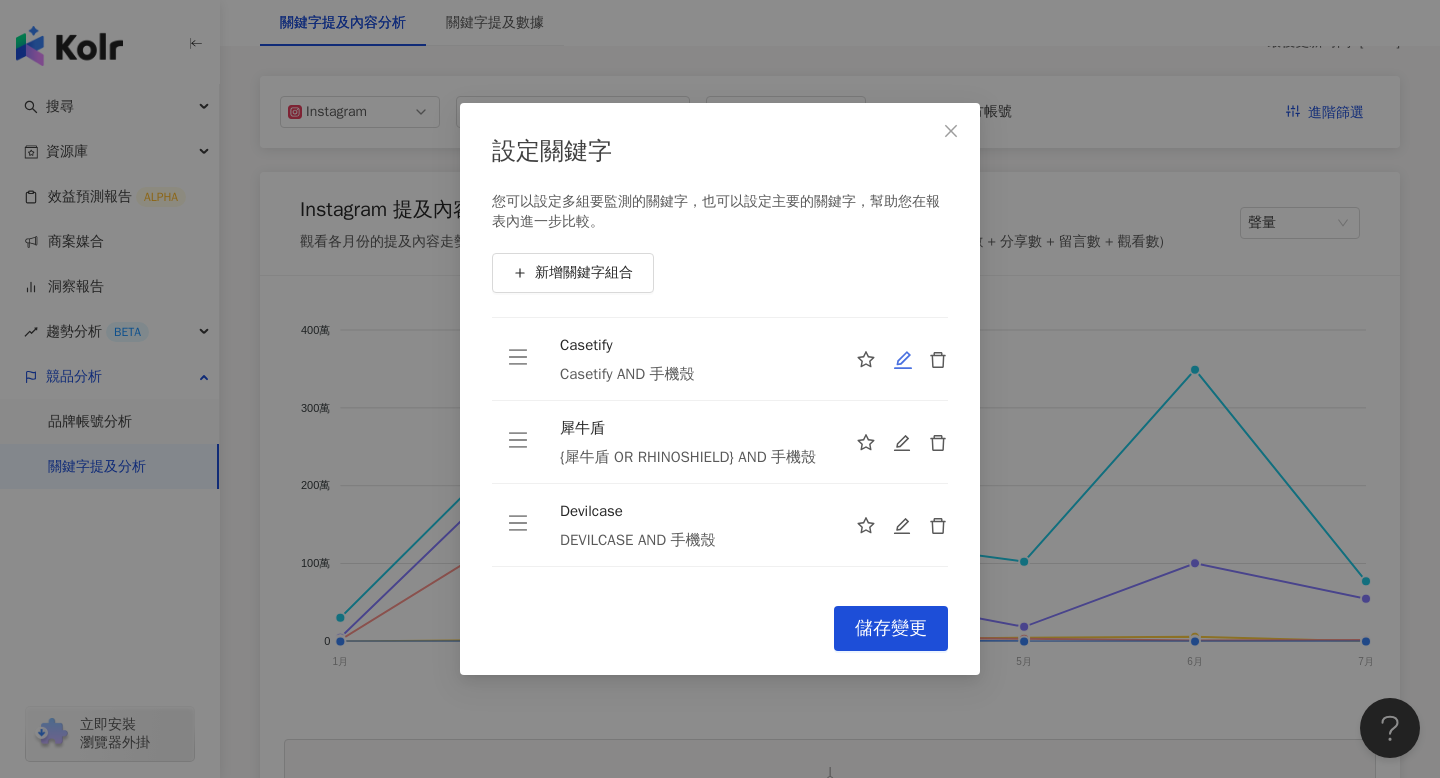 click 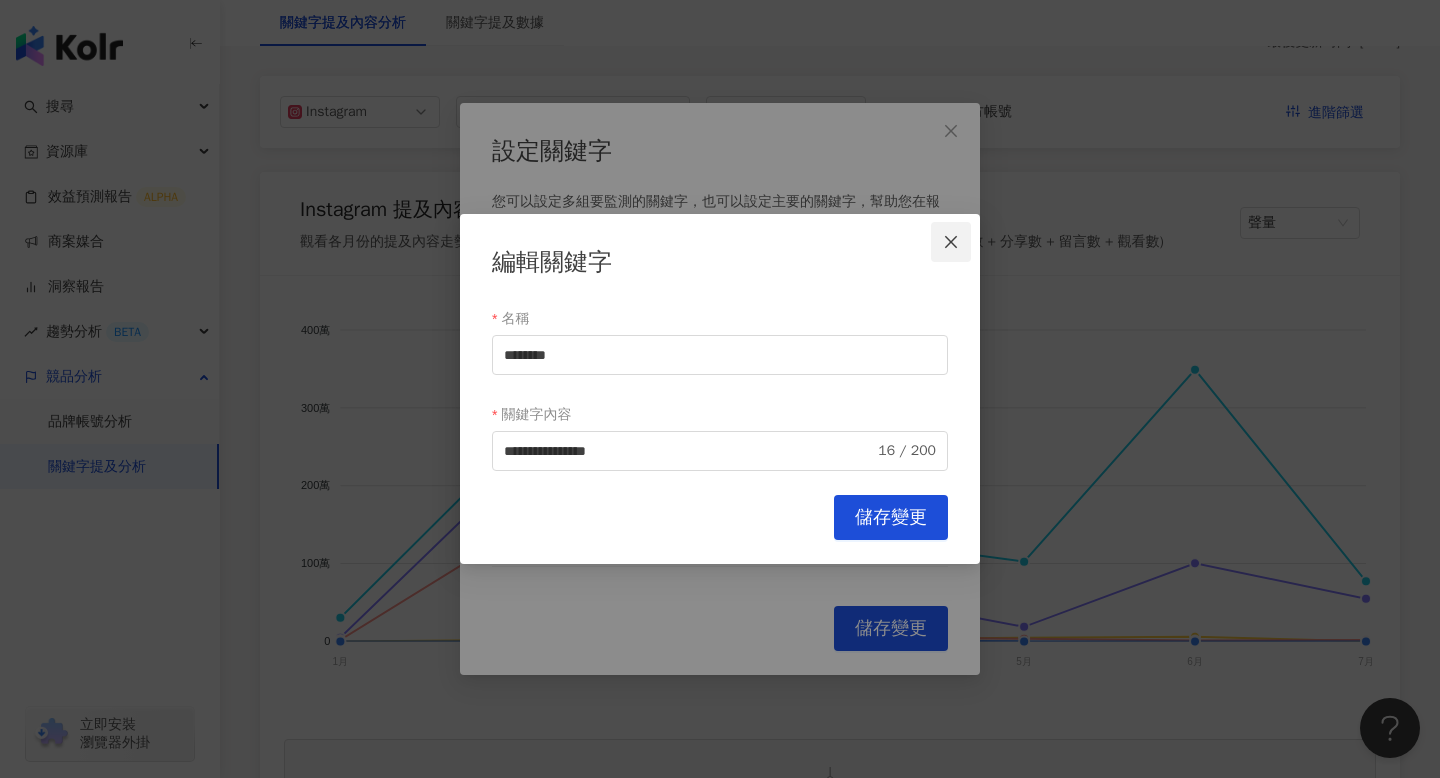 click at bounding box center (951, 242) 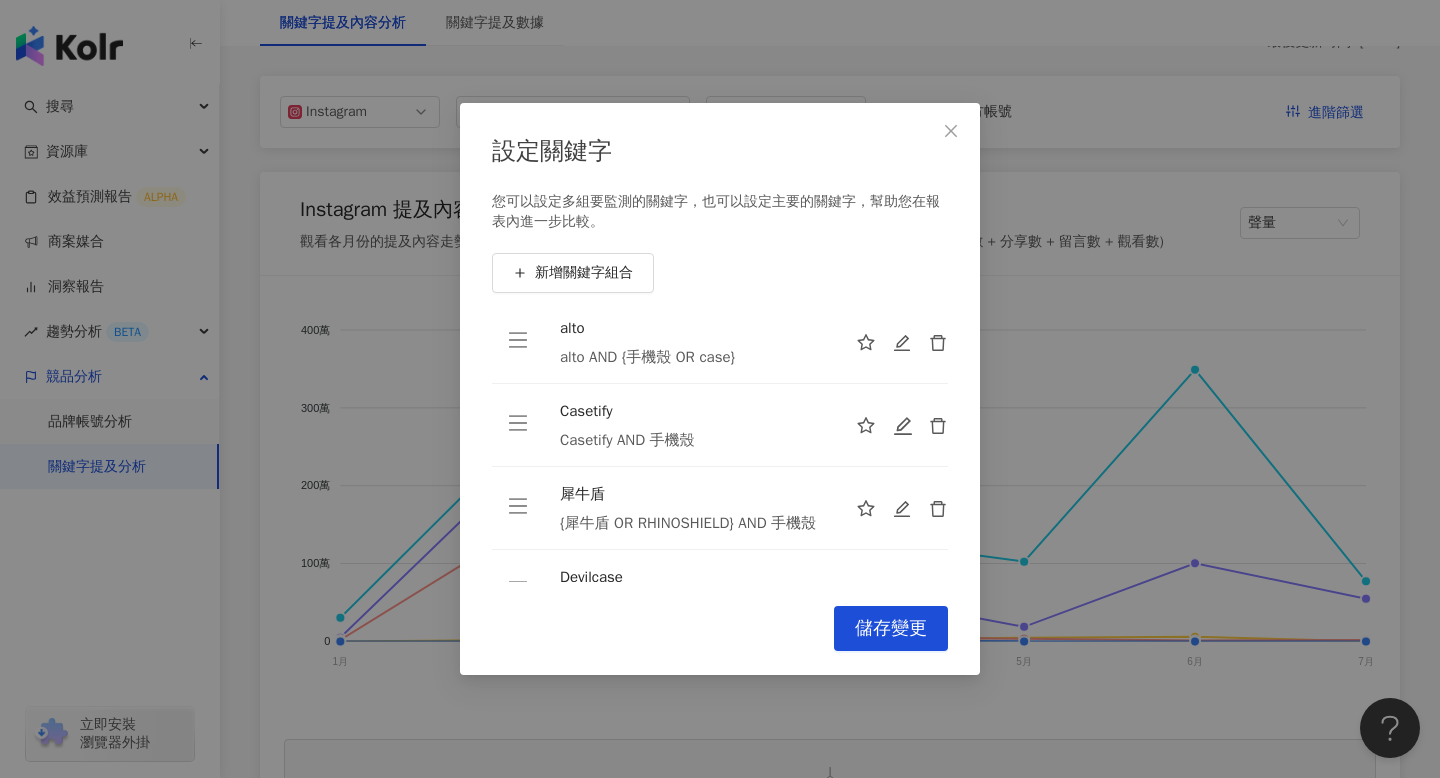 scroll, scrollTop: 0, scrollLeft: 0, axis: both 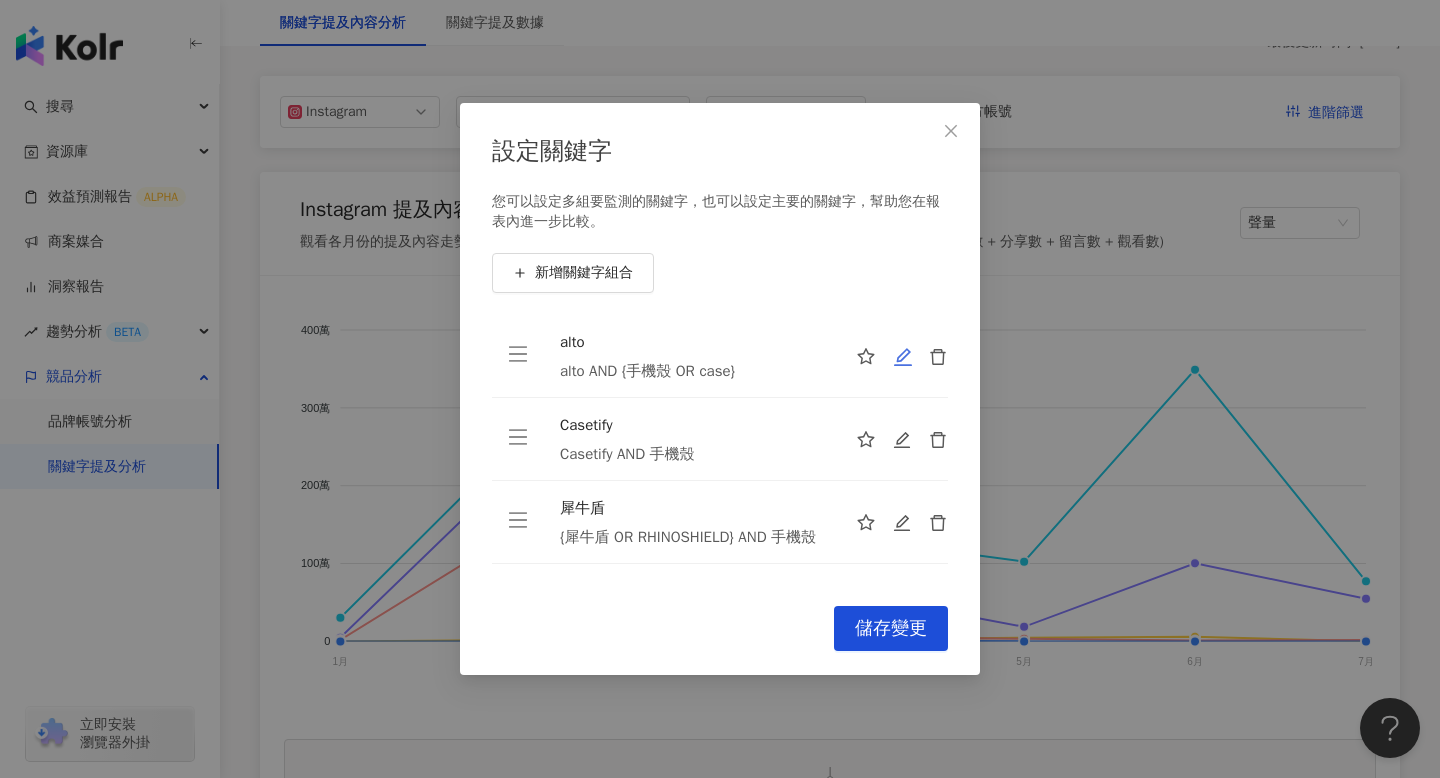 click 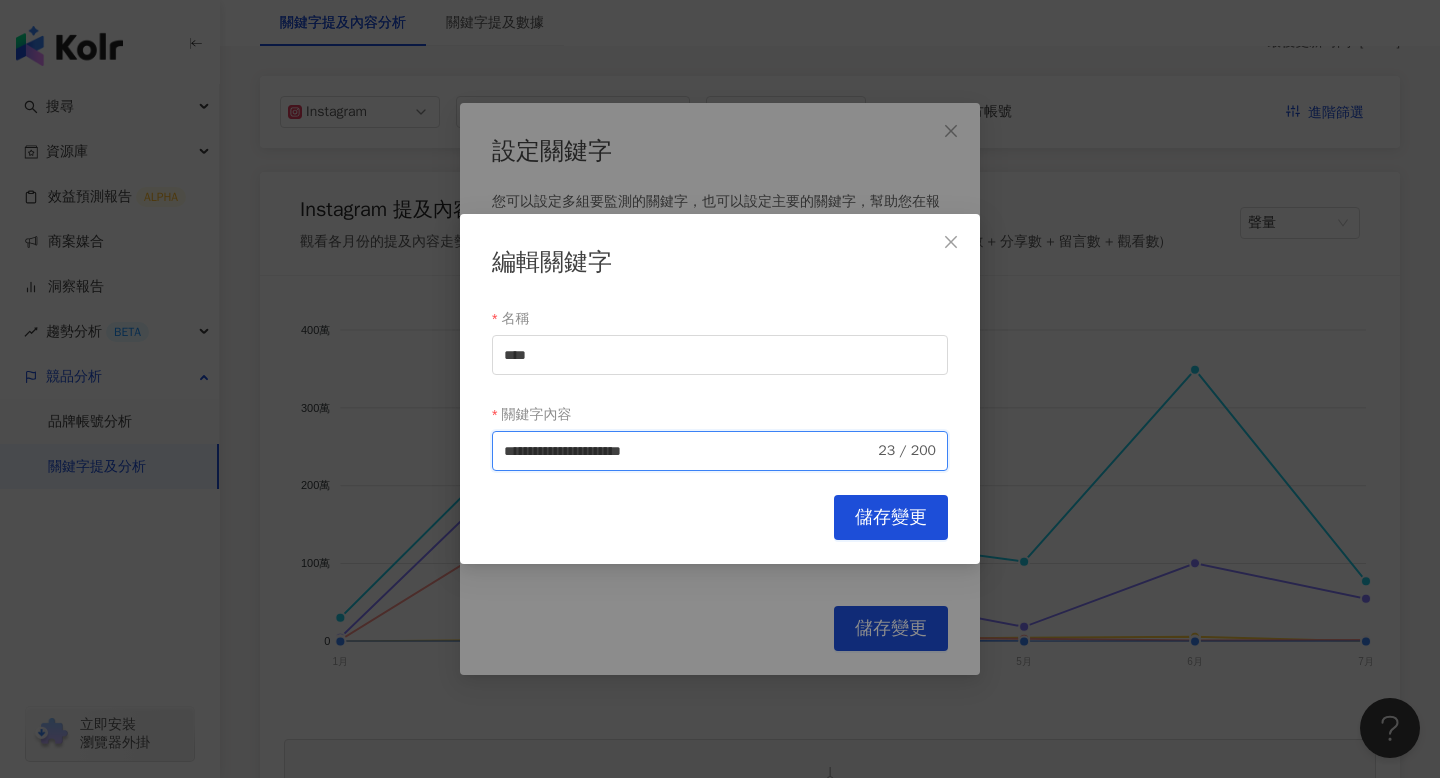 drag, startPoint x: 571, startPoint y: 455, endPoint x: 707, endPoint y: 451, distance: 136.0588 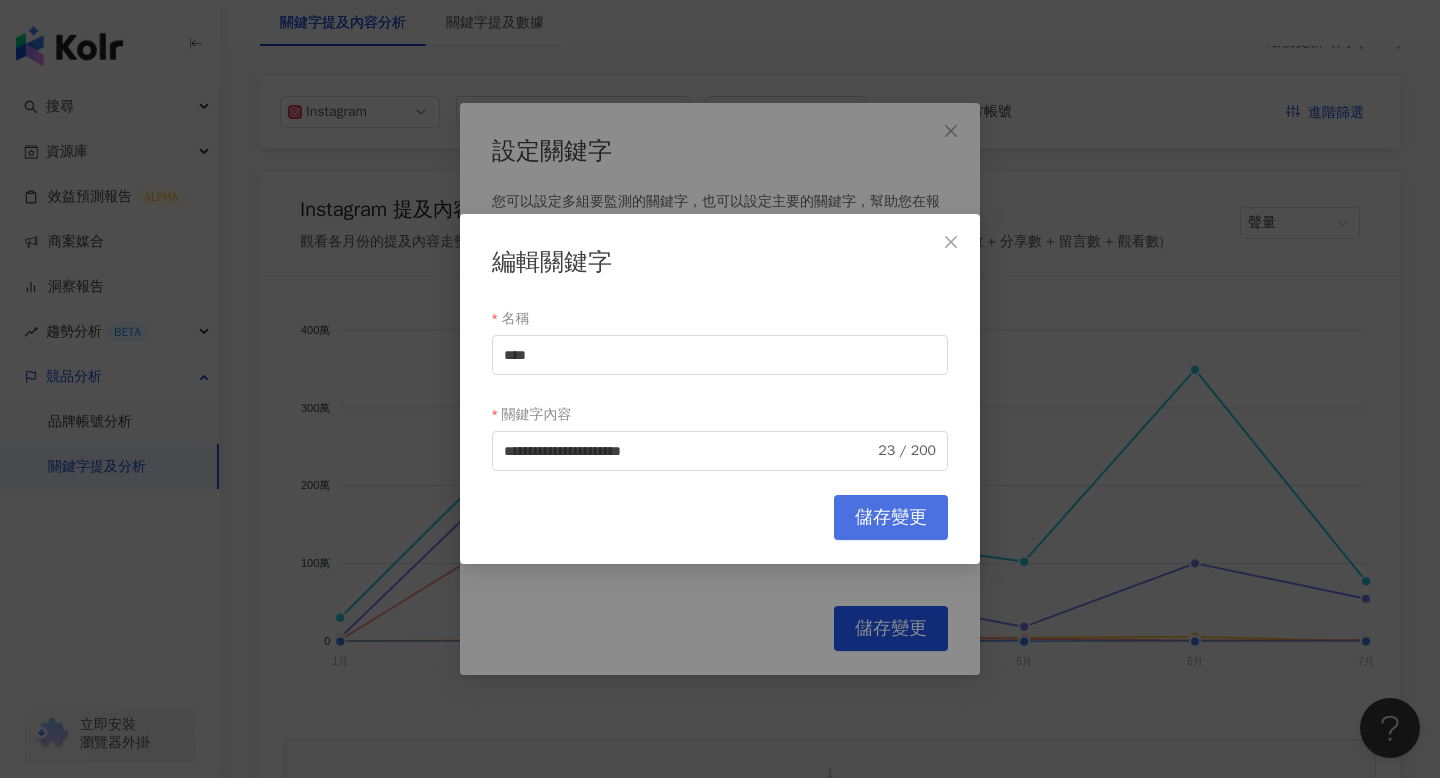 click on "儲存變更" at bounding box center (891, 517) 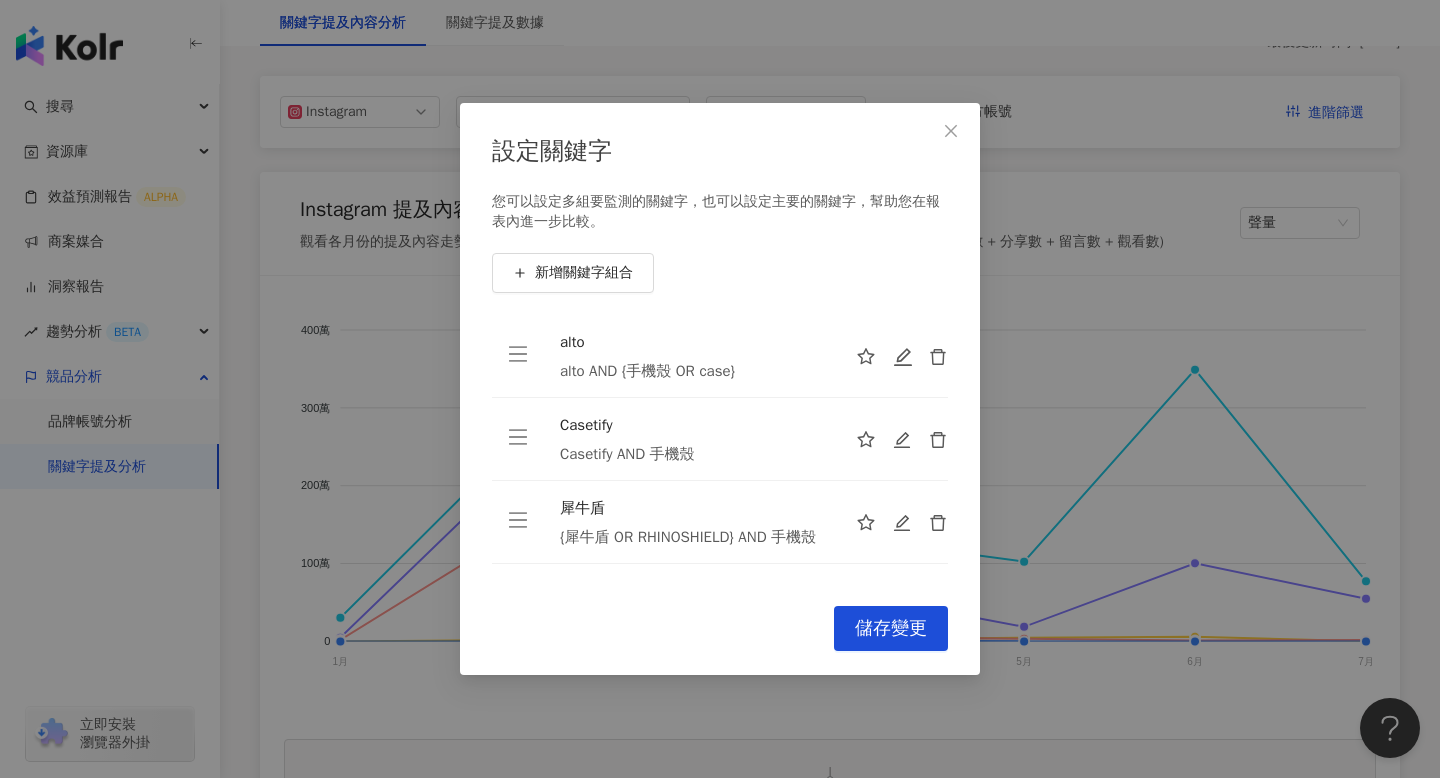 scroll, scrollTop: 34, scrollLeft: 0, axis: vertical 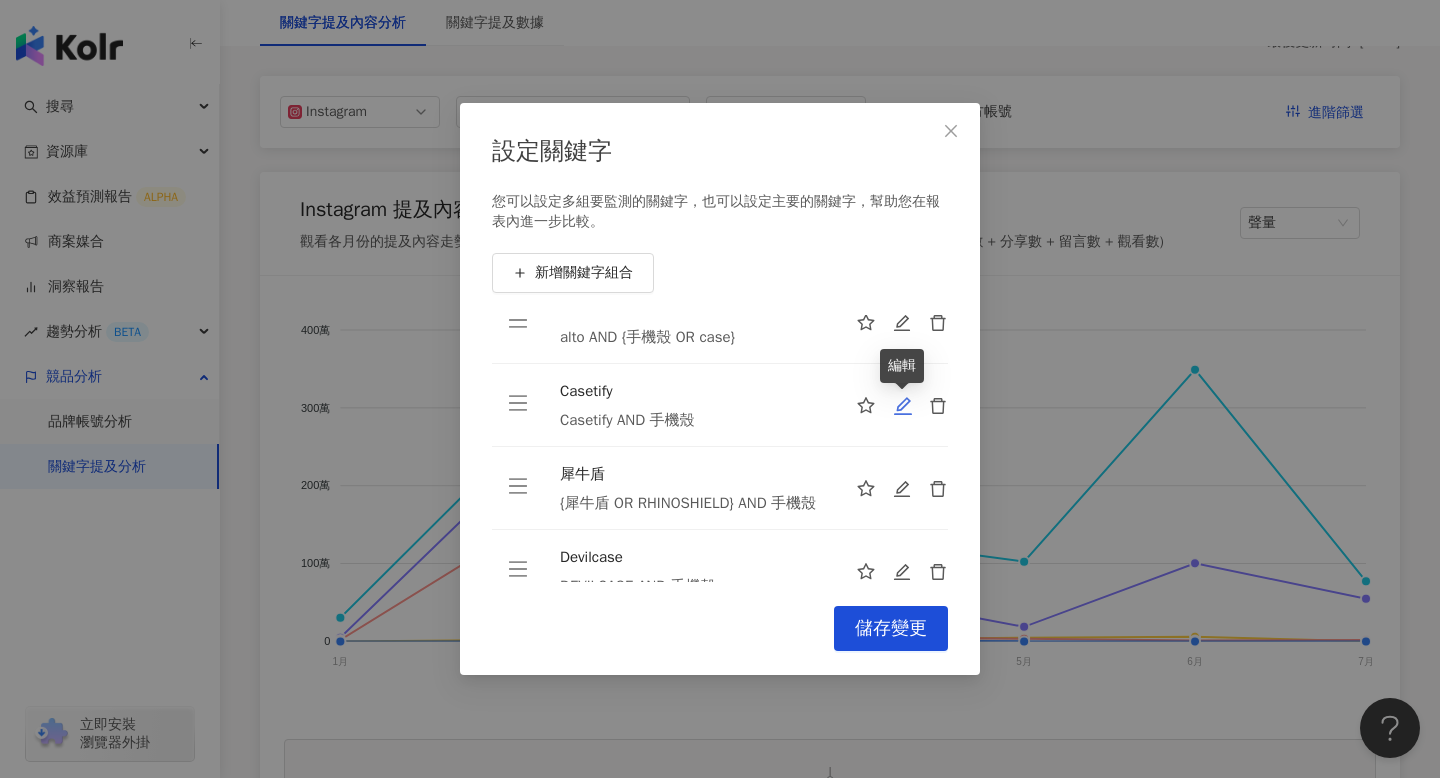 click 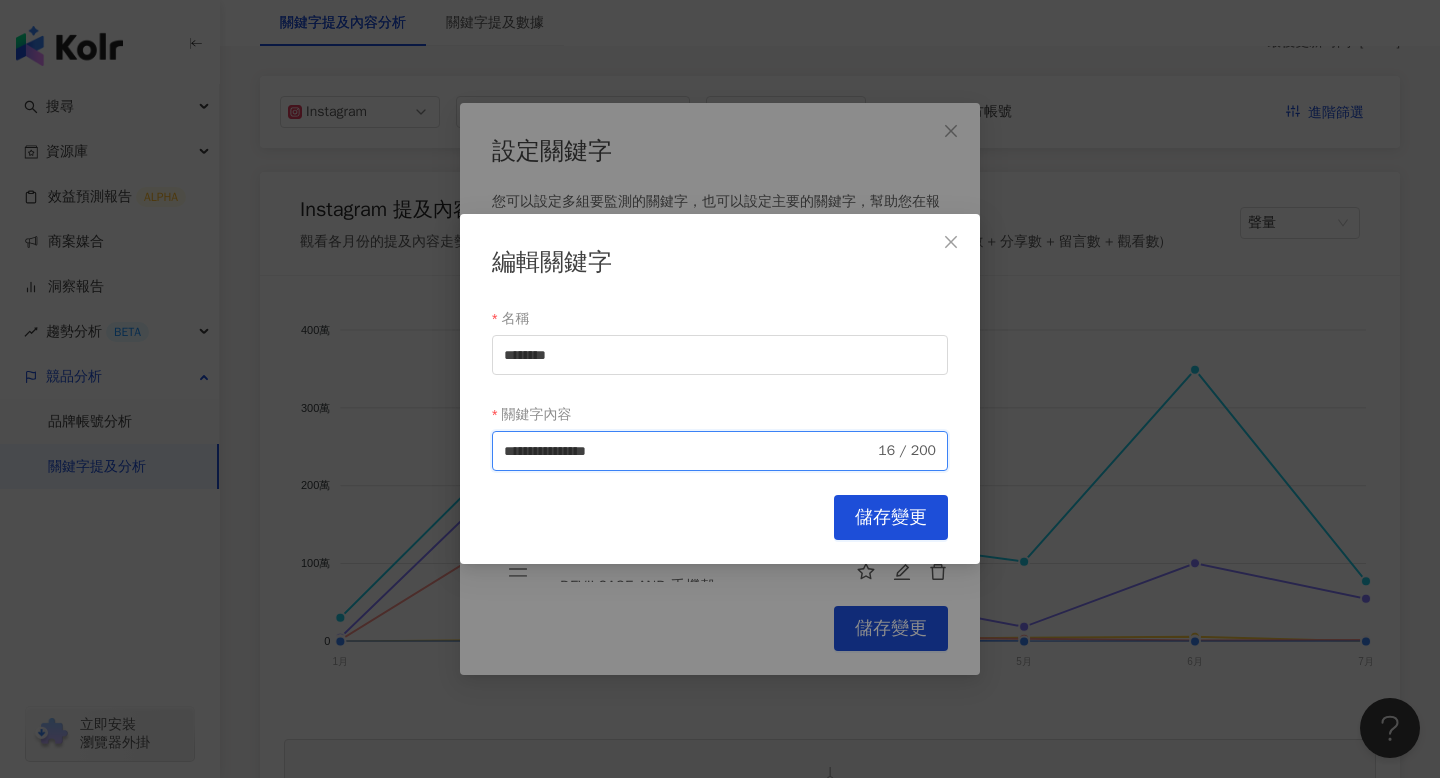 paste on "**********" 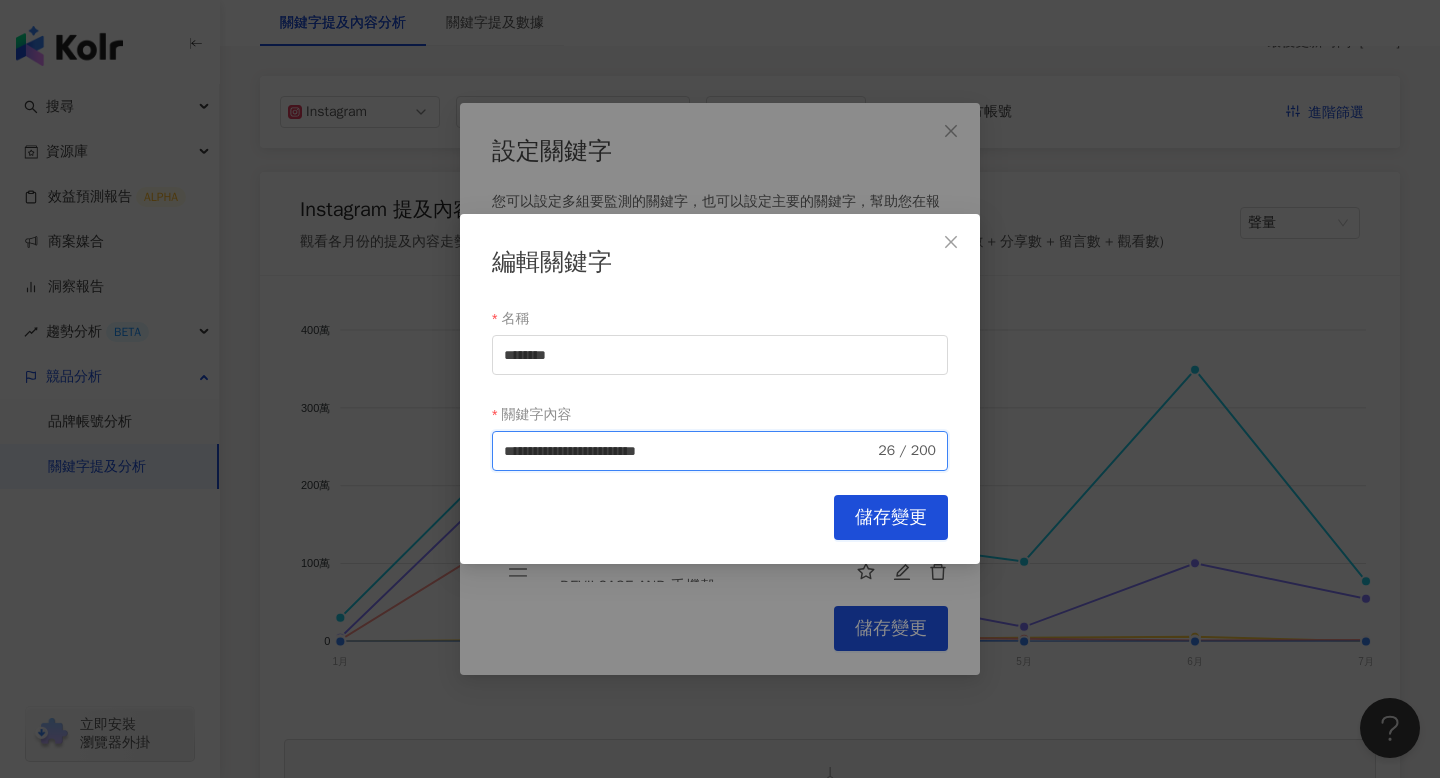 drag, startPoint x: 598, startPoint y: 455, endPoint x: 658, endPoint y: 461, distance: 60.299255 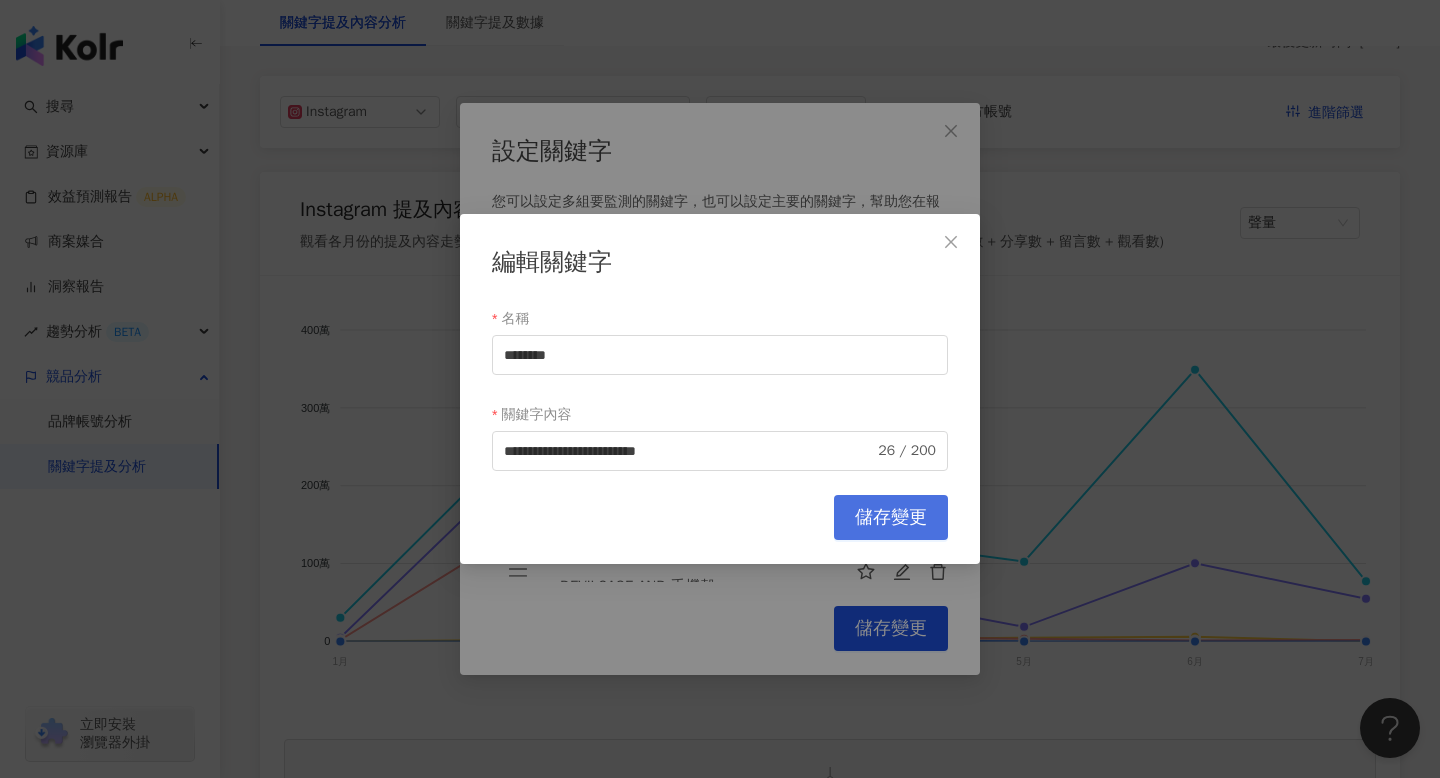 click on "儲存變更" at bounding box center (891, 518) 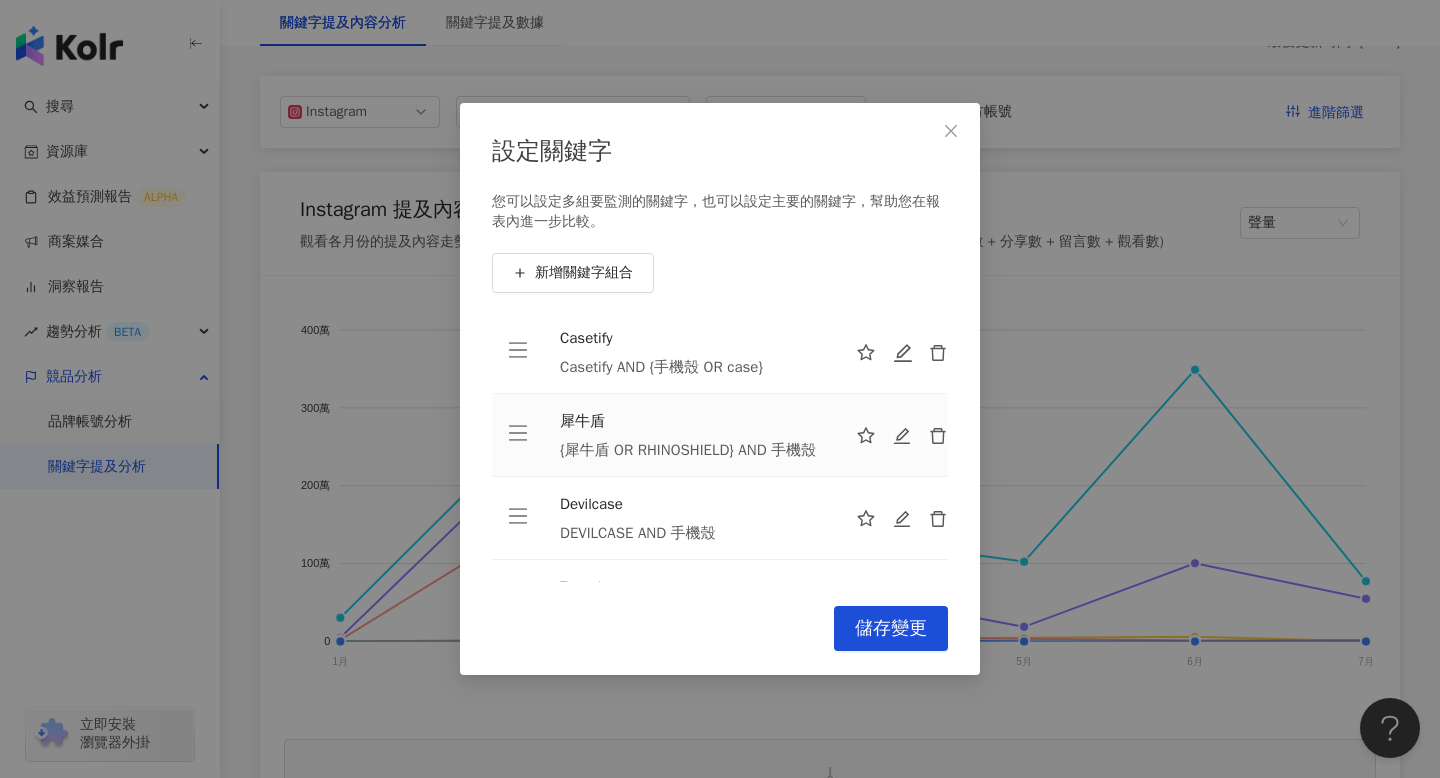 scroll, scrollTop: 97, scrollLeft: 0, axis: vertical 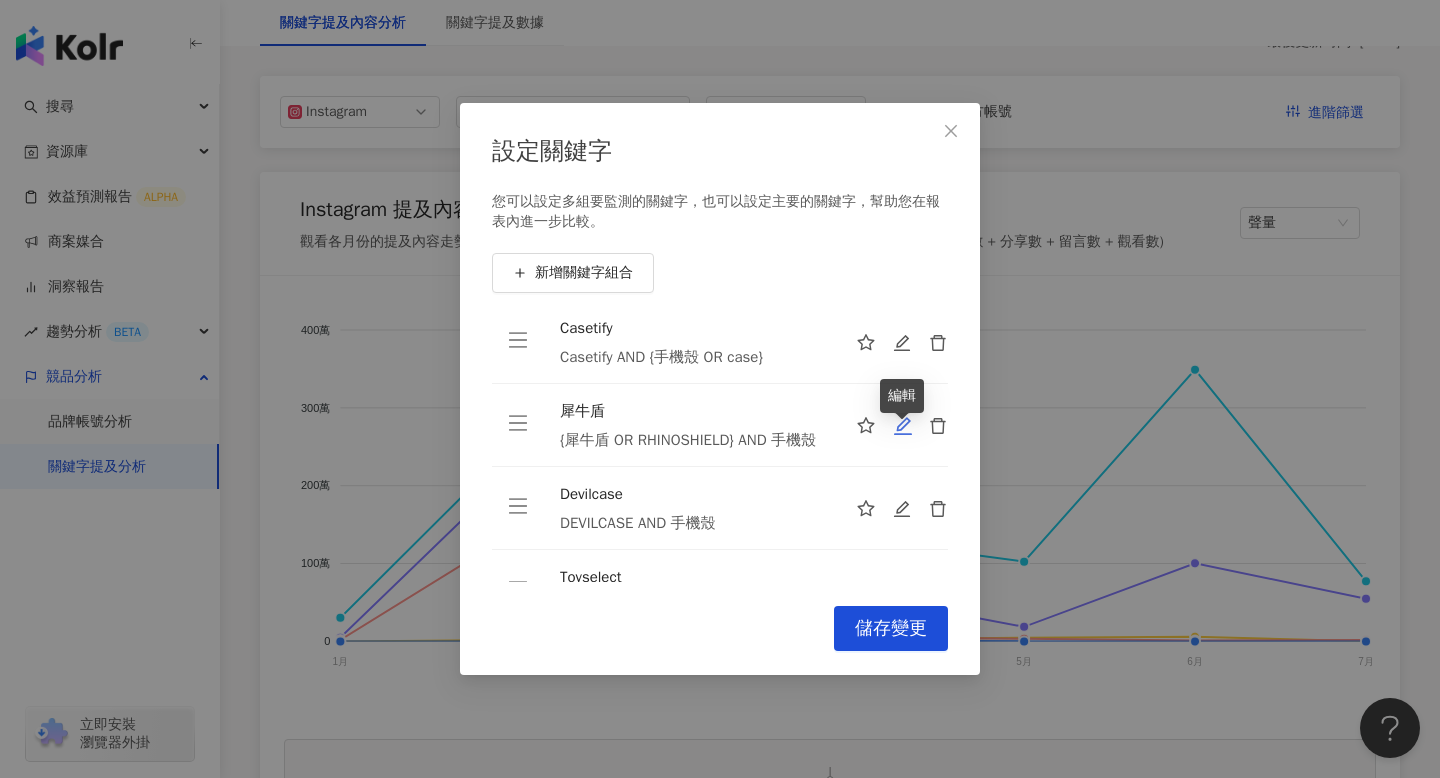 click 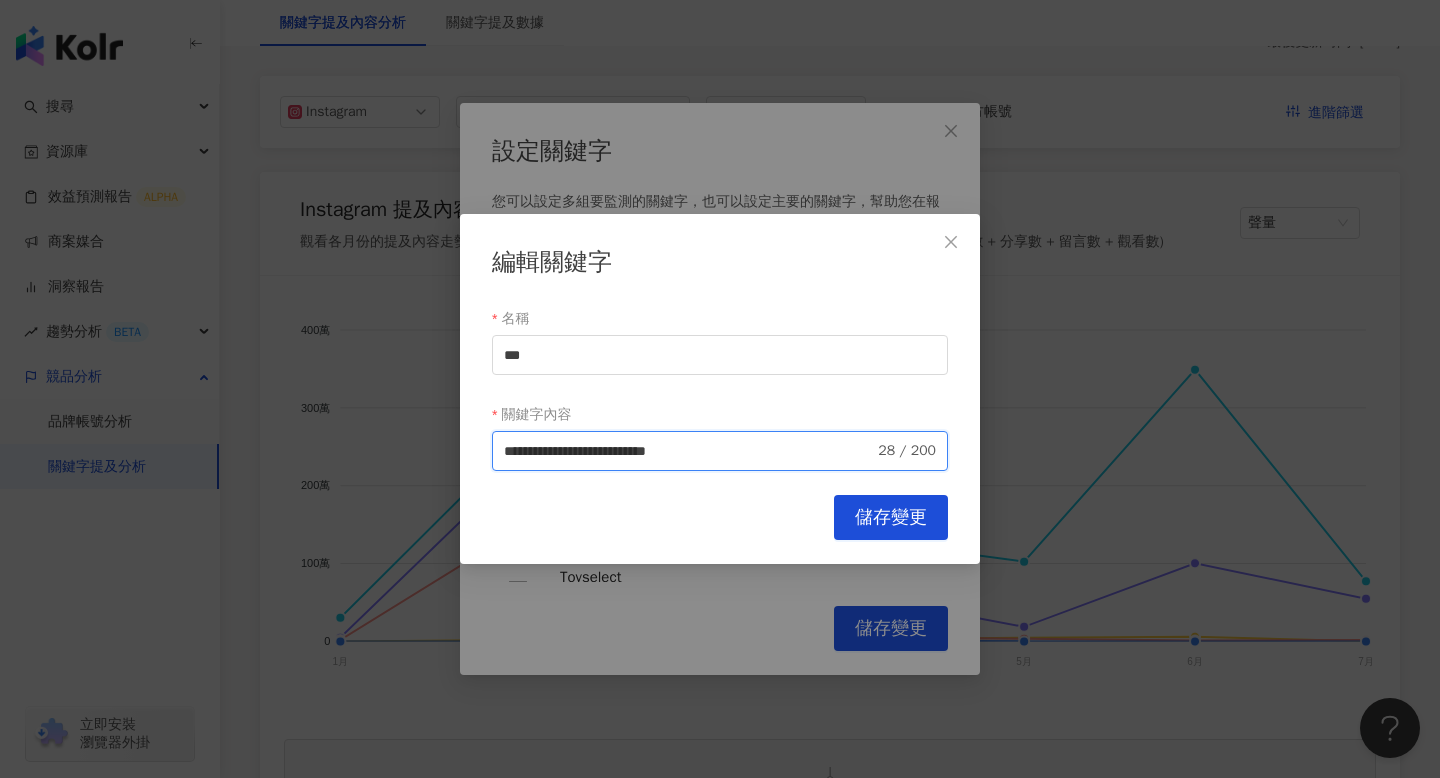 paste on "**********" 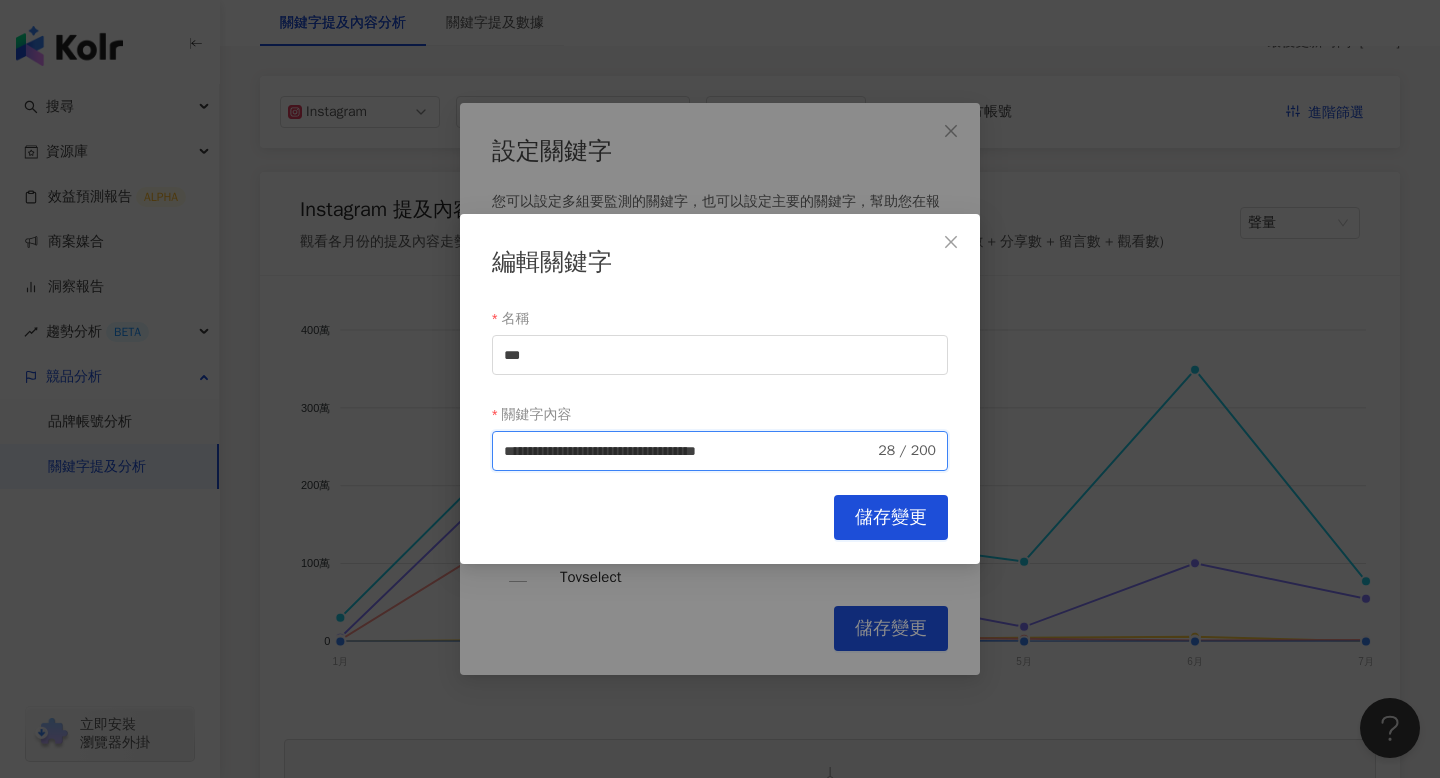 drag, startPoint x: 721, startPoint y: 453, endPoint x: 763, endPoint y: 452, distance: 42.0119 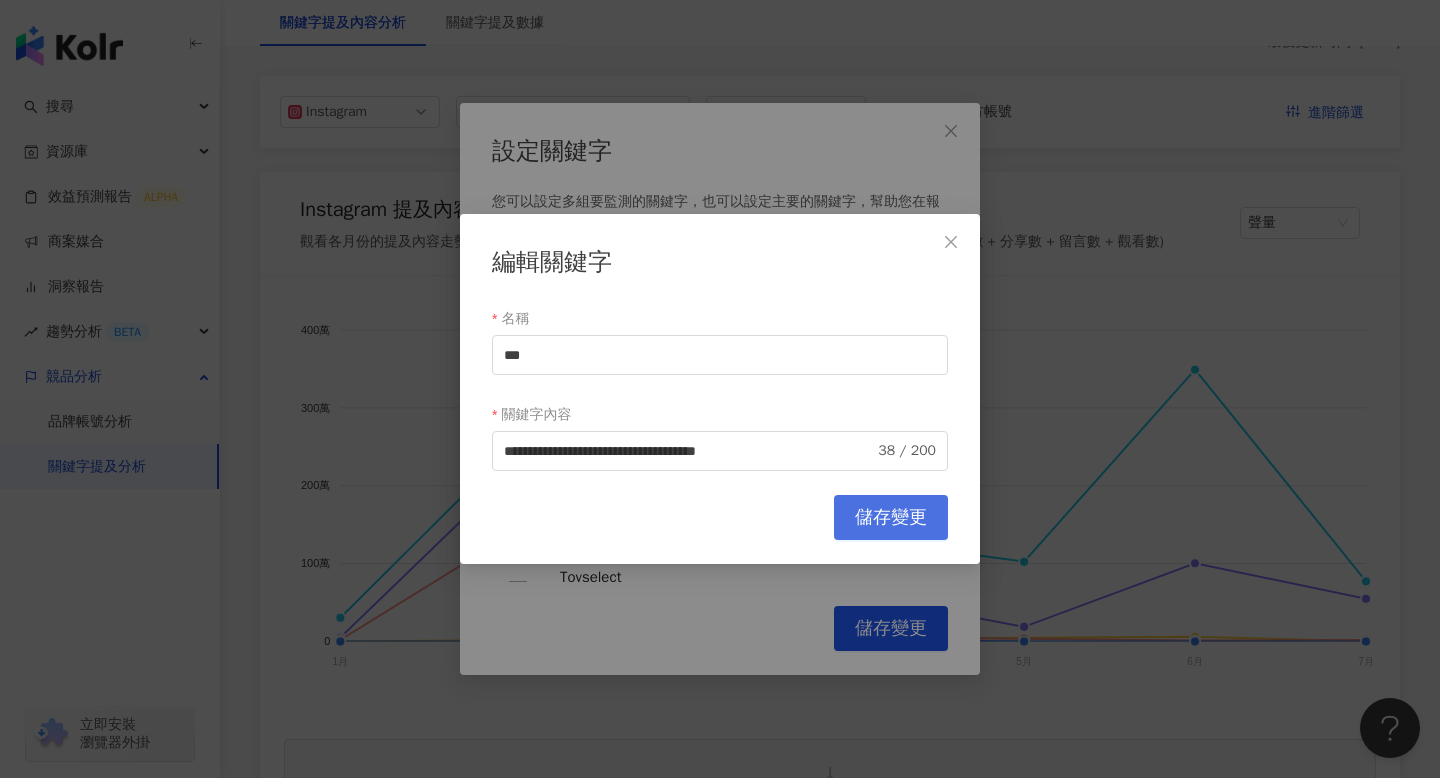 click on "儲存變更" at bounding box center (891, 517) 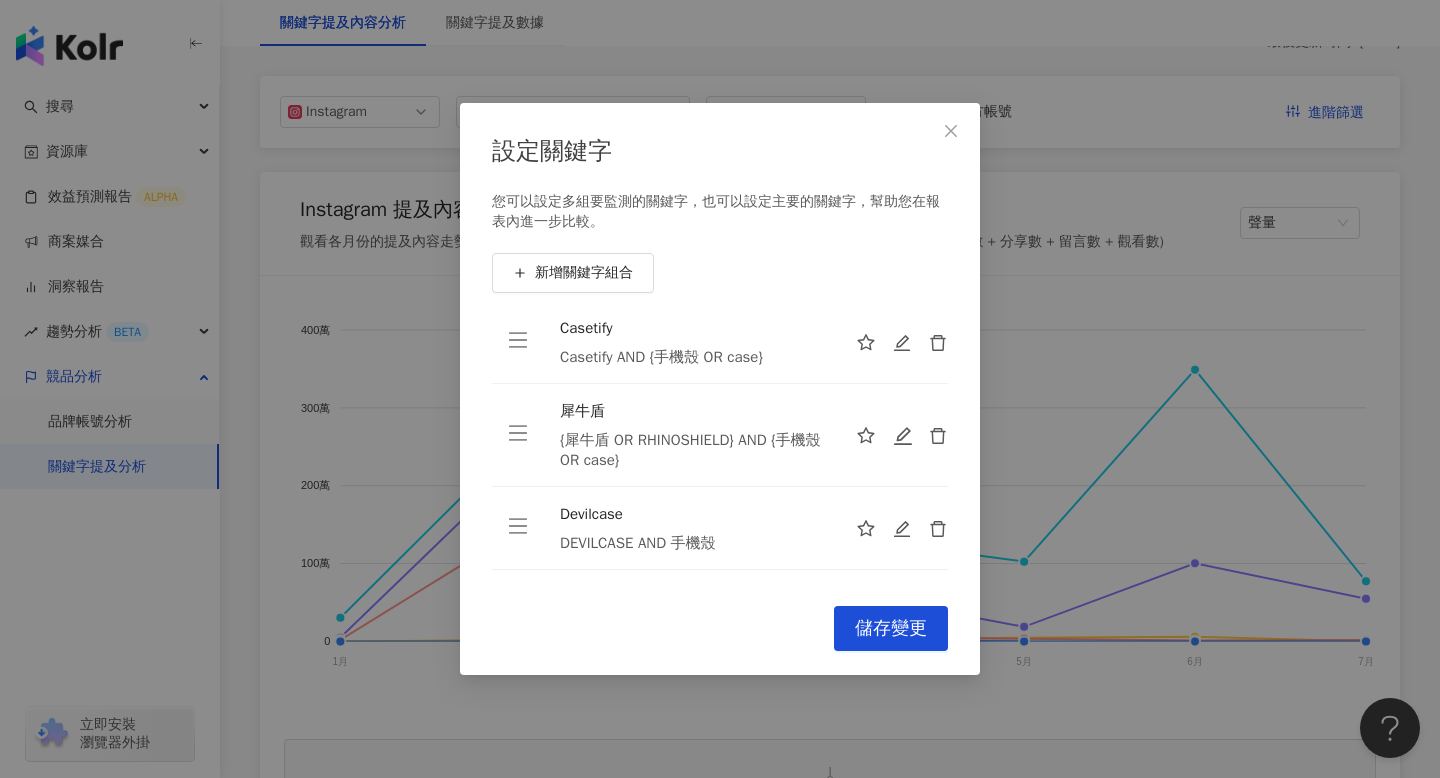 scroll, scrollTop: 168, scrollLeft: 0, axis: vertical 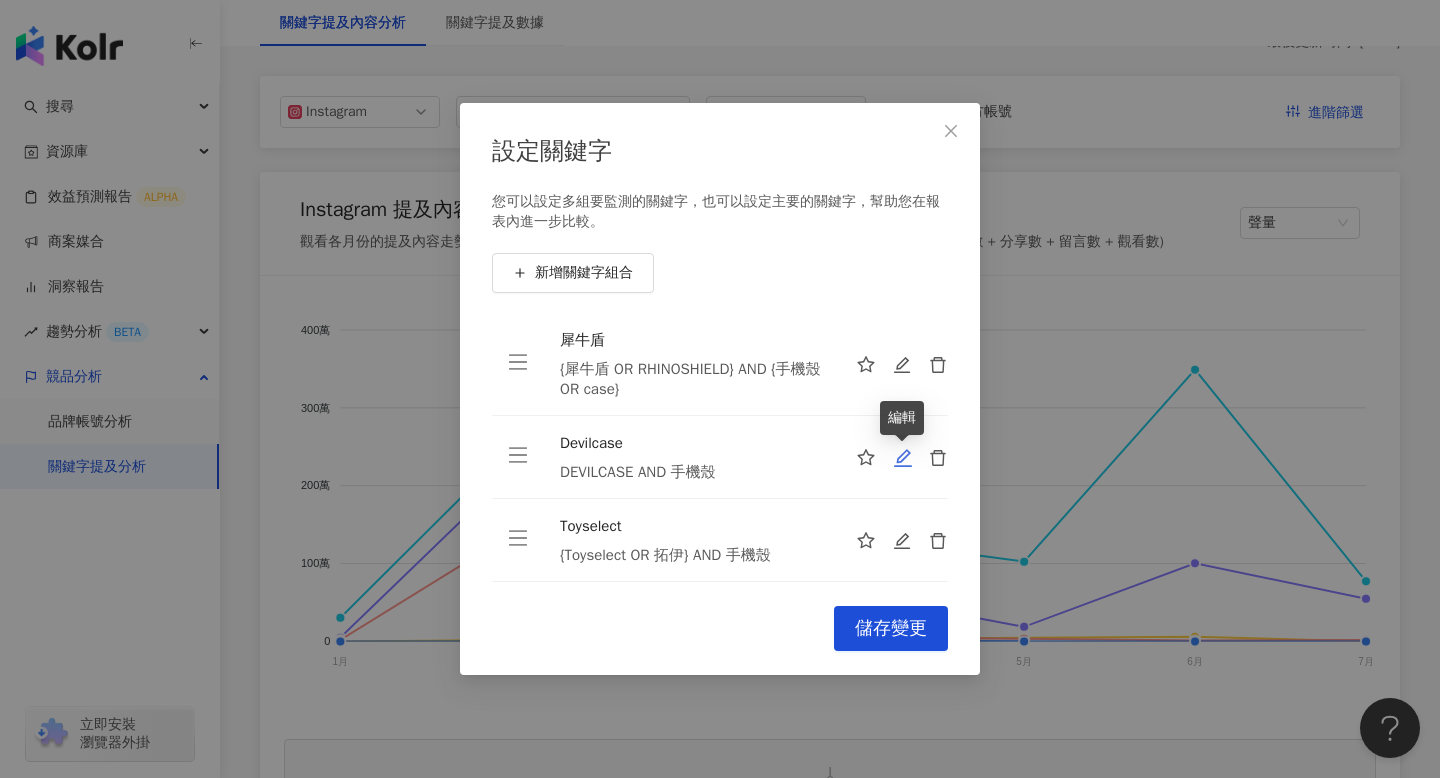 click 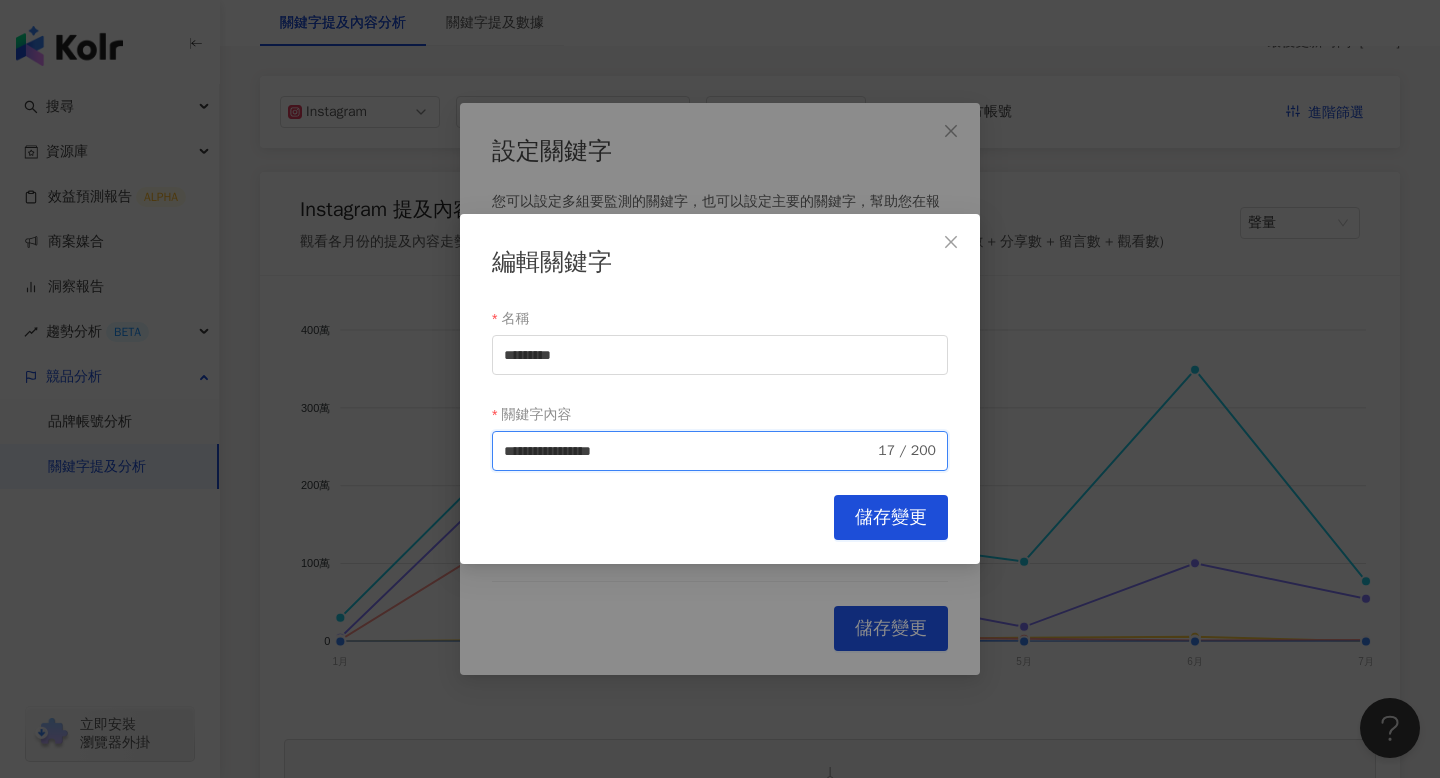paste on "**********" 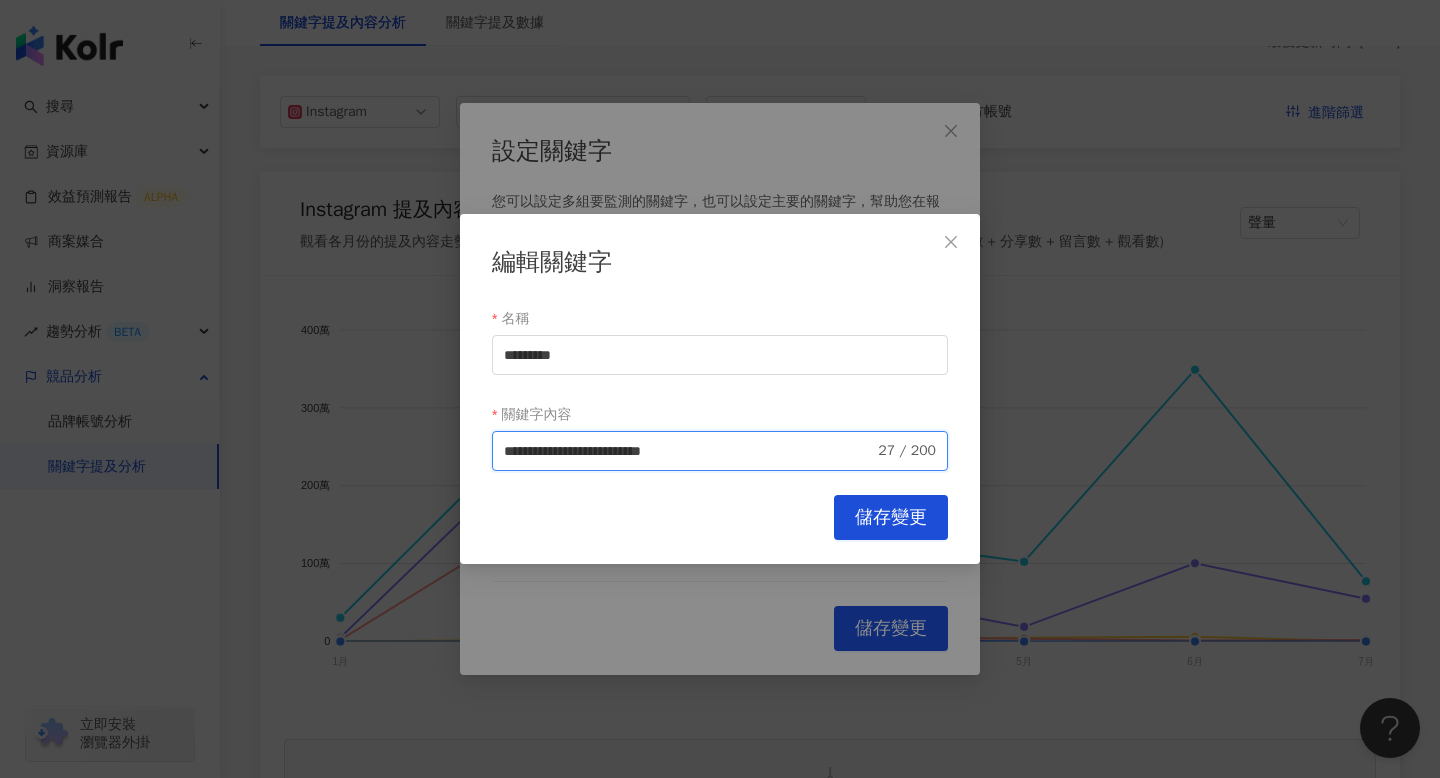 drag, startPoint x: 621, startPoint y: 449, endPoint x: 701, endPoint y: 443, distance: 80.224686 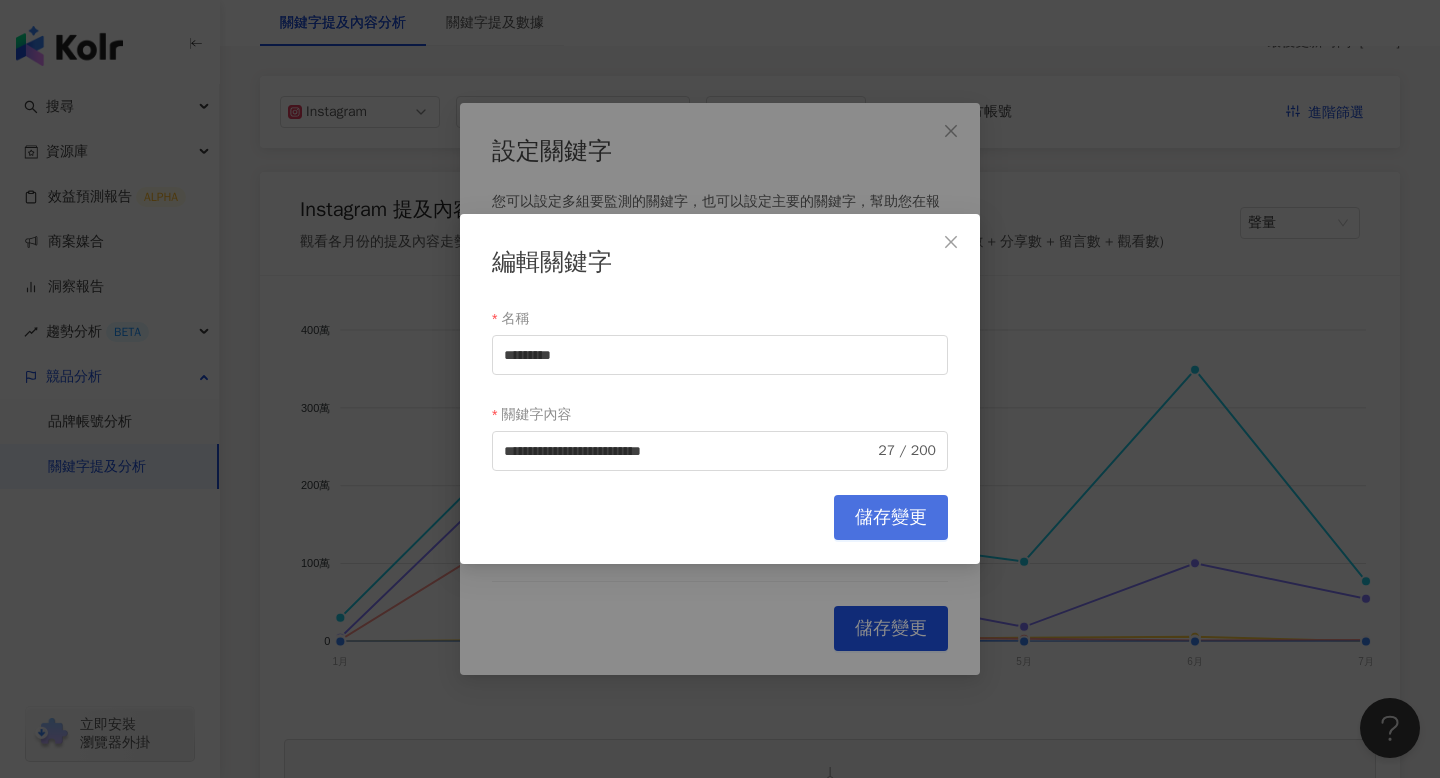 click on "儲存變更" at bounding box center (891, 518) 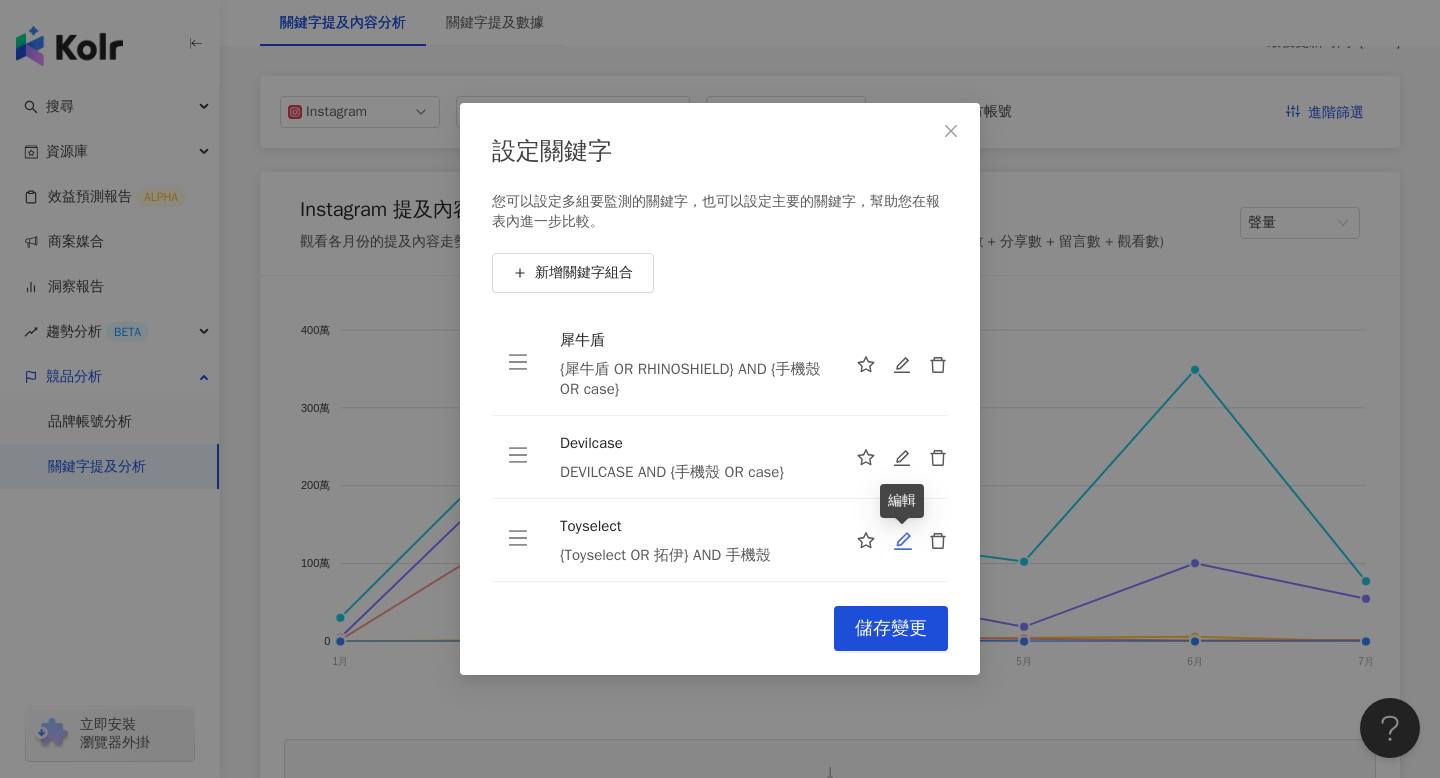 click 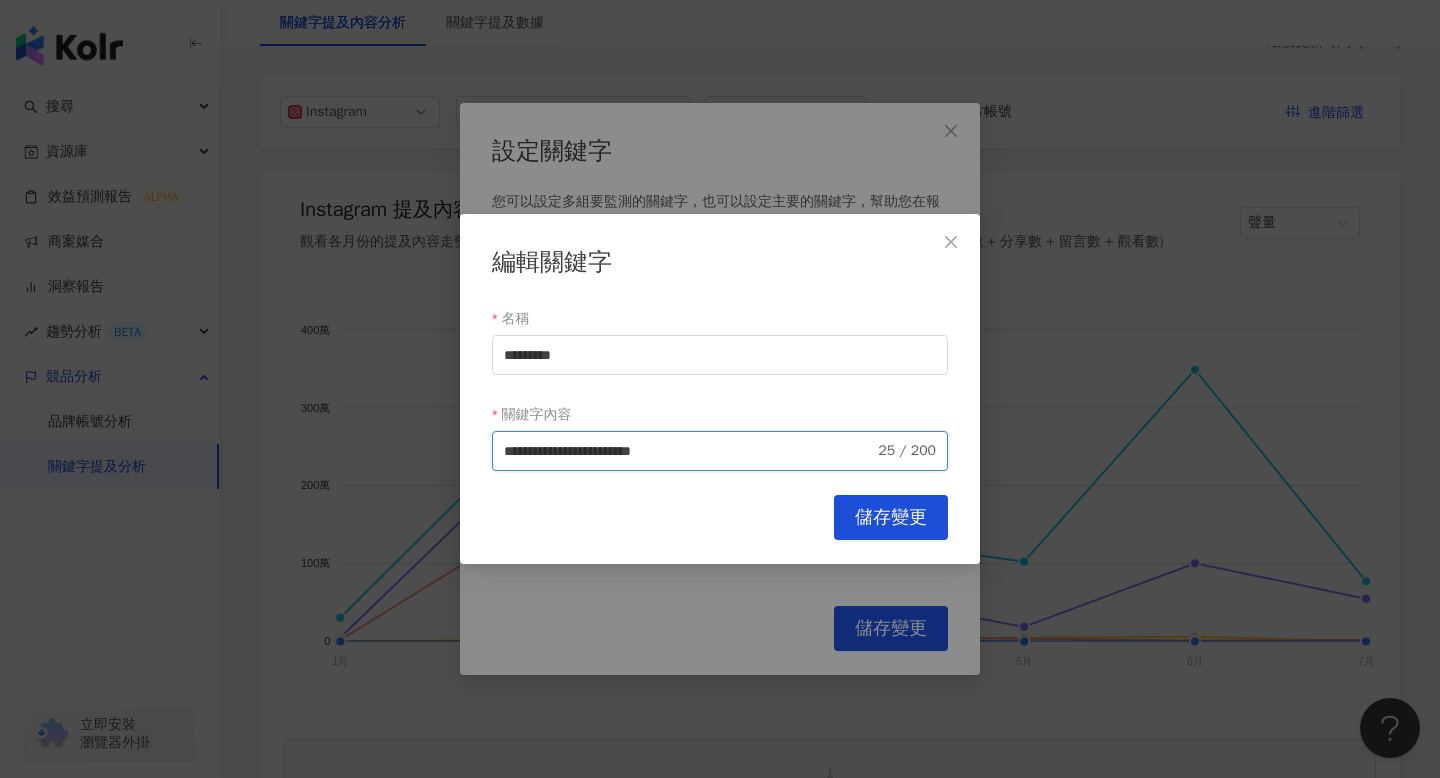 paste on "**********" 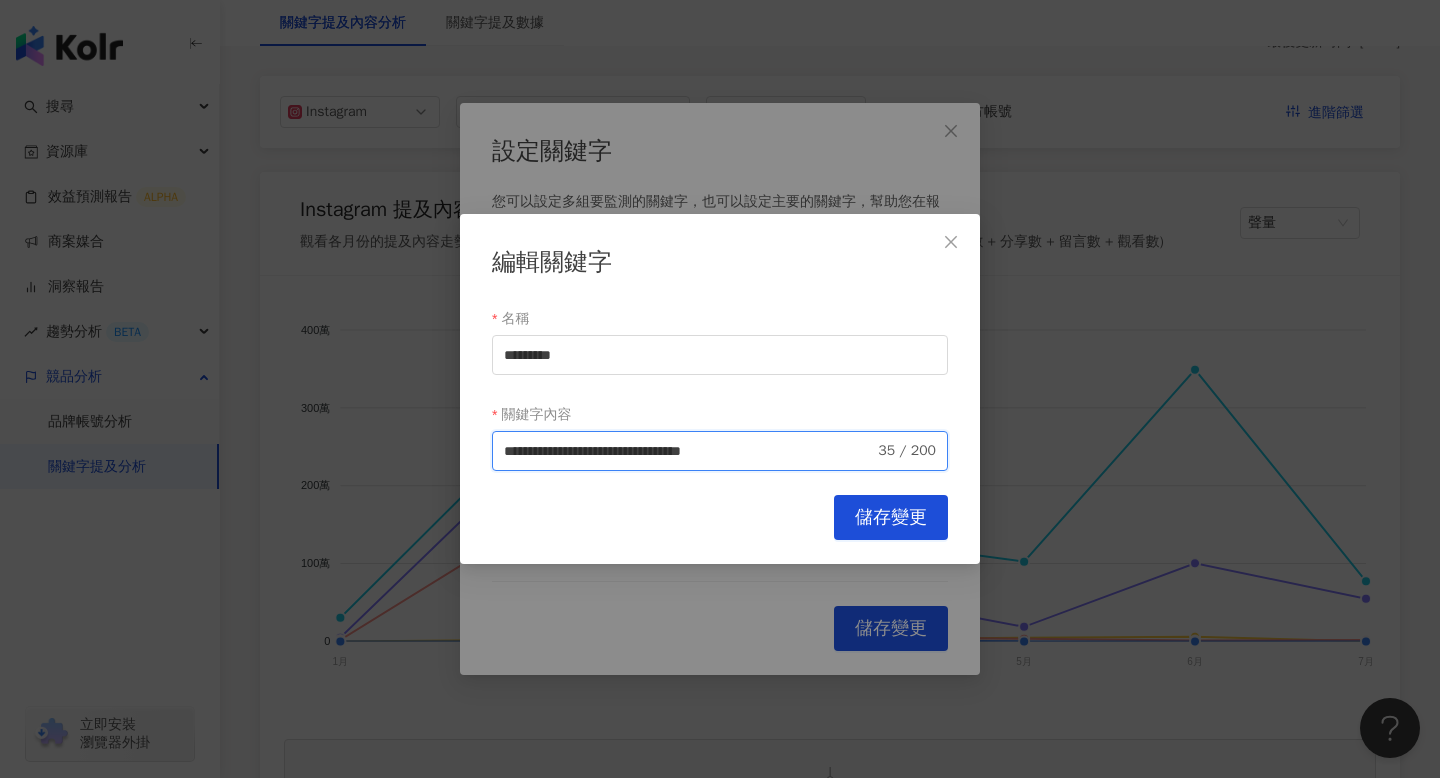 drag, startPoint x: 672, startPoint y: 455, endPoint x: 744, endPoint y: 451, distance: 72.11102 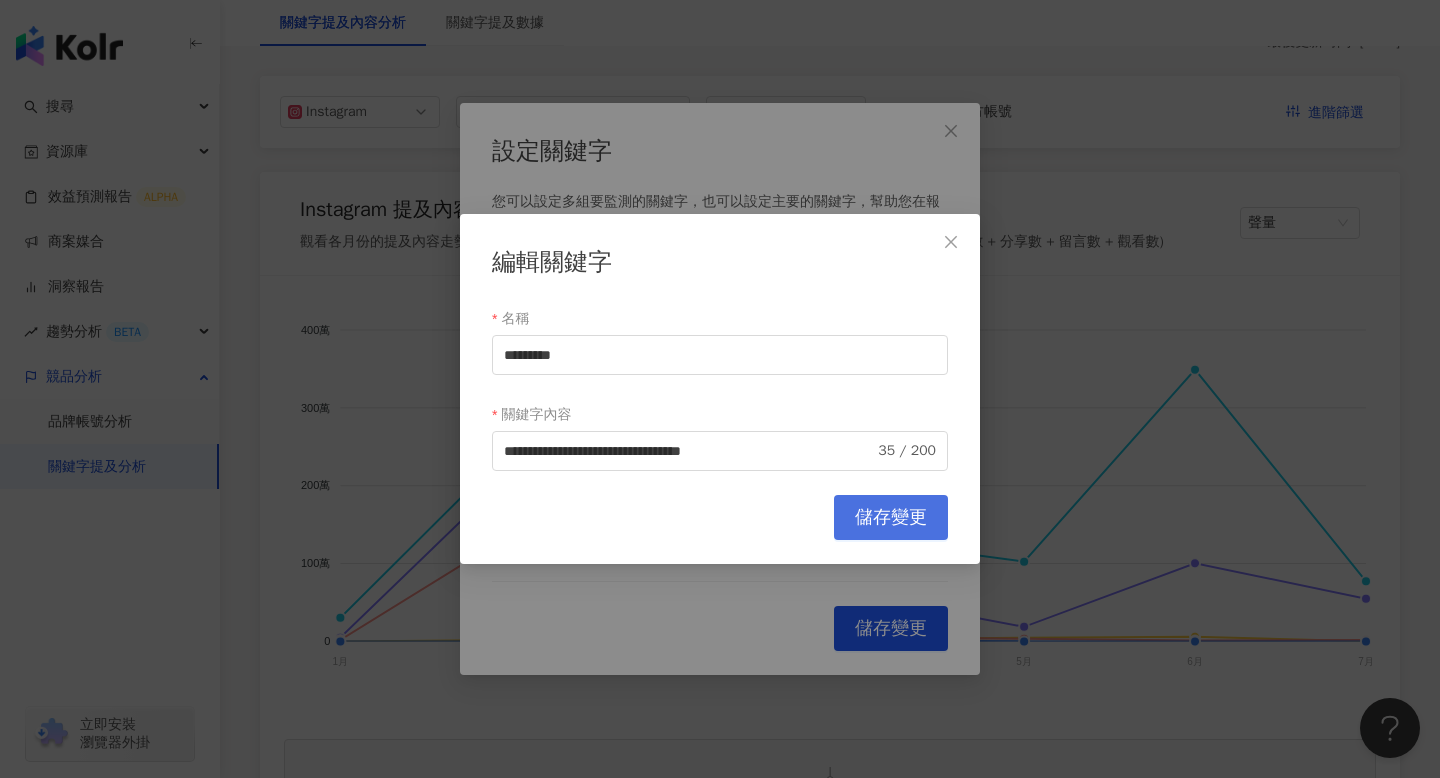 click on "儲存變更" at bounding box center (891, 517) 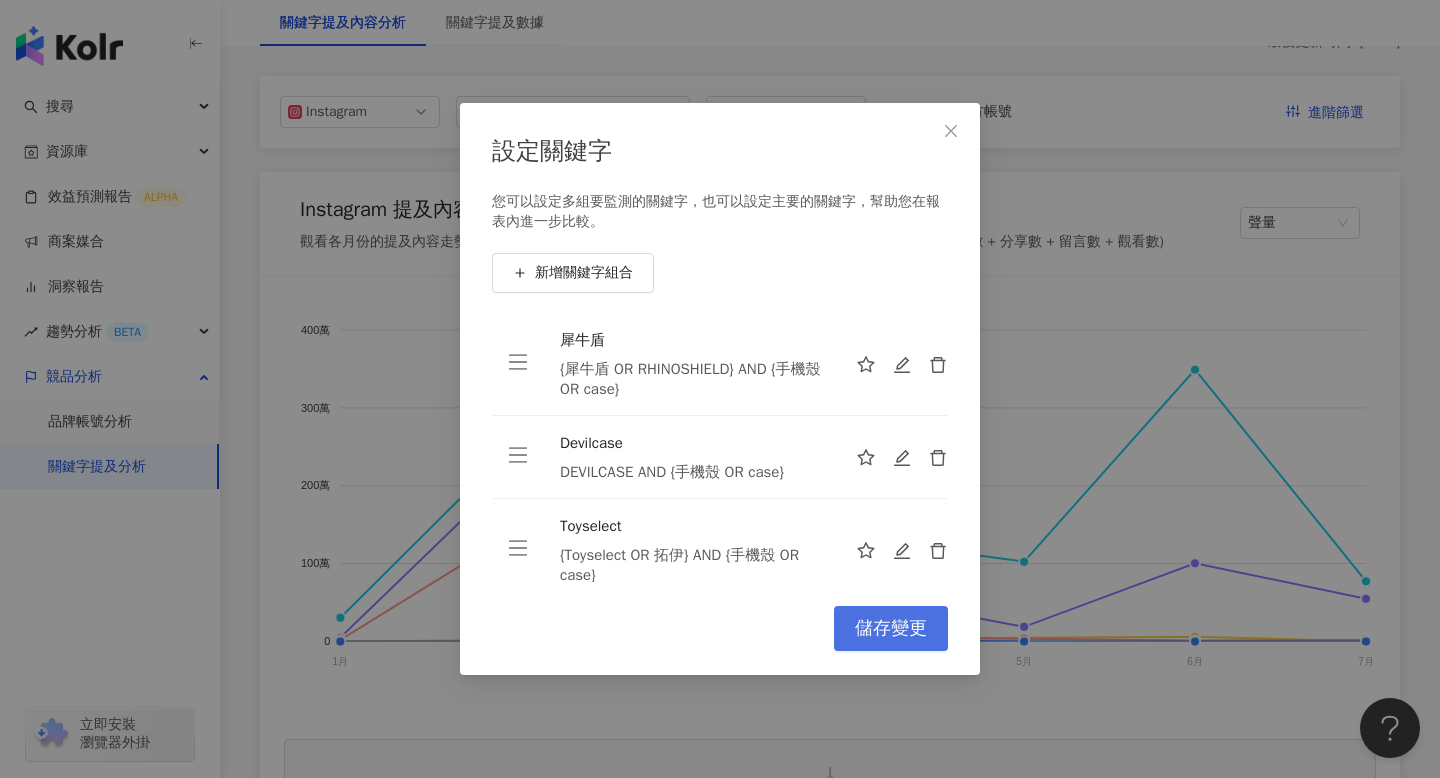 click on "儲存變更" at bounding box center [891, 629] 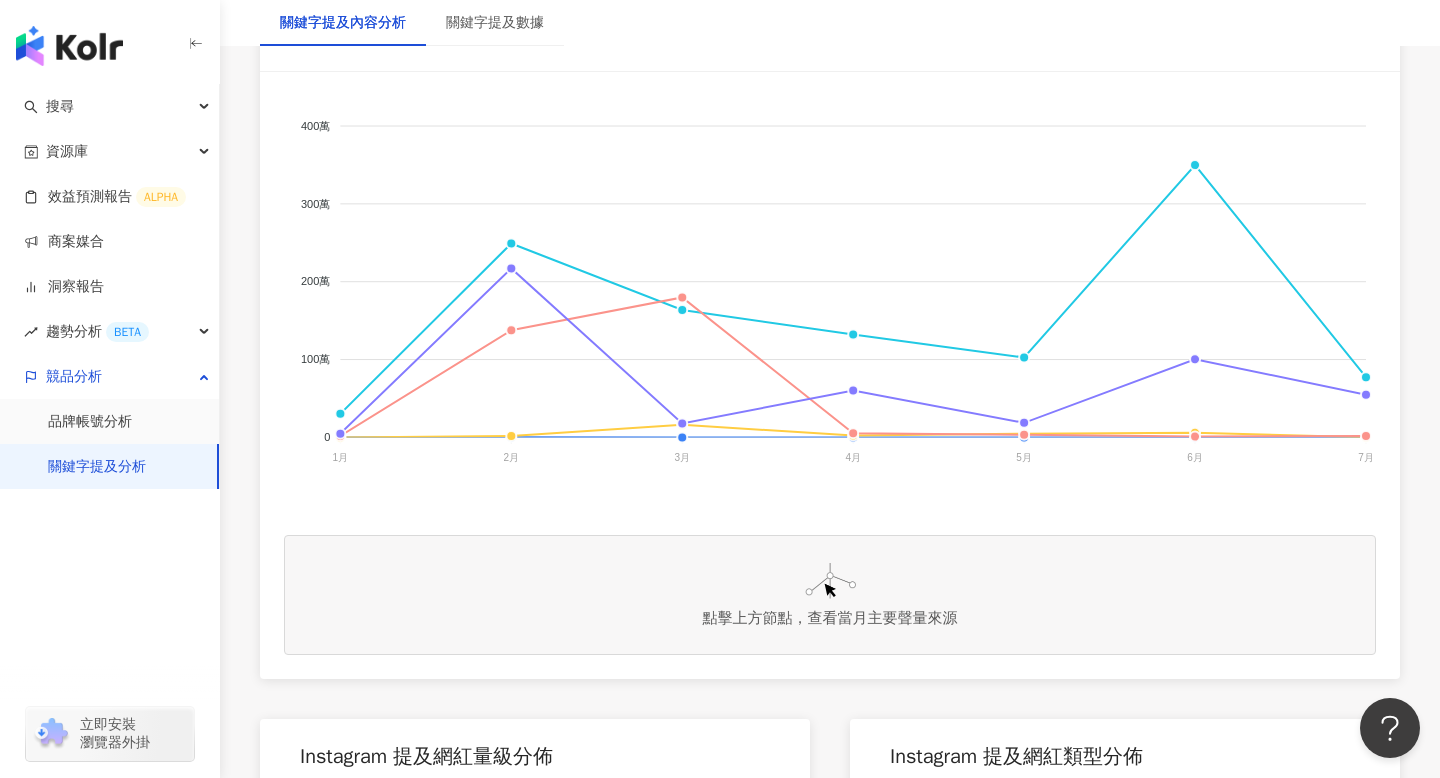 scroll, scrollTop: 458, scrollLeft: 0, axis: vertical 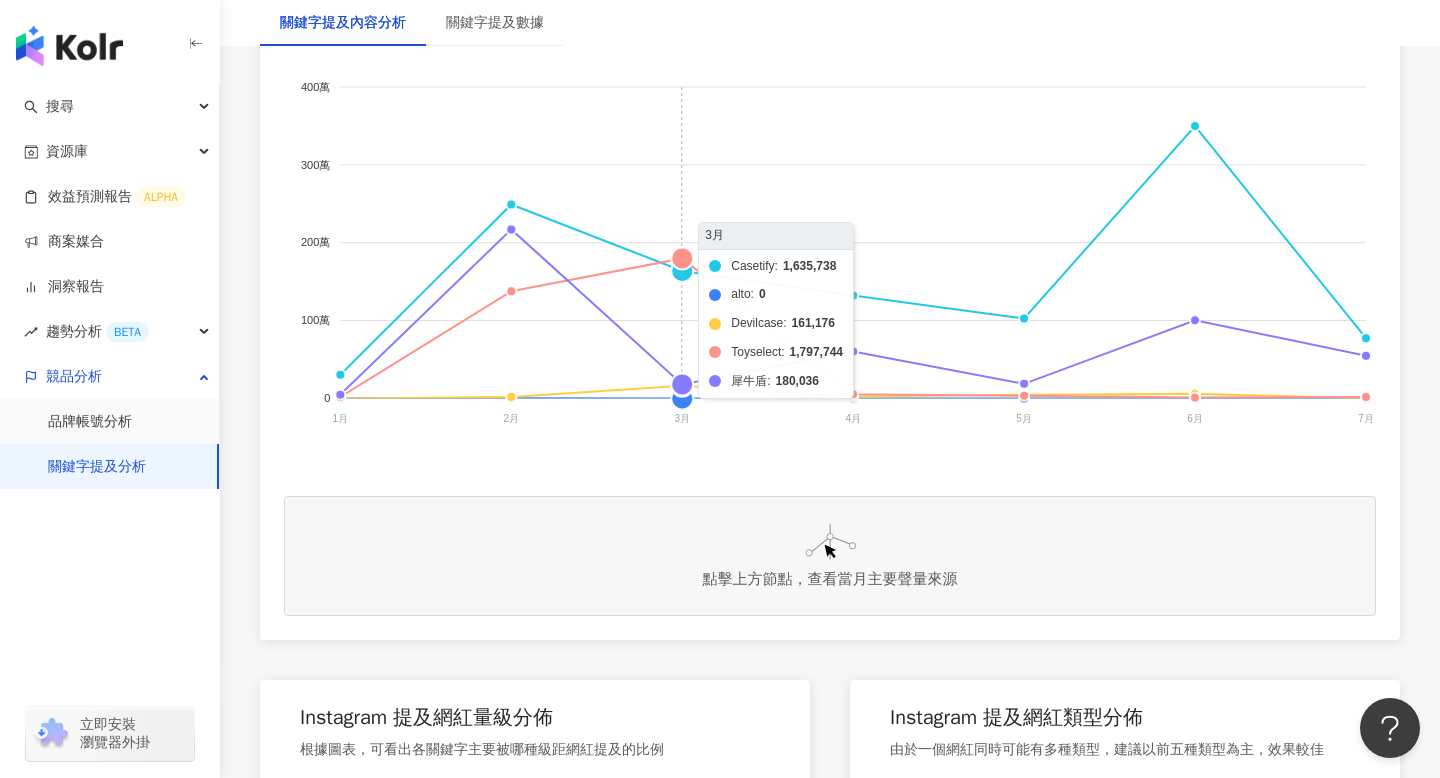 click on "Casetify alto Devilcase Toyselect 犀牛盾" 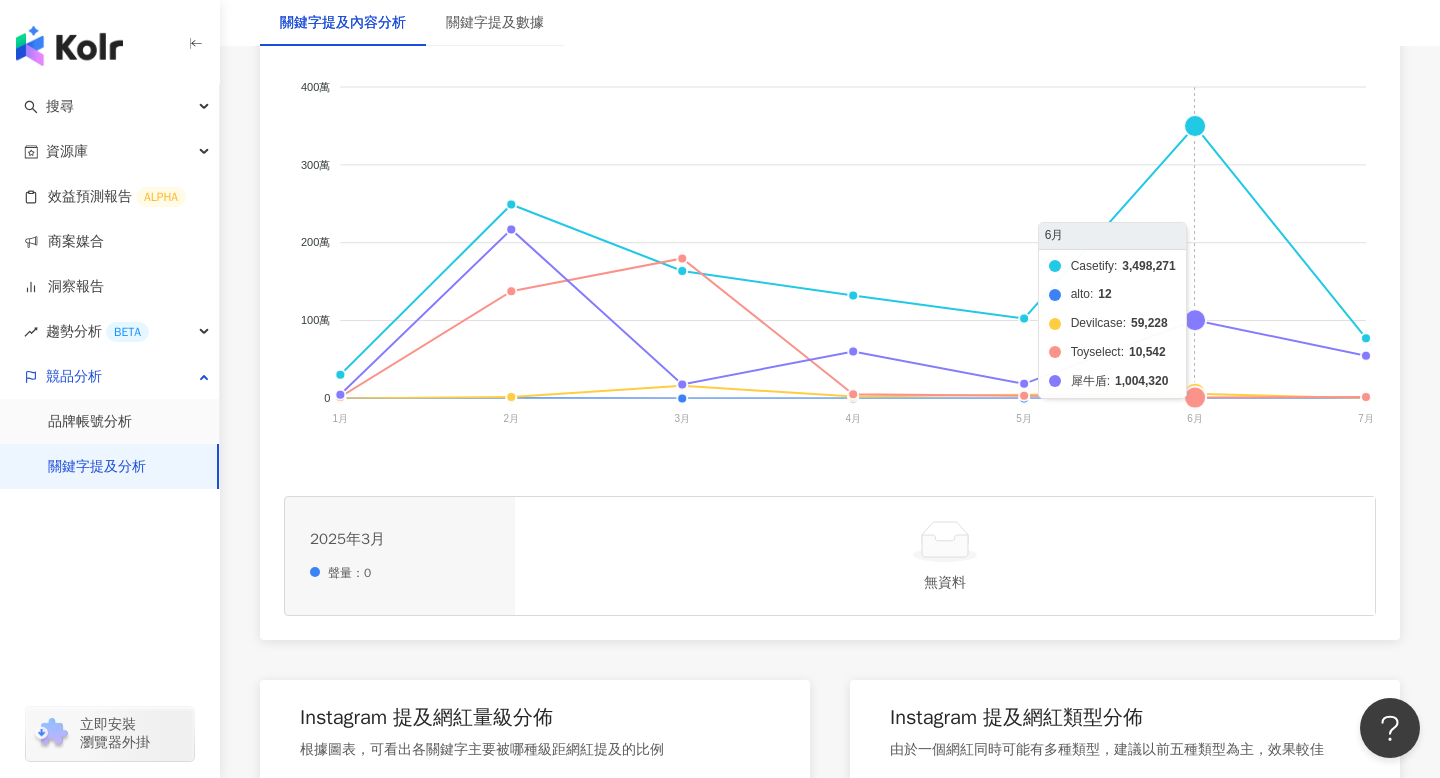 click on "Casetify alto Devilcase Toyselect 犀牛盾" 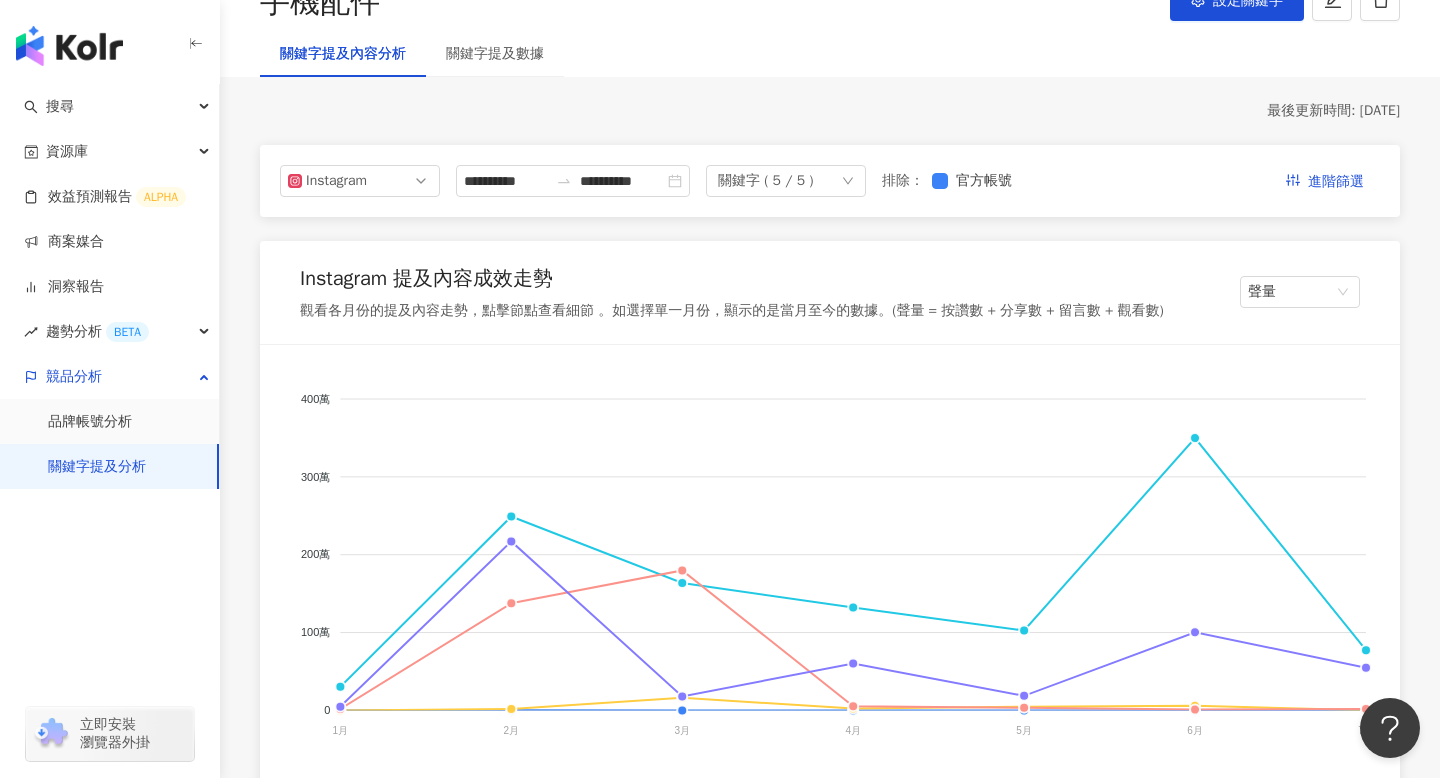 scroll, scrollTop: 142, scrollLeft: 0, axis: vertical 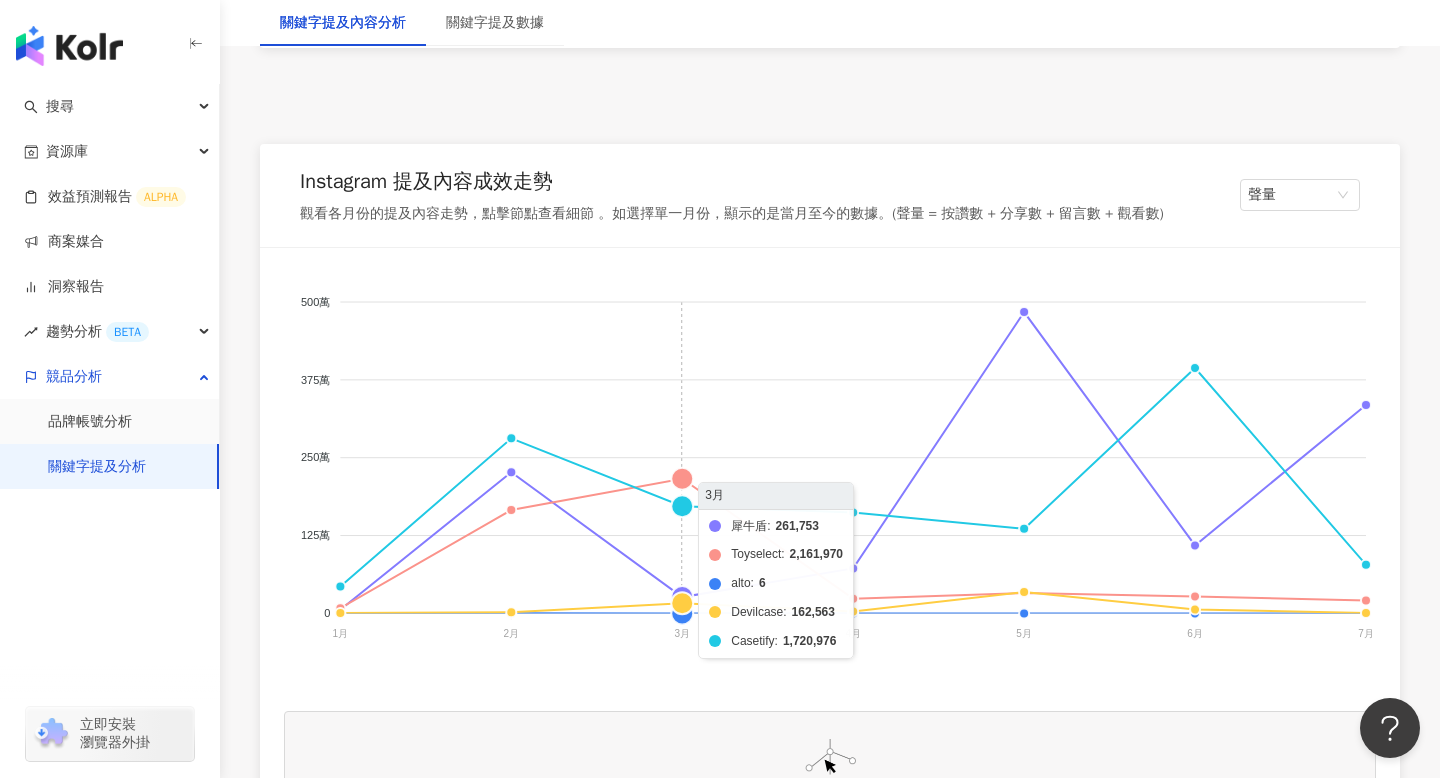 click on "犀牛盾 Toyselect alto Devilcase Casetify" 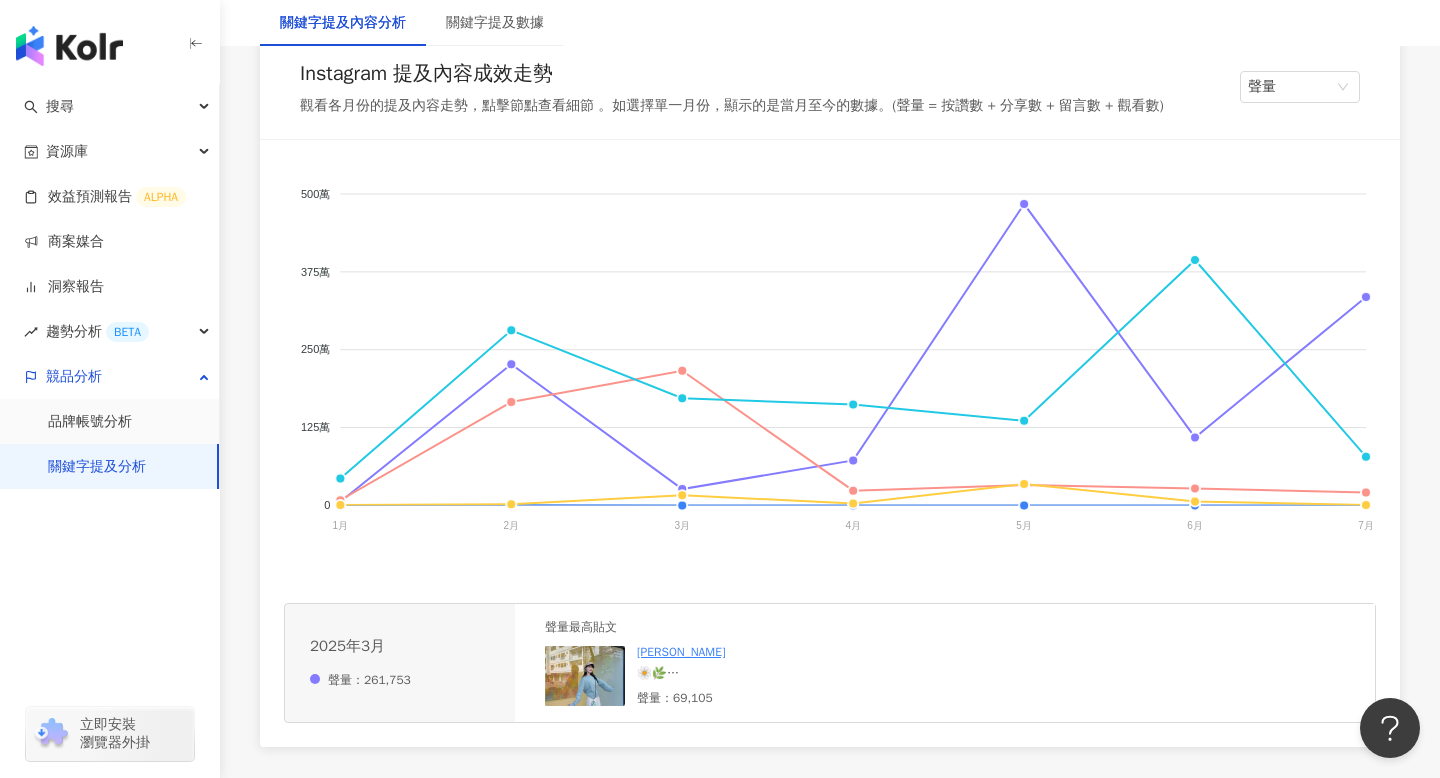 scroll, scrollTop: 365, scrollLeft: 0, axis: vertical 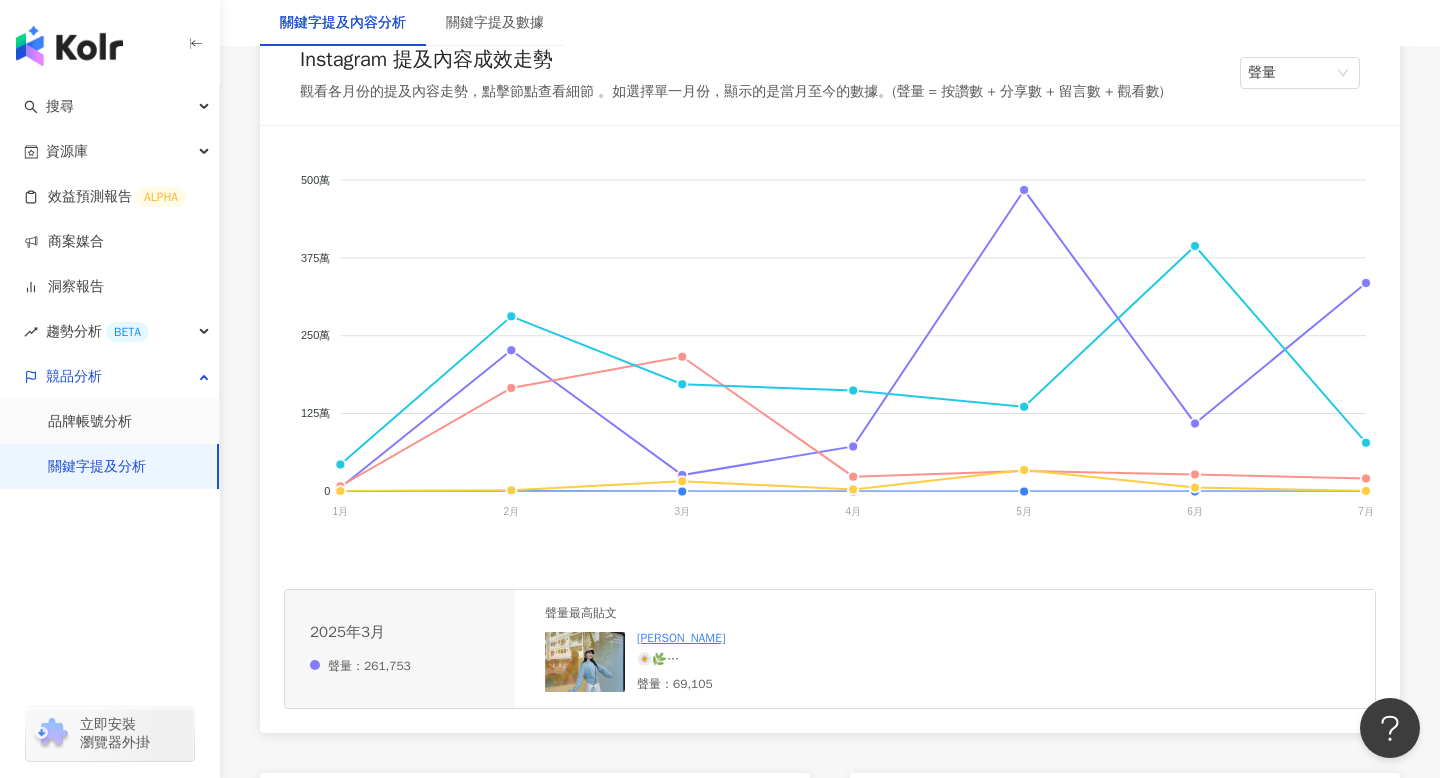 click at bounding box center (585, 662) 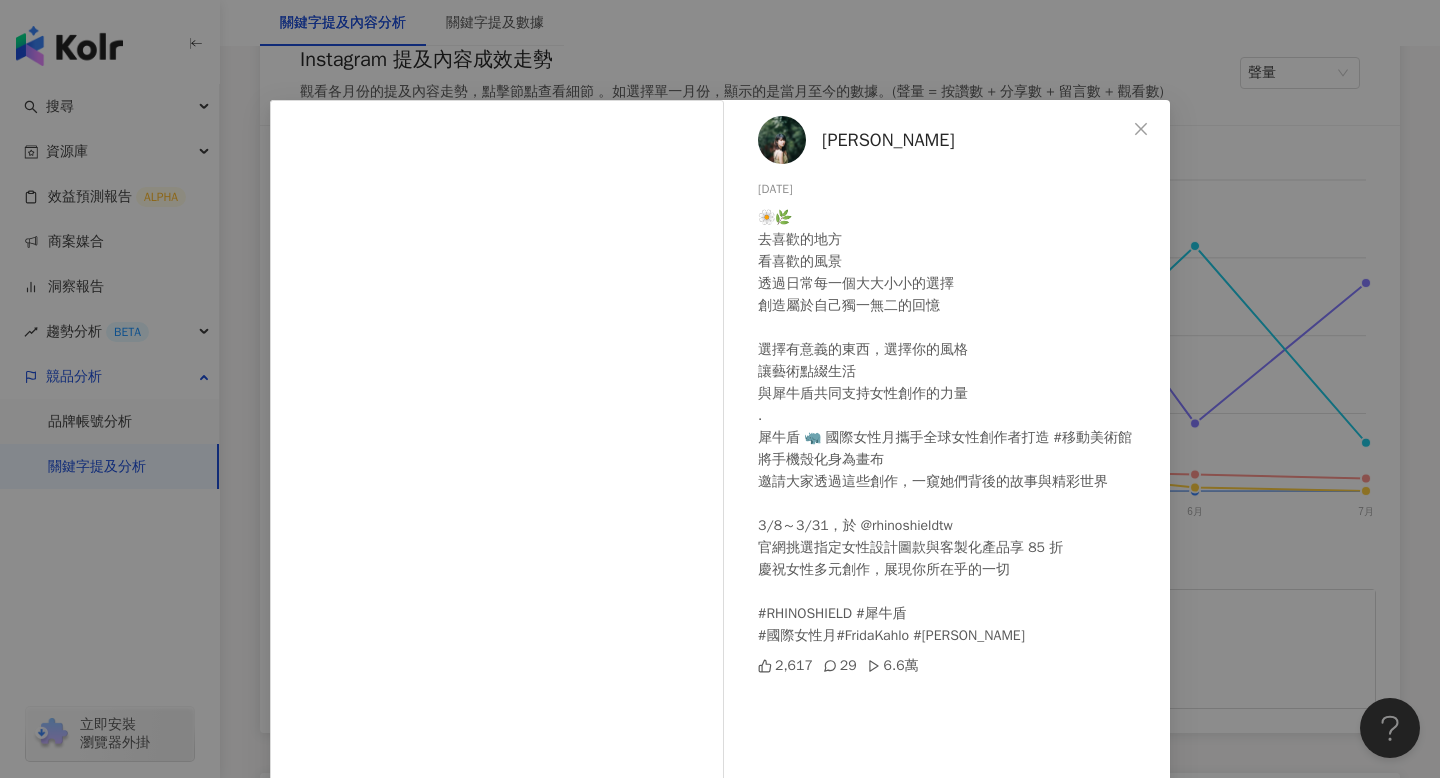 click on "[PERSON_NAME] [DATE] 🌼🌿
去喜歡的地方
看喜歡的風景
透過日常每一個大大小小的選擇
創造屬於自己獨一無二的回憶
選擇有意義的東西，選擇你的風格
讓藝術點綴生活
與犀牛盾共同支持女性創作的力量
.
犀牛盾 🦏 國際女性月攜手全球女性創作者打造 #移動美術館
將手機殼化身為畫布
邀請大家透過這些創作，一窺她們背後的故事與精彩世界
3/8～3/31，於 @rhinoshieldtw
官網挑選指定女性設計圖款與客製化產品享 85 折
慶祝女性多元創作，展現你所在乎的一切
#RHINOSHIELD #犀牛盾
#國際女性月#FridaKahlo #佛烈達[PERSON_NAME] 2,617 29 6.6萬 查看原始貼文" at bounding box center [720, 389] 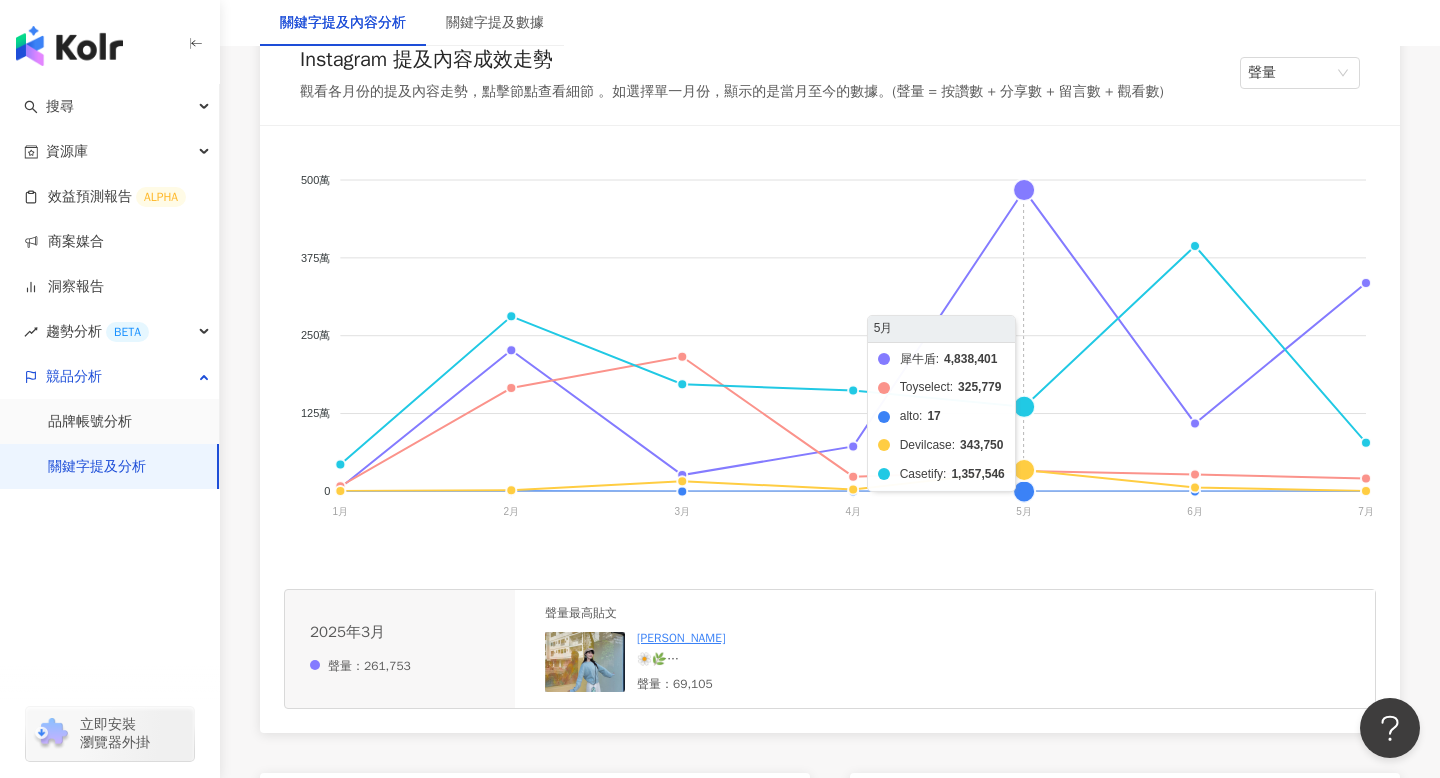 click on "犀牛盾 Toyselect alto Devilcase Casetify" 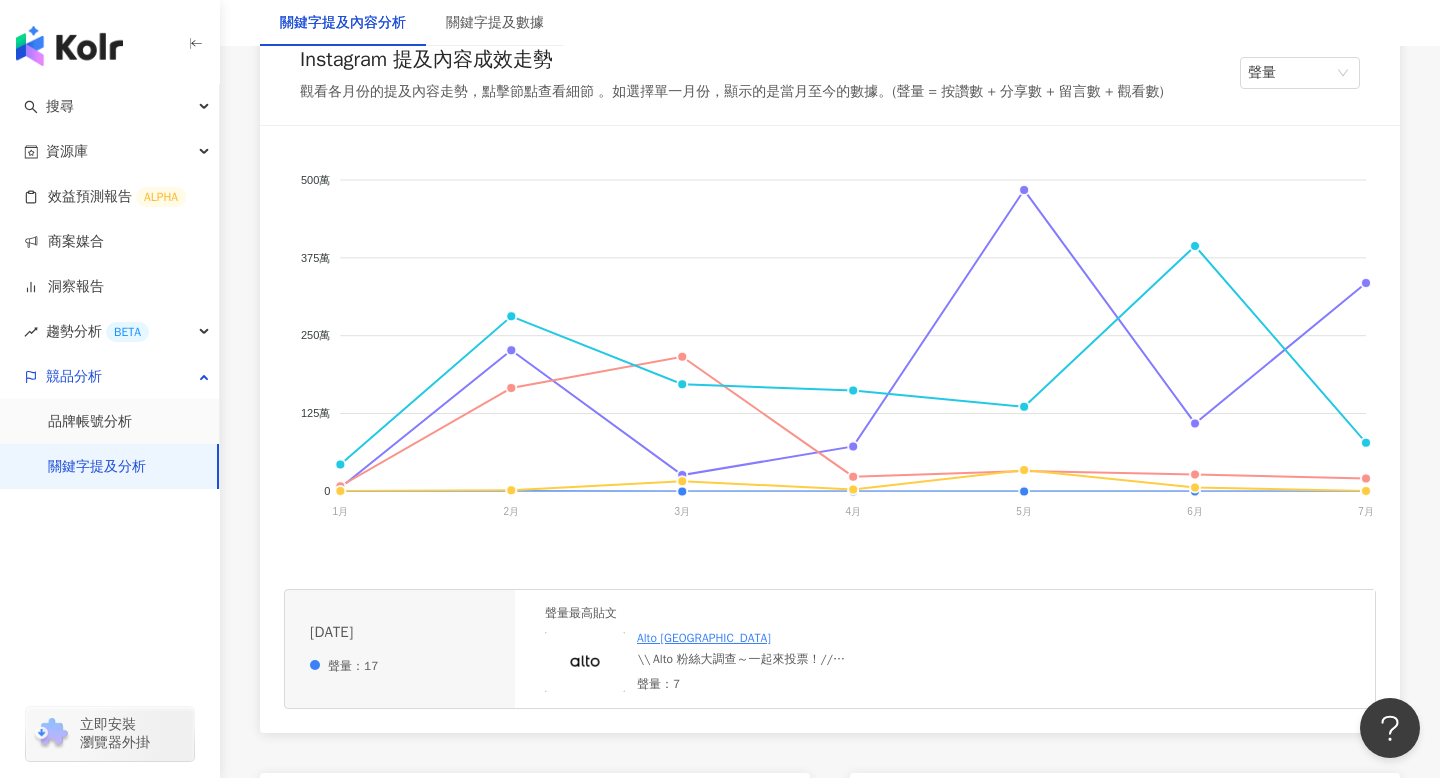 click on "\\ Alto 粉絲大調查～一起來投票！//
你的皮革殼有沒有想透透氣的時候？
我們知道選擇 alto 產品的朋友很喜愛皮革
只是總有些想好好玩水的時刻可能會有點擔心
這種時候你會一樣繼續使用皮革手機殼
還是會想換上透明保護殼好安心呢？
請留言投票！
#透殼安心 or #皮革鐵粉
即可享有獨家優惠
投完票想複習一下 alto 產品的朋友
這邊請 >>[URL][DOMAIN_NAME]" at bounding box center [757, 659] 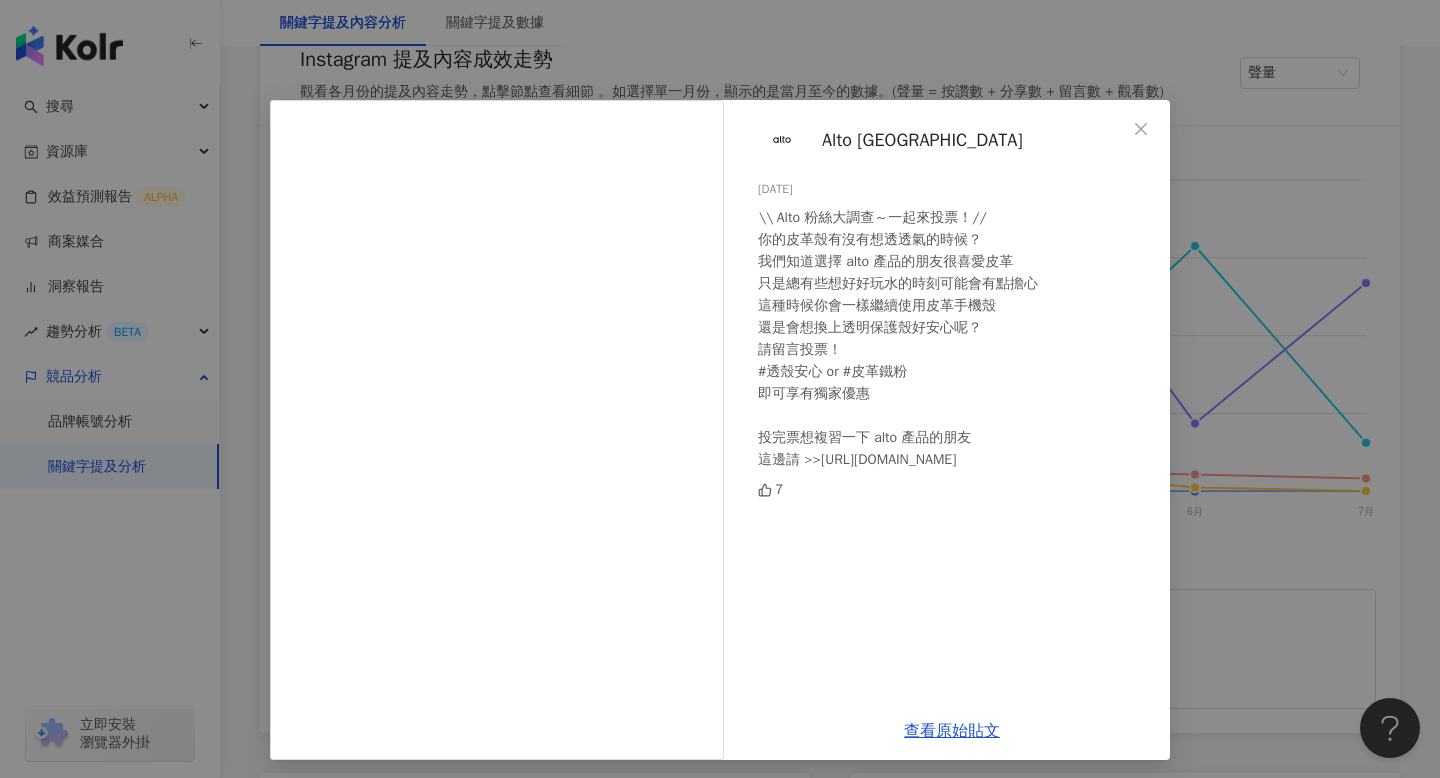 click on "Alto [GEOGRAPHIC_DATA] [DATE] \\ Alto 粉絲大調查～一起來投票！//
你的皮革殼有沒有想透透氣的時候？
我們知道選擇 alto 產品的朋友很喜愛皮革
只是總有些想好好玩水的時刻可能會有點擔心
這種時候你會一樣繼續使用皮革手機殼
還是會想換上透明保護殼好安心呢？
請留言投票！
#透殼安心 or #皮革鐵粉
即可享有獨家優惠
投完票想複習一下 alto 產品的朋友
這邊請 >>[URL][DOMAIN_NAME] 7 查看原始貼文" at bounding box center (720, 389) 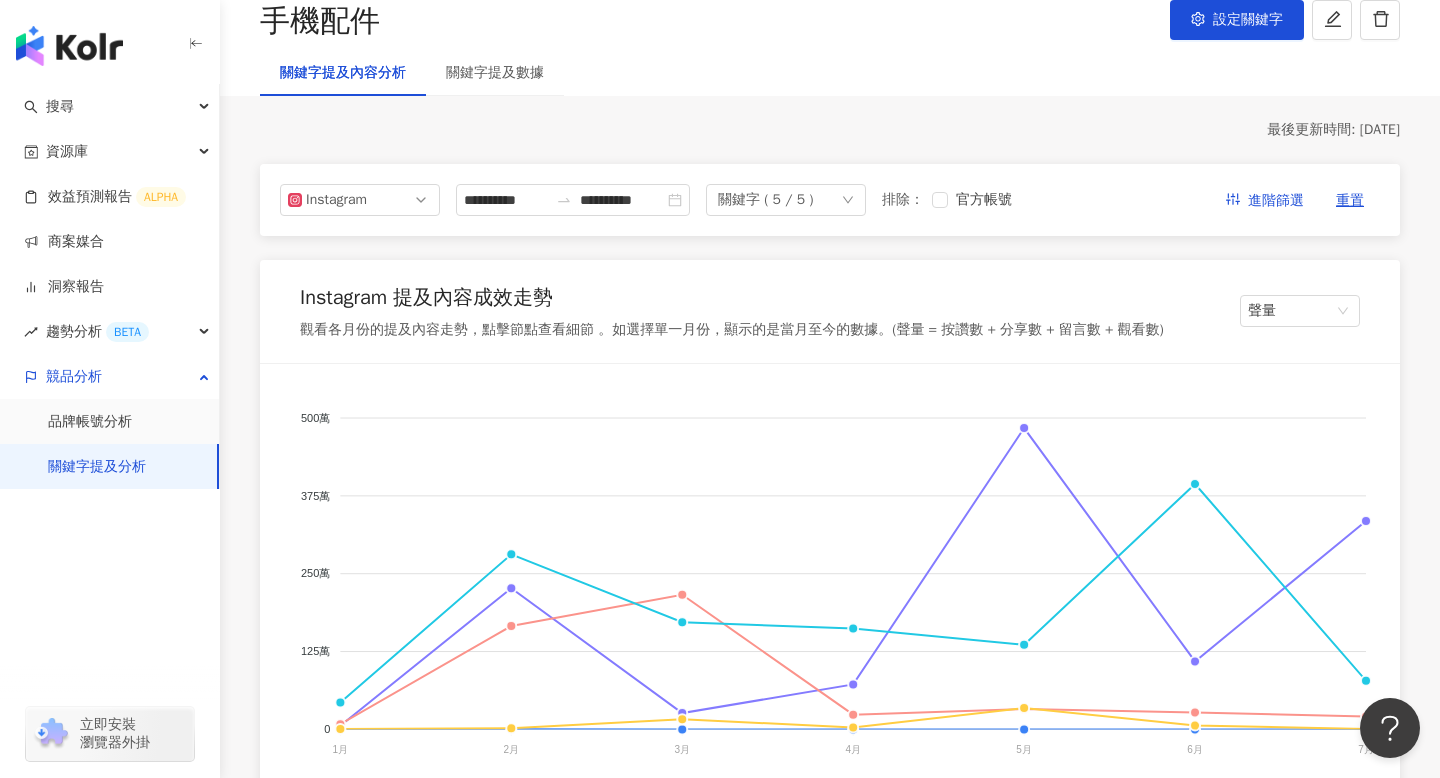 scroll, scrollTop: 80, scrollLeft: 0, axis: vertical 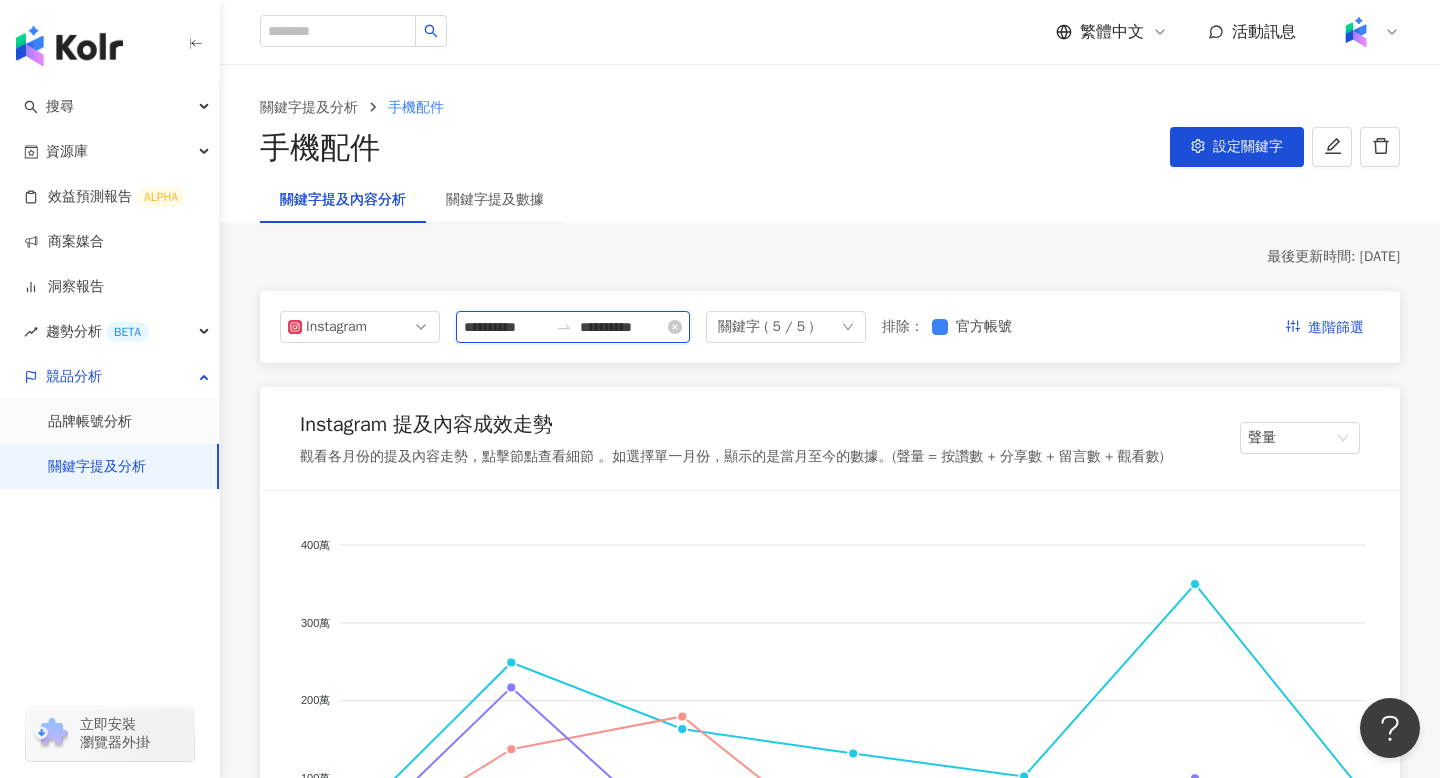 click on "**********" at bounding box center (622, 327) 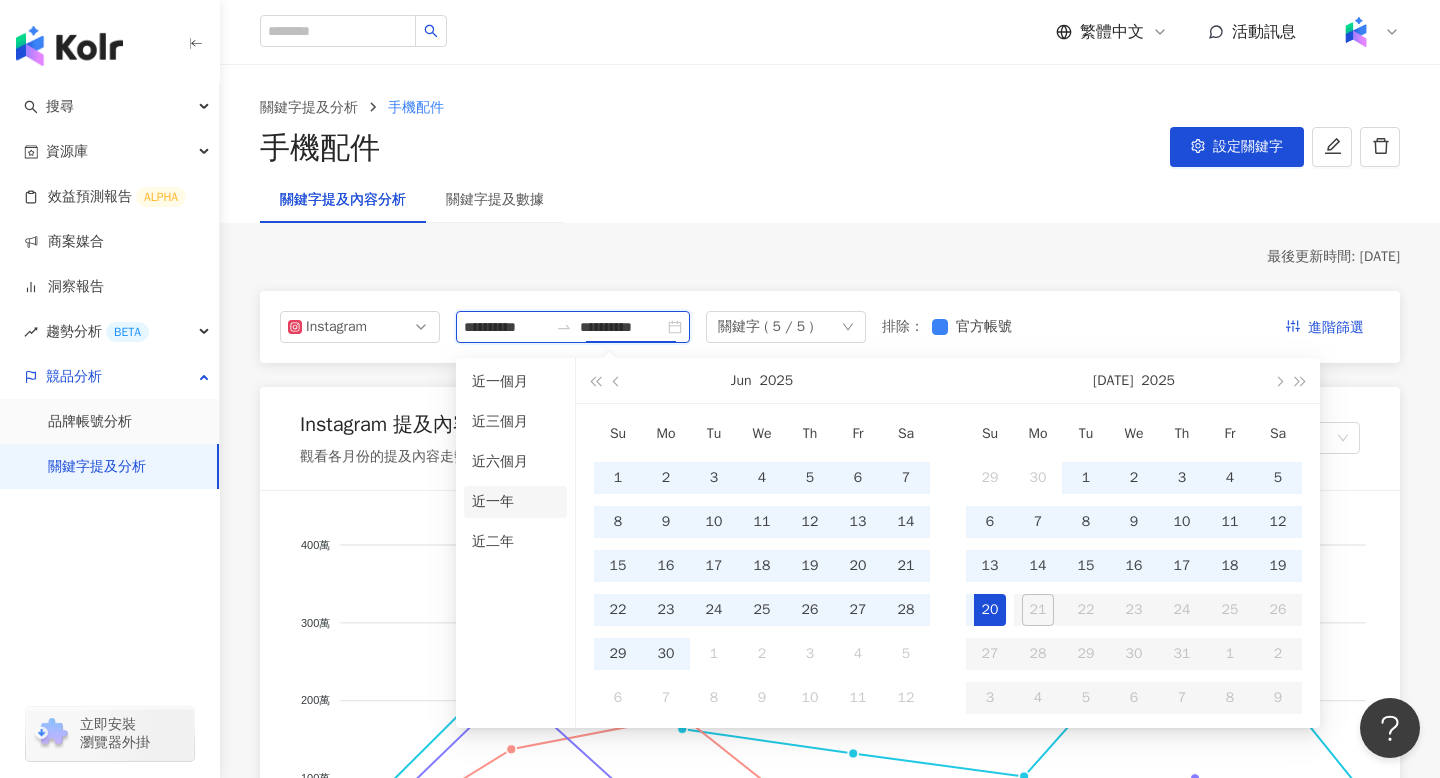 type on "**********" 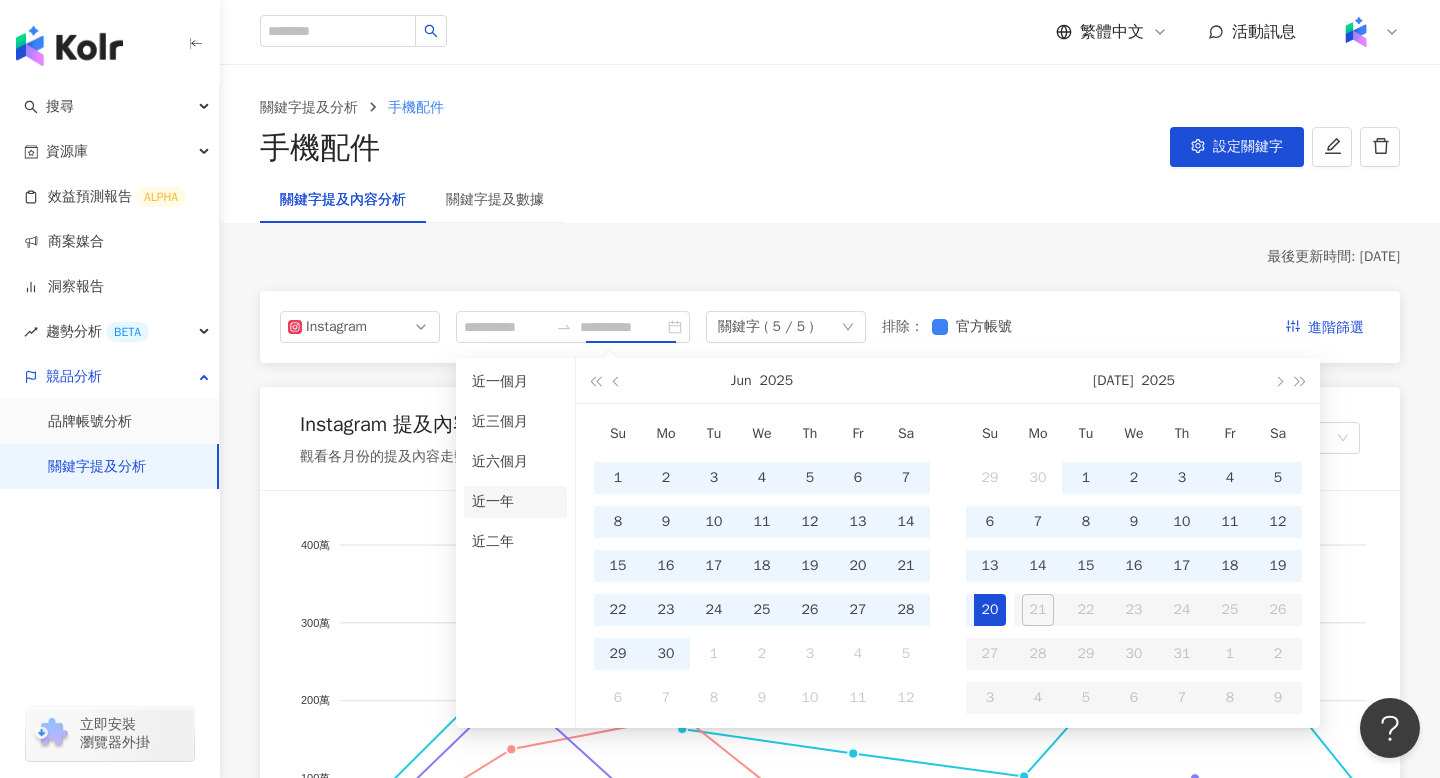 click on "近一年" at bounding box center (515, 502) 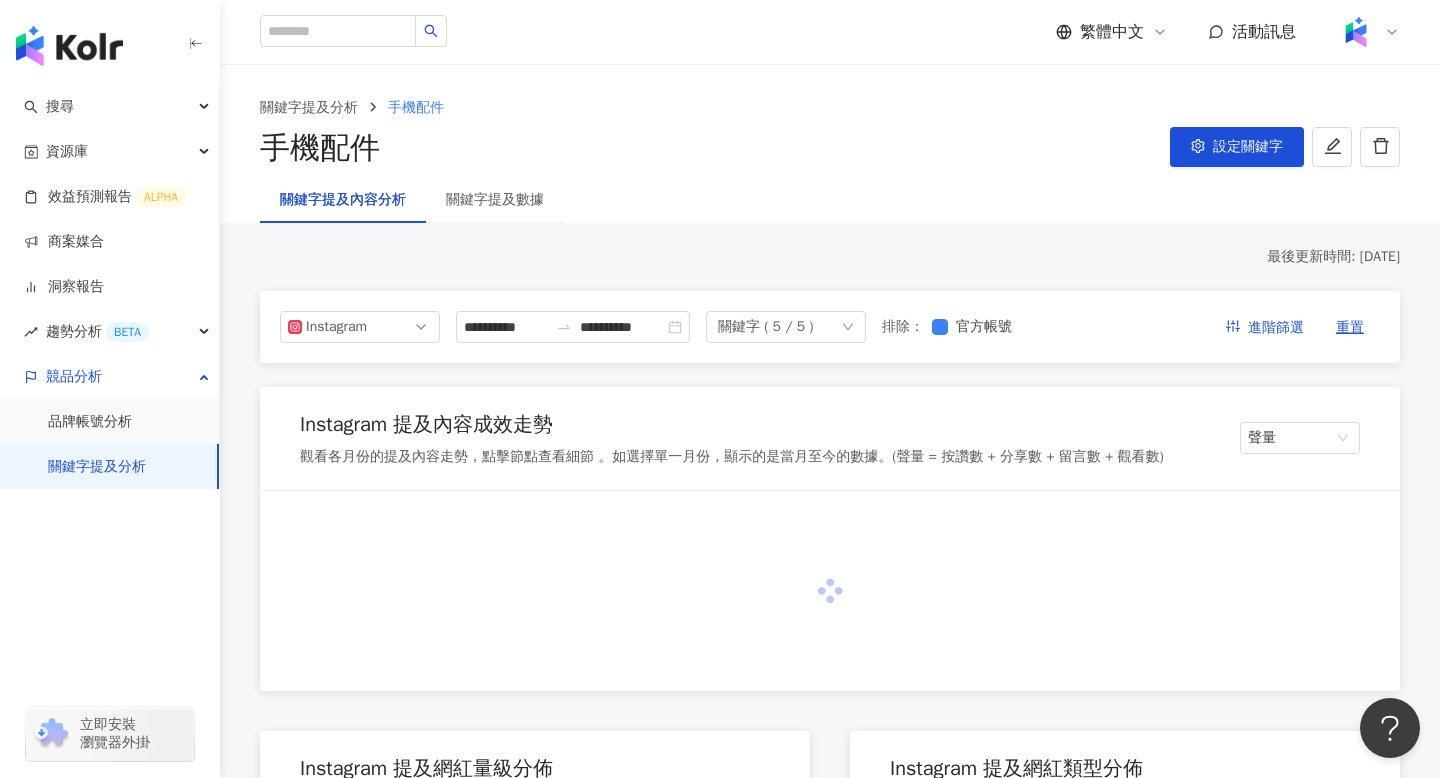 click on "**********" at bounding box center [830, 2069] 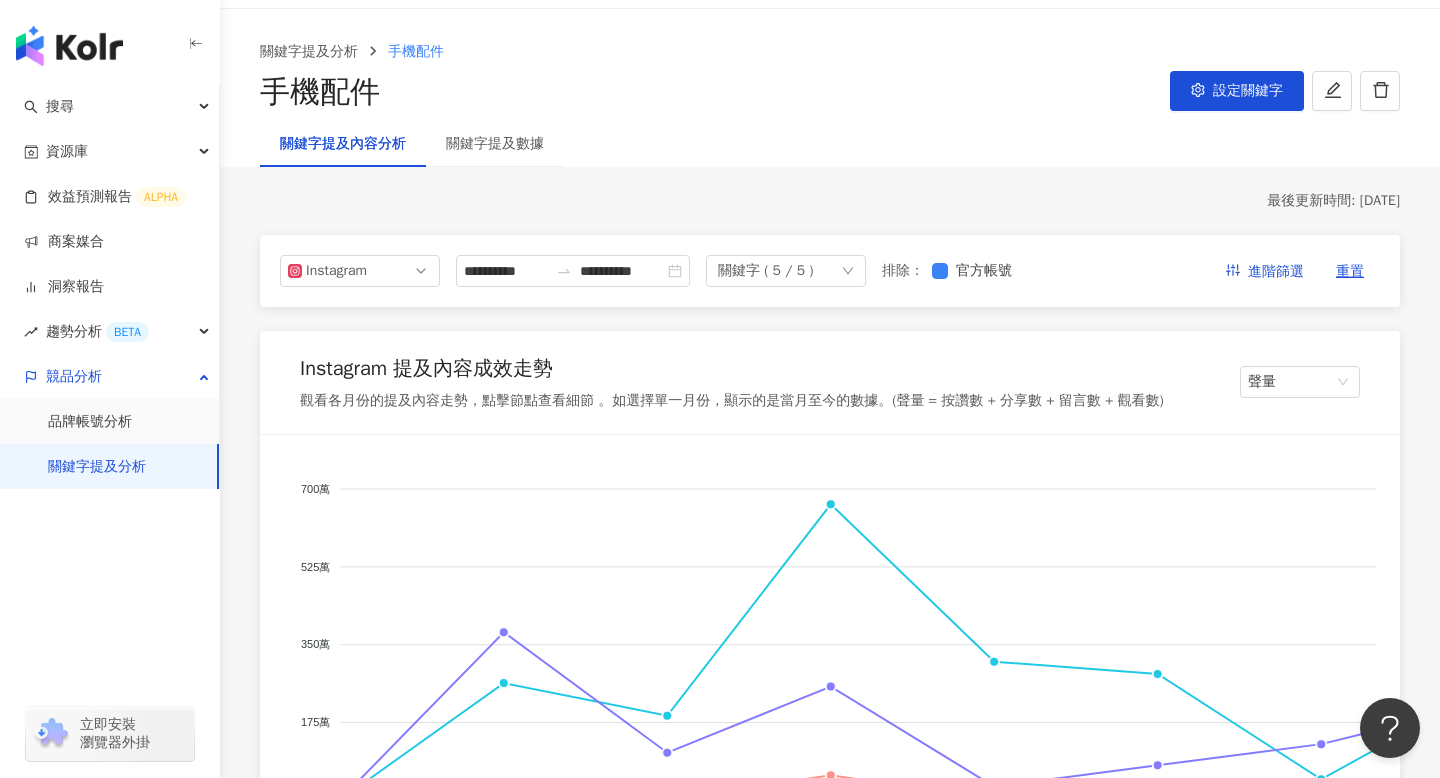 scroll, scrollTop: 0, scrollLeft: 0, axis: both 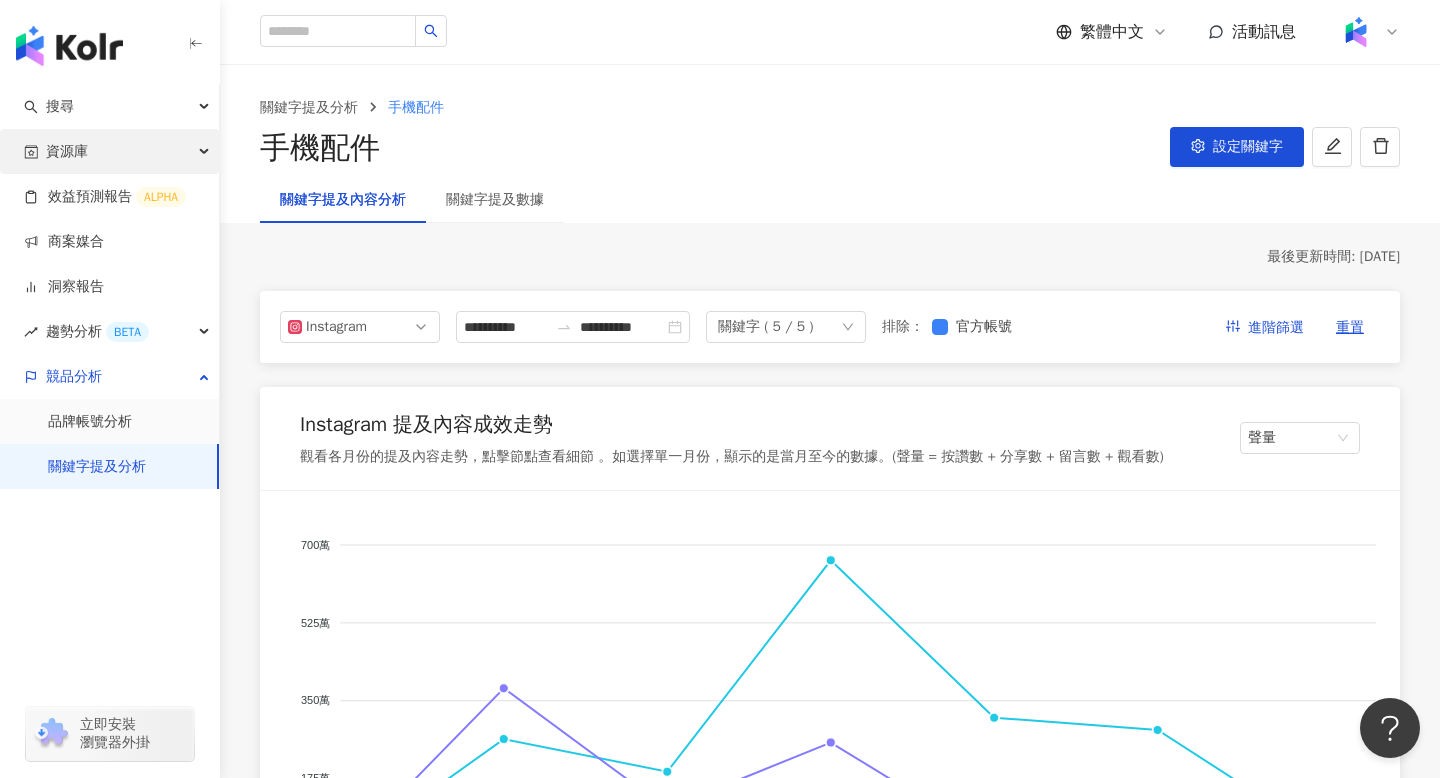 click on "資源庫" at bounding box center (109, 151) 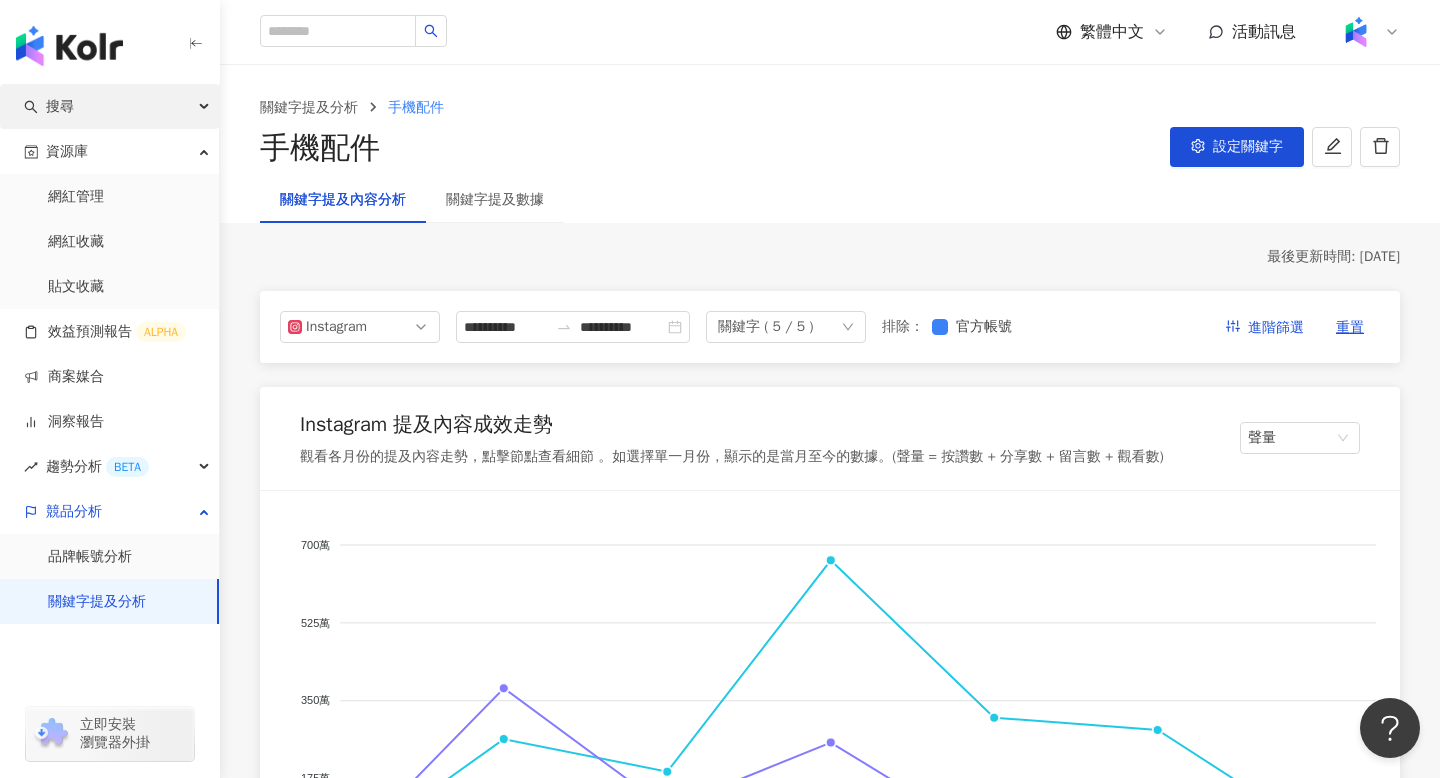 click on "搜尋" at bounding box center (109, 106) 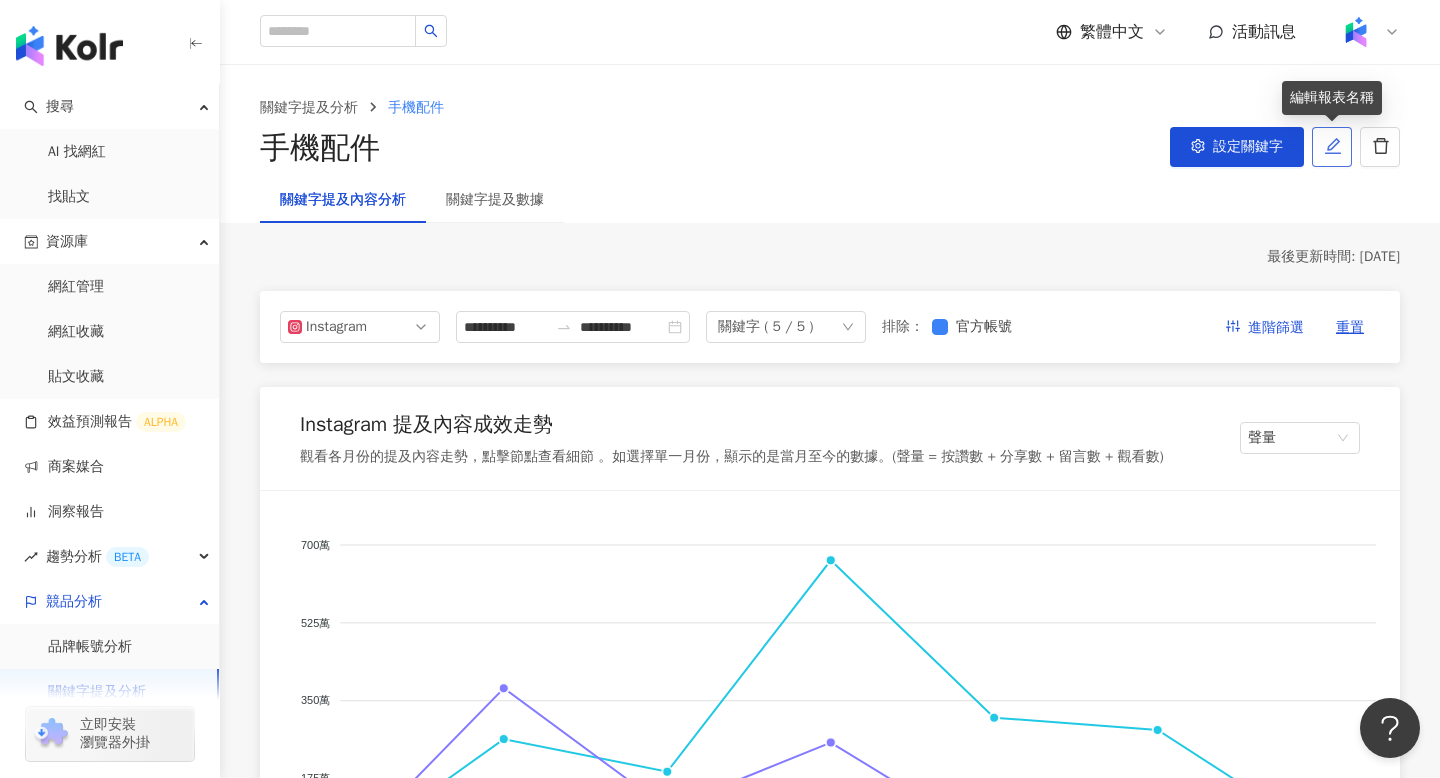 click 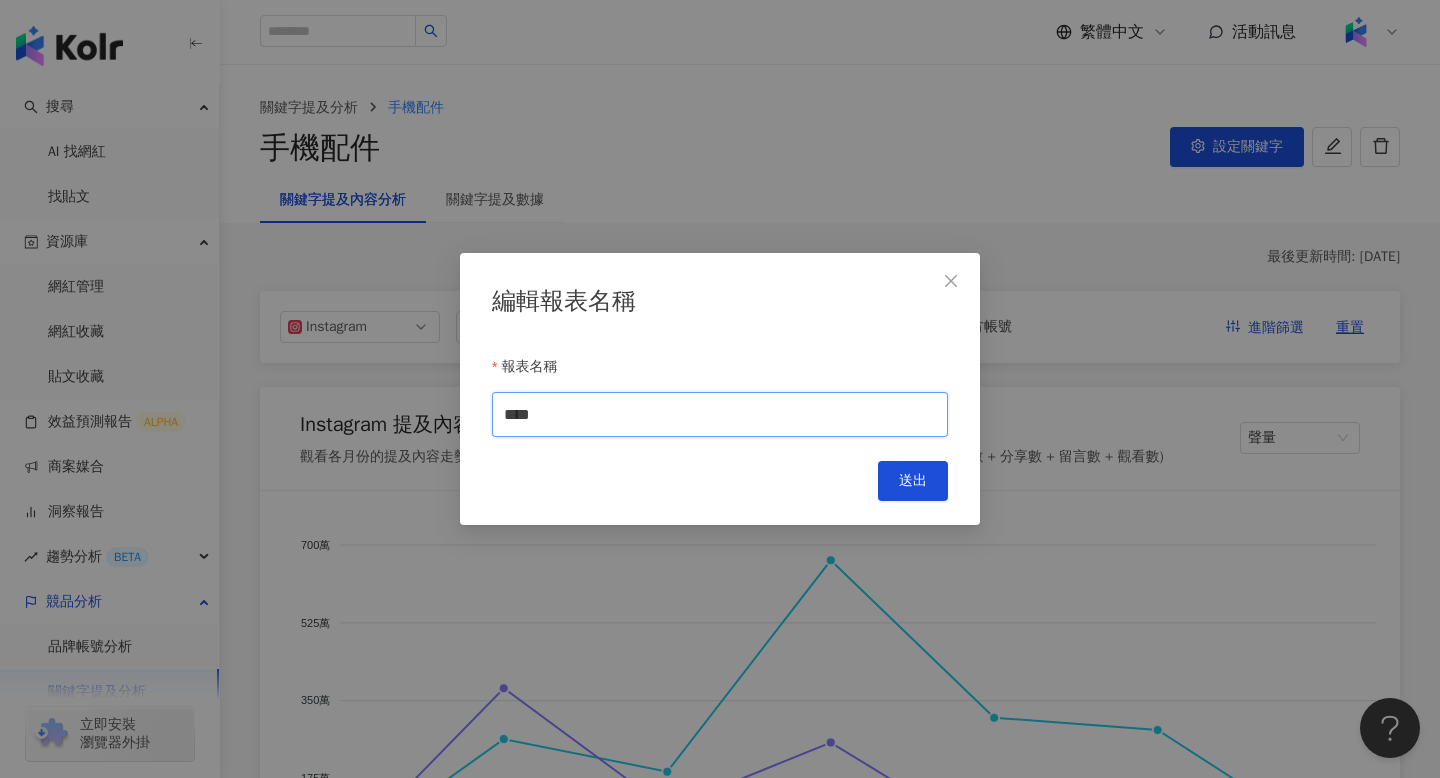 click on "****" at bounding box center (720, 414) 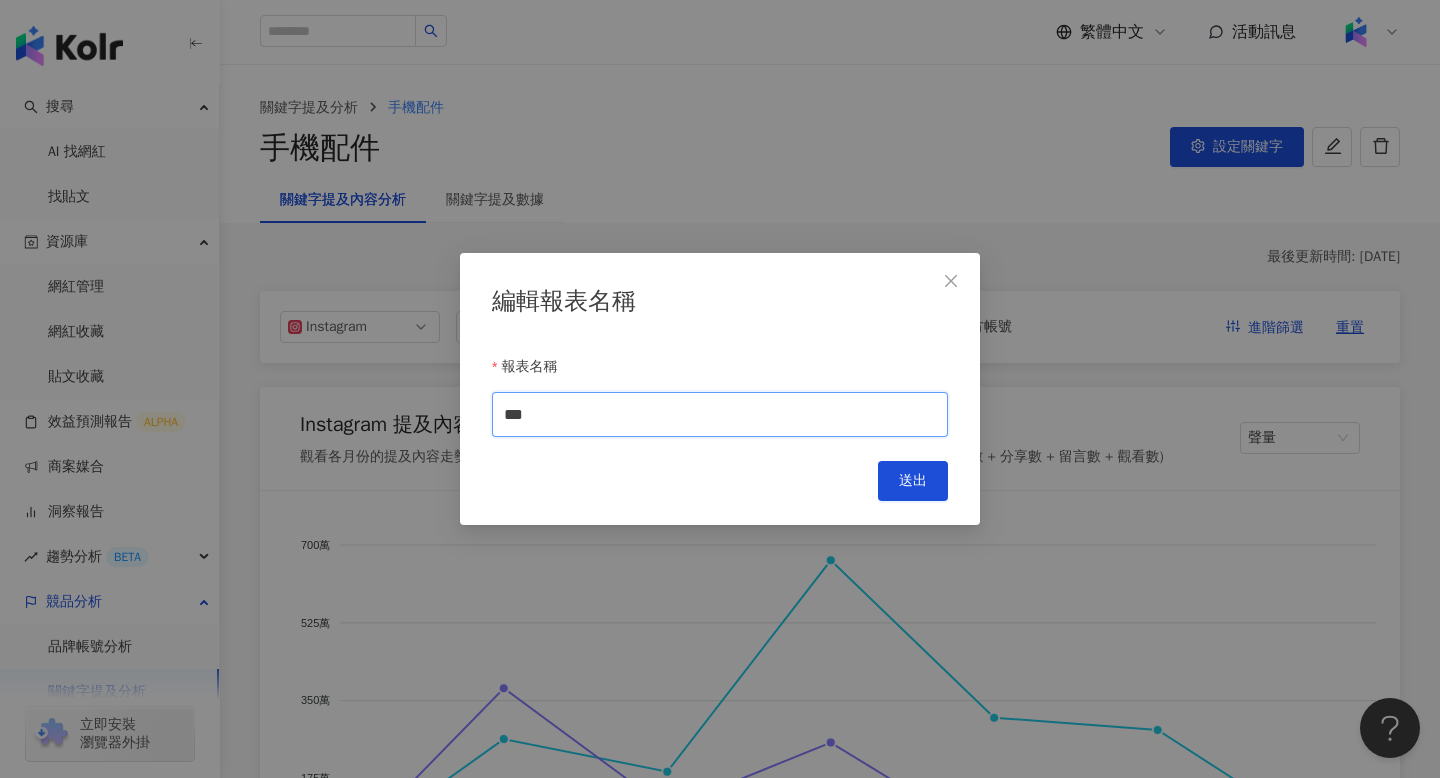 type on "***" 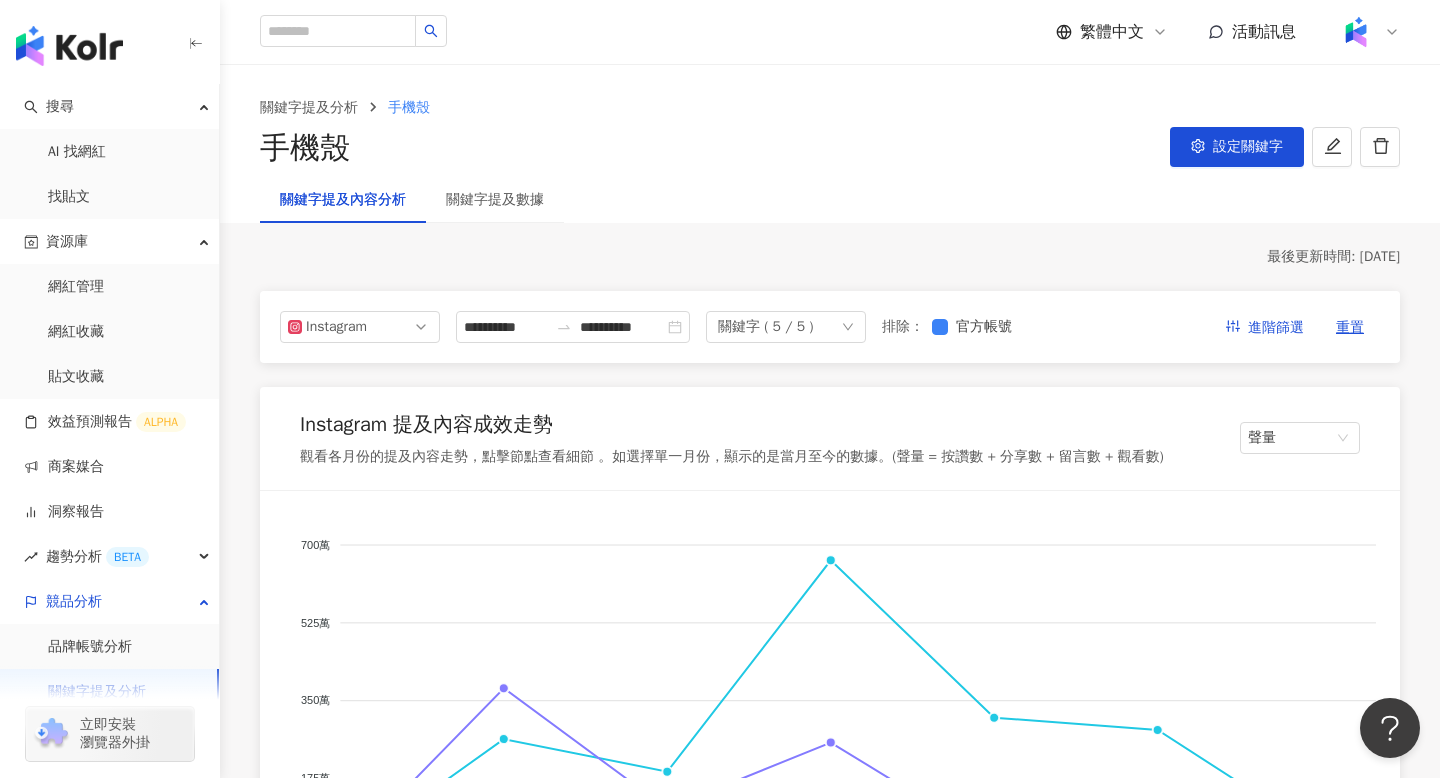 type on "***" 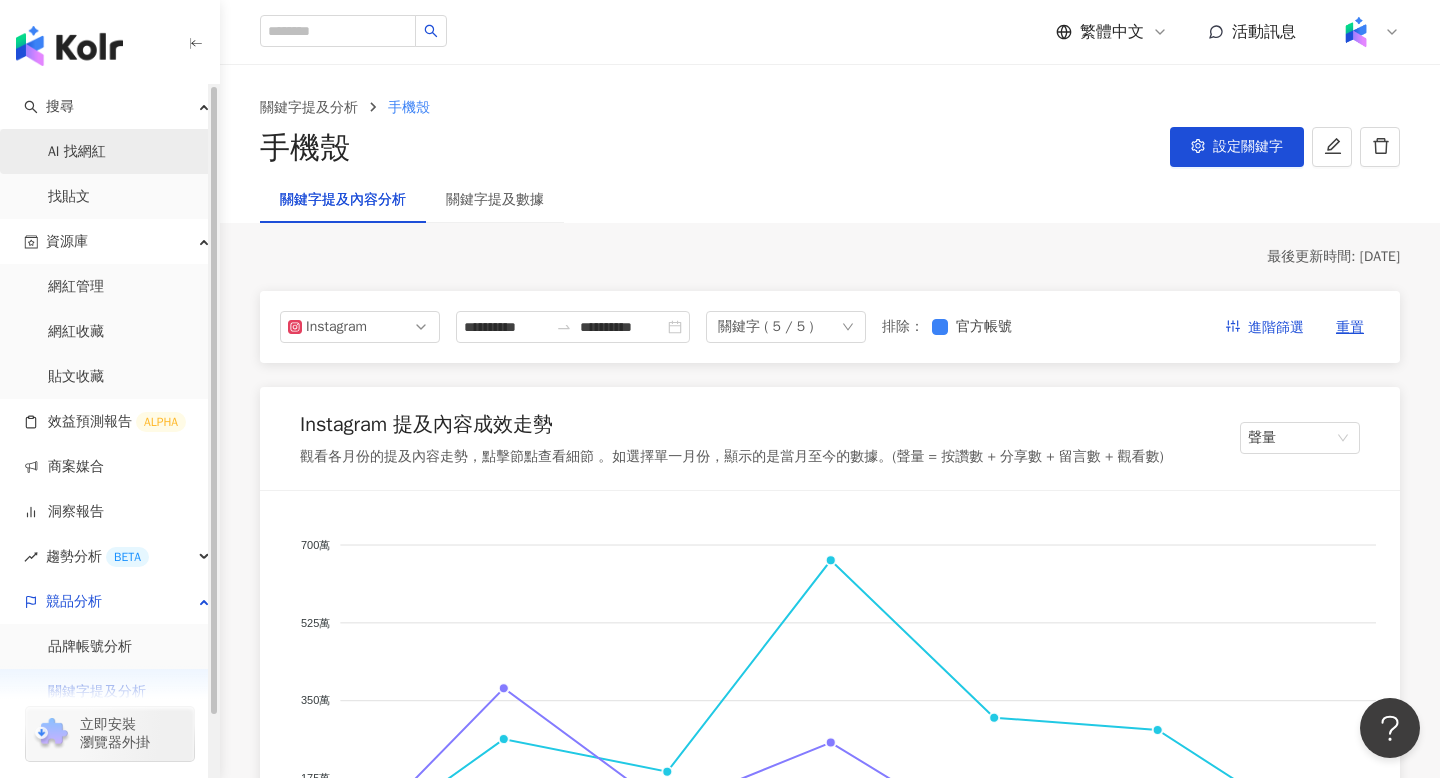 click on "AI 找網紅" at bounding box center (77, 152) 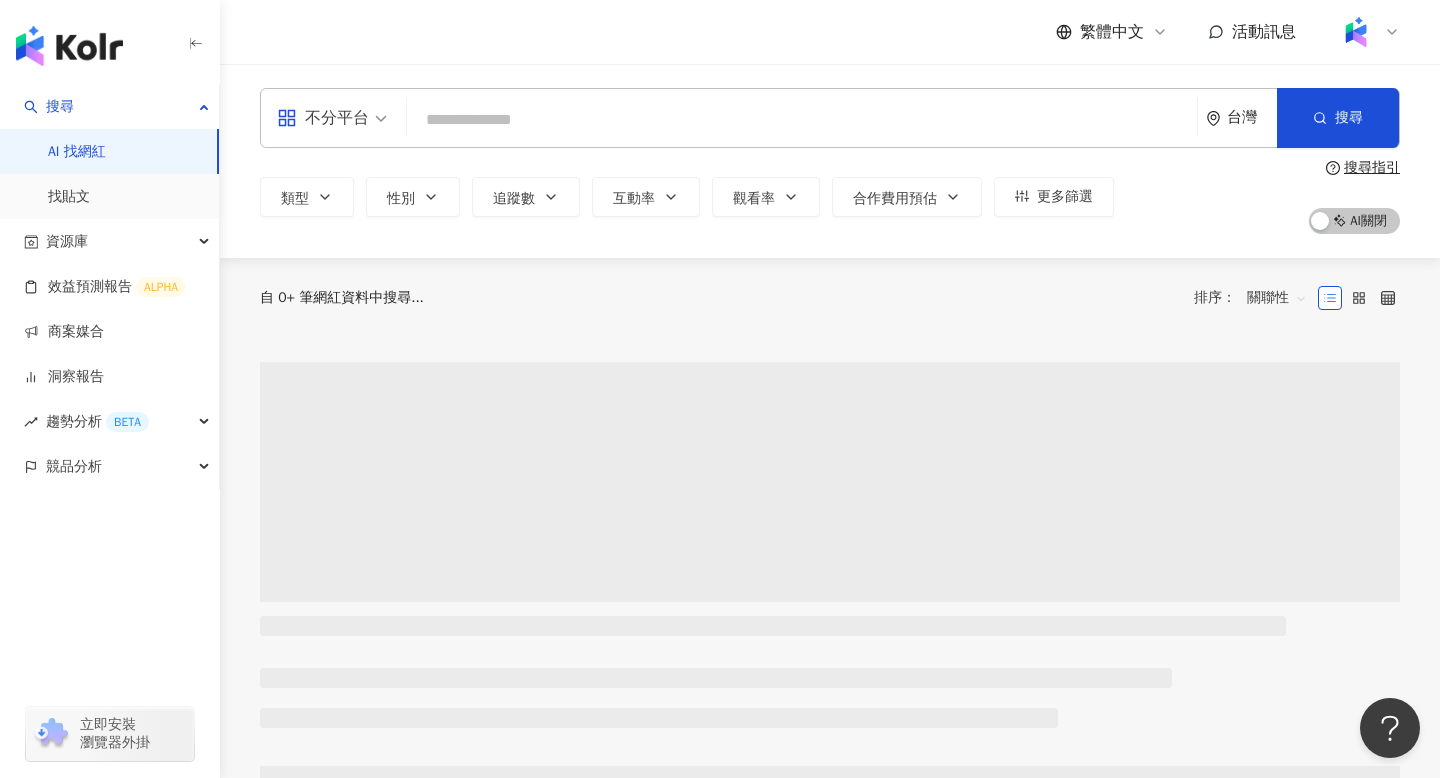 click at bounding box center (802, 120) 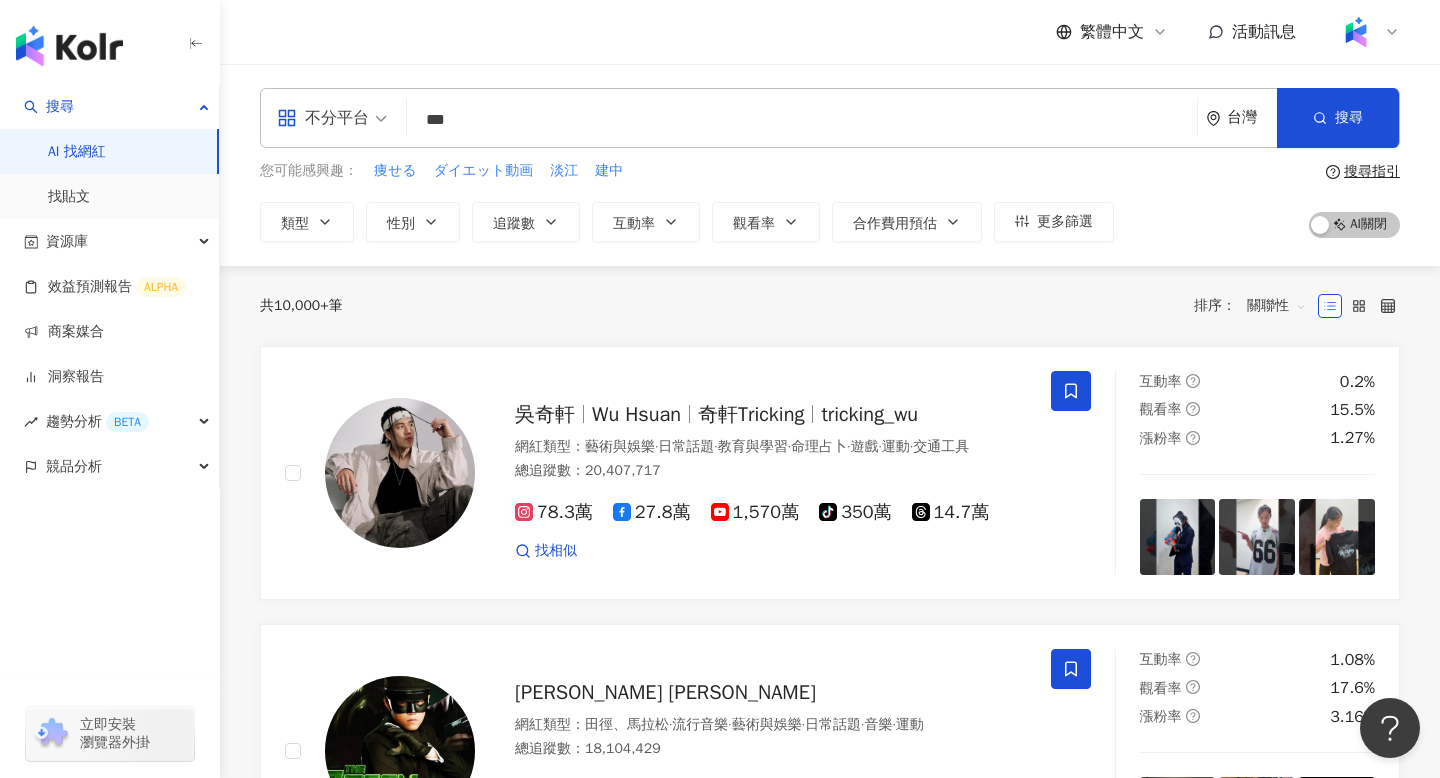 type on "***" 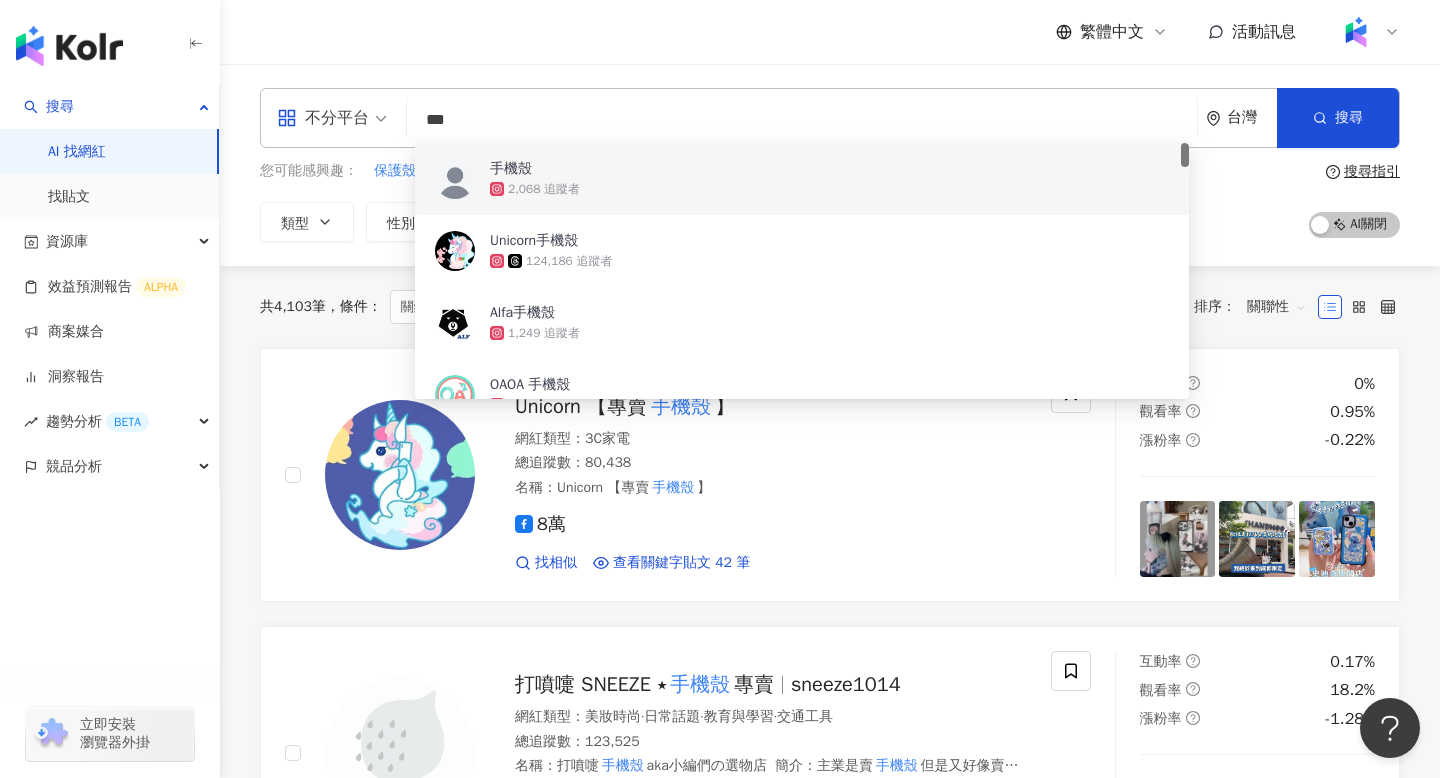 click on "繁體中文 活動訊息" at bounding box center (830, 32) 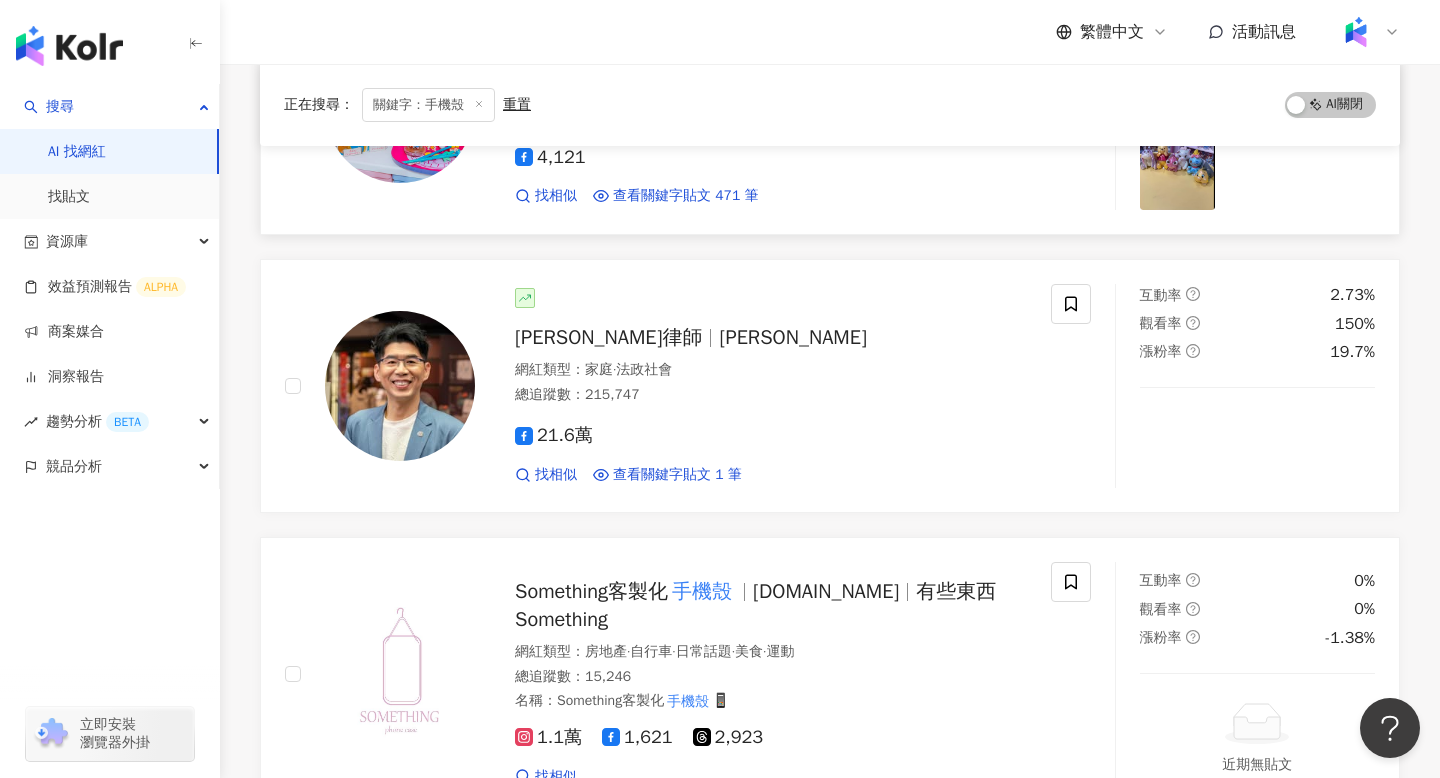 scroll, scrollTop: 990, scrollLeft: 0, axis: vertical 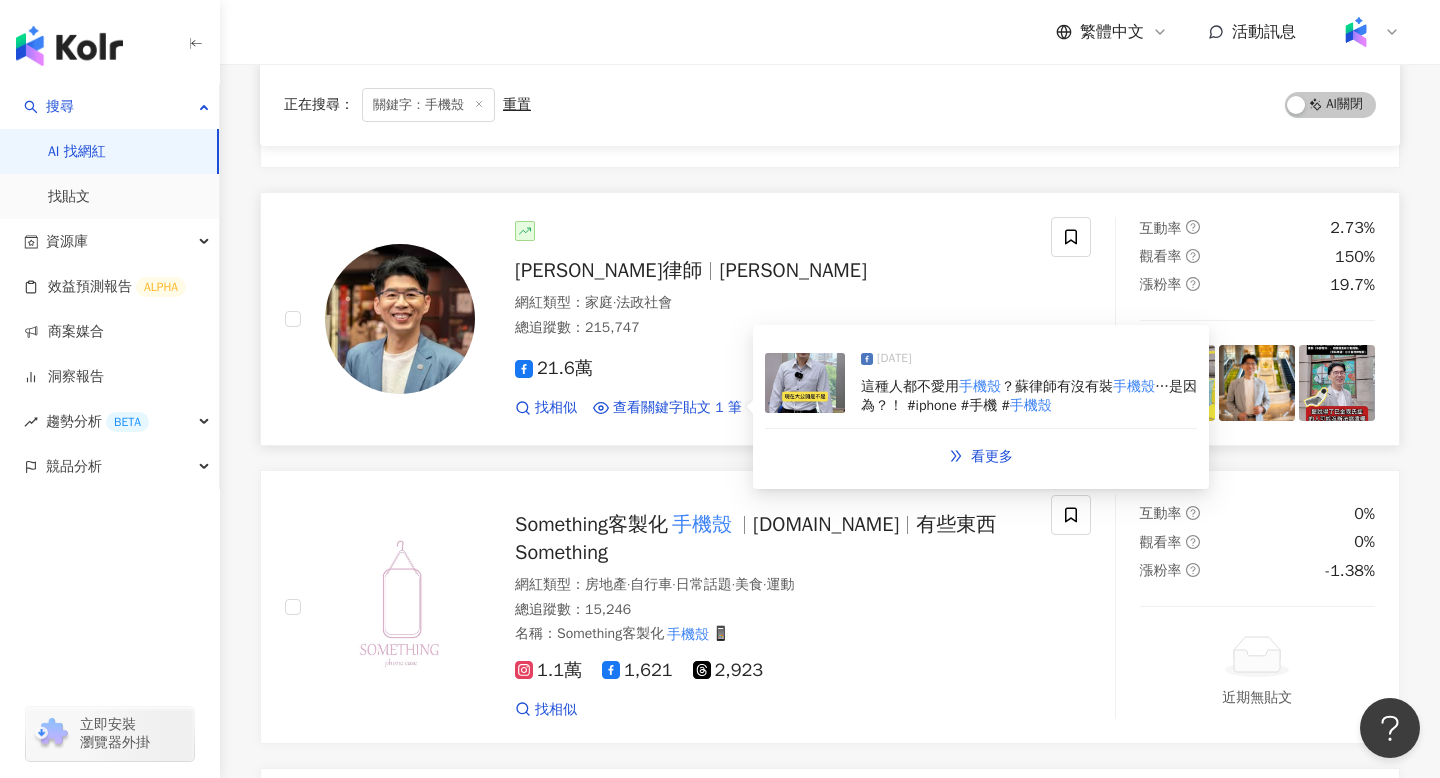 click on "這種人都不愛用" at bounding box center (910, 386) 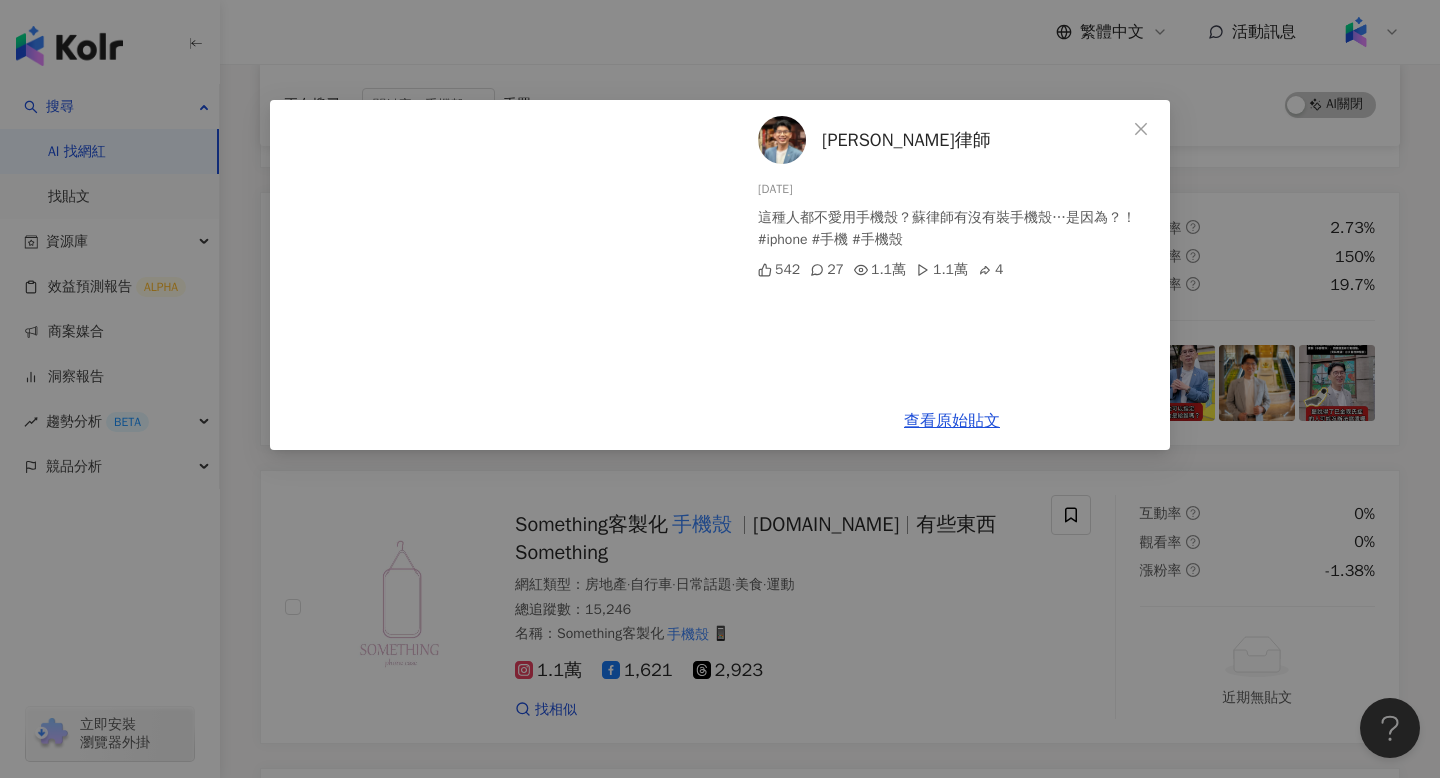 click on "[PERSON_NAME]律師 [DATE] 這種人都不愛用手機殼？蘇律師有沒有裝手機殼…是因為？！     #iphone #手機 #手機殼 542 27 1.1萬 1.1萬 4 查看原始貼文" at bounding box center (720, 389) 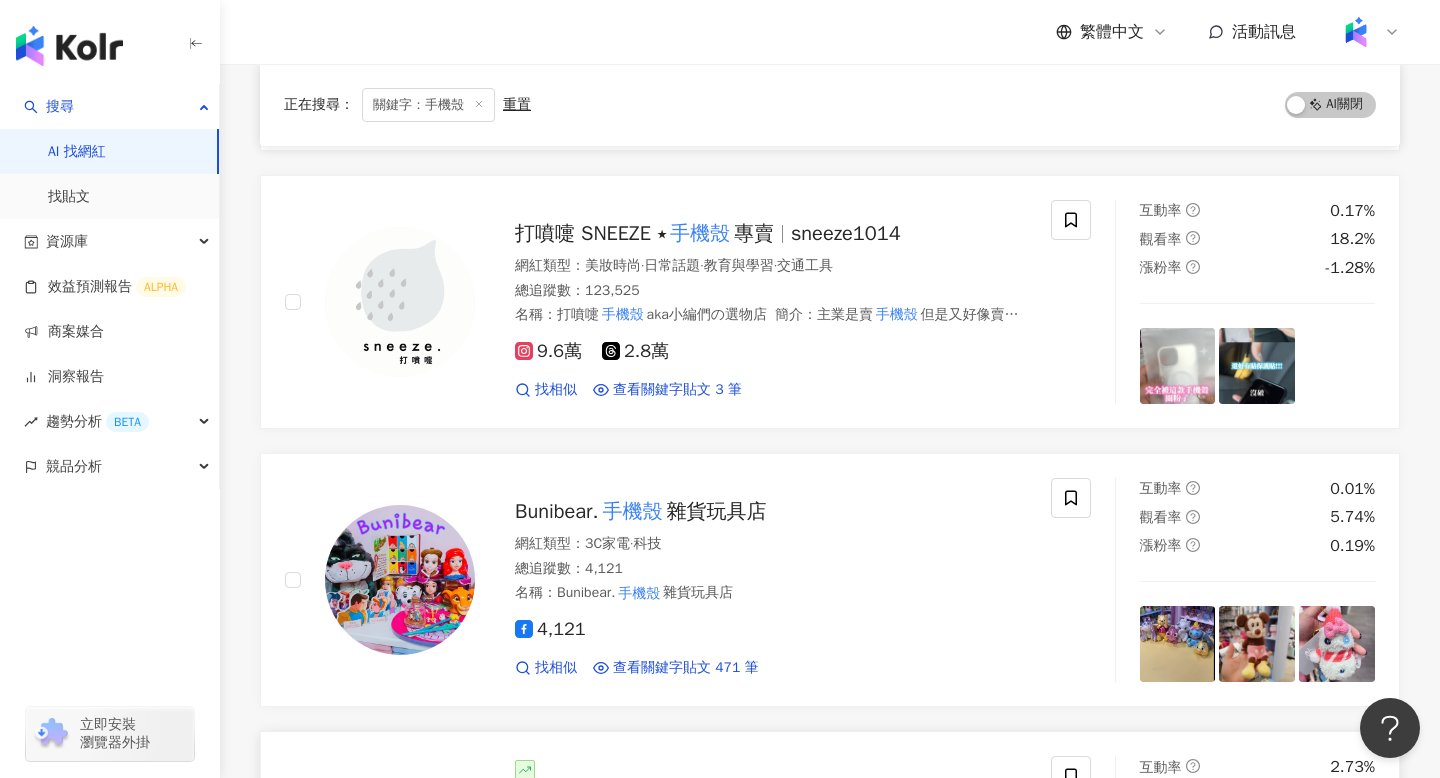 scroll, scrollTop: 0, scrollLeft: 0, axis: both 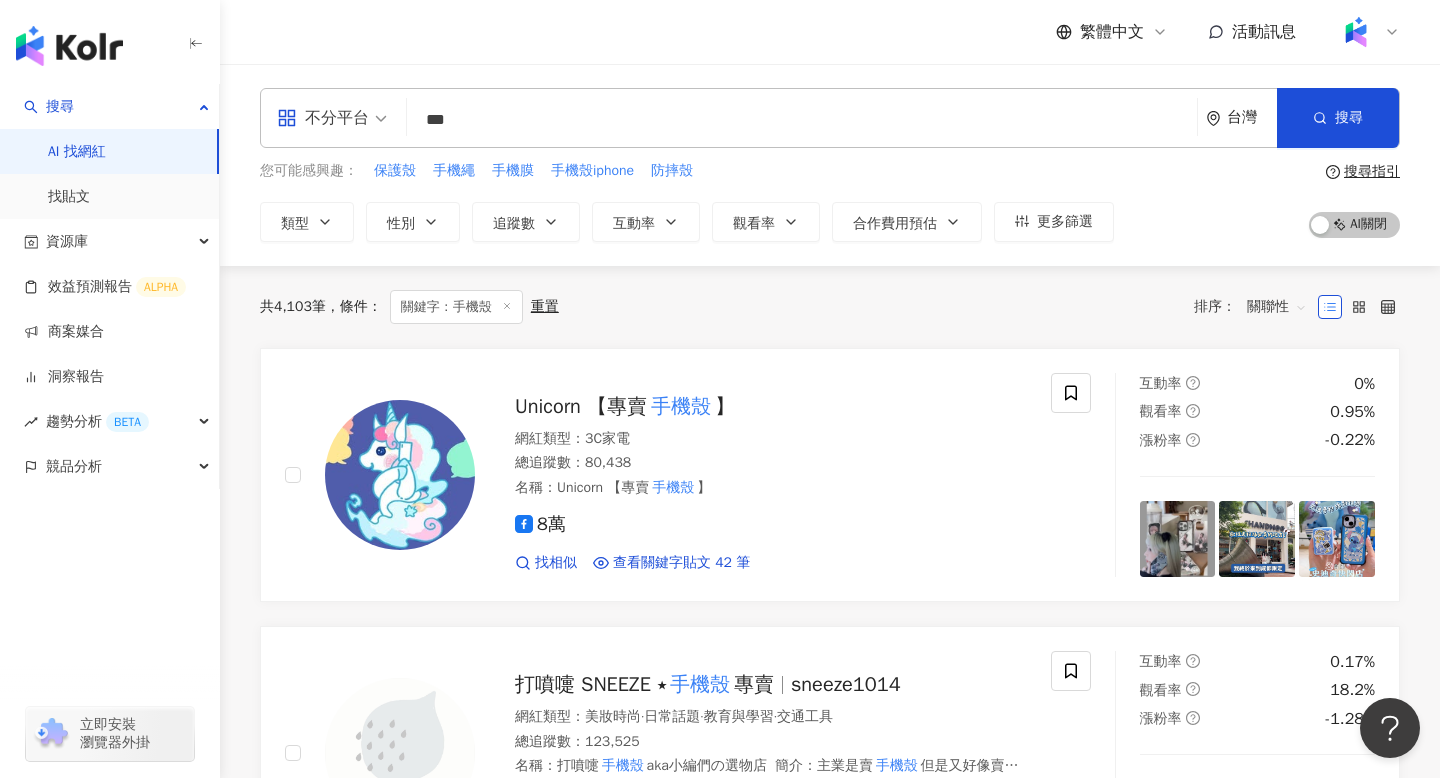 click at bounding box center (332, 105) 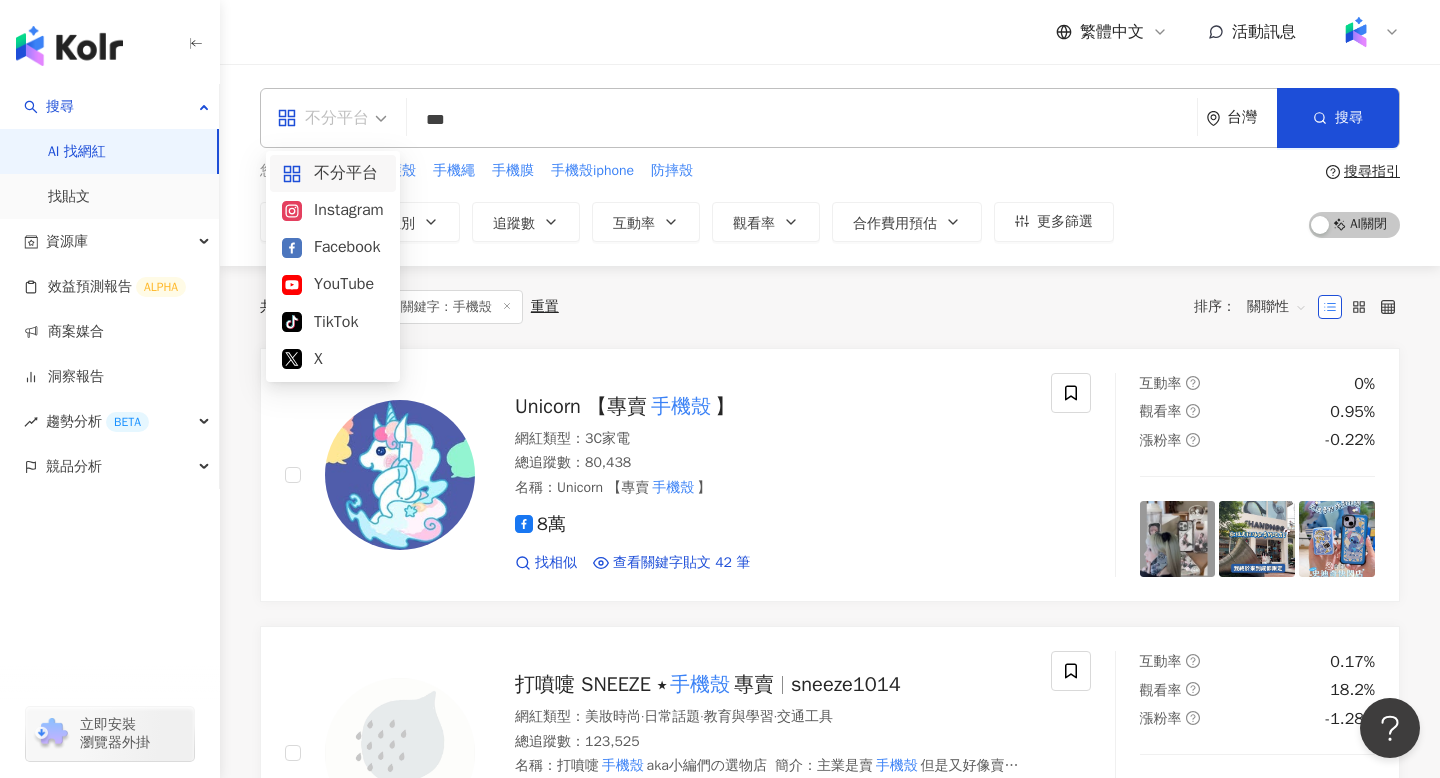 click on "Instagram" at bounding box center [333, 210] 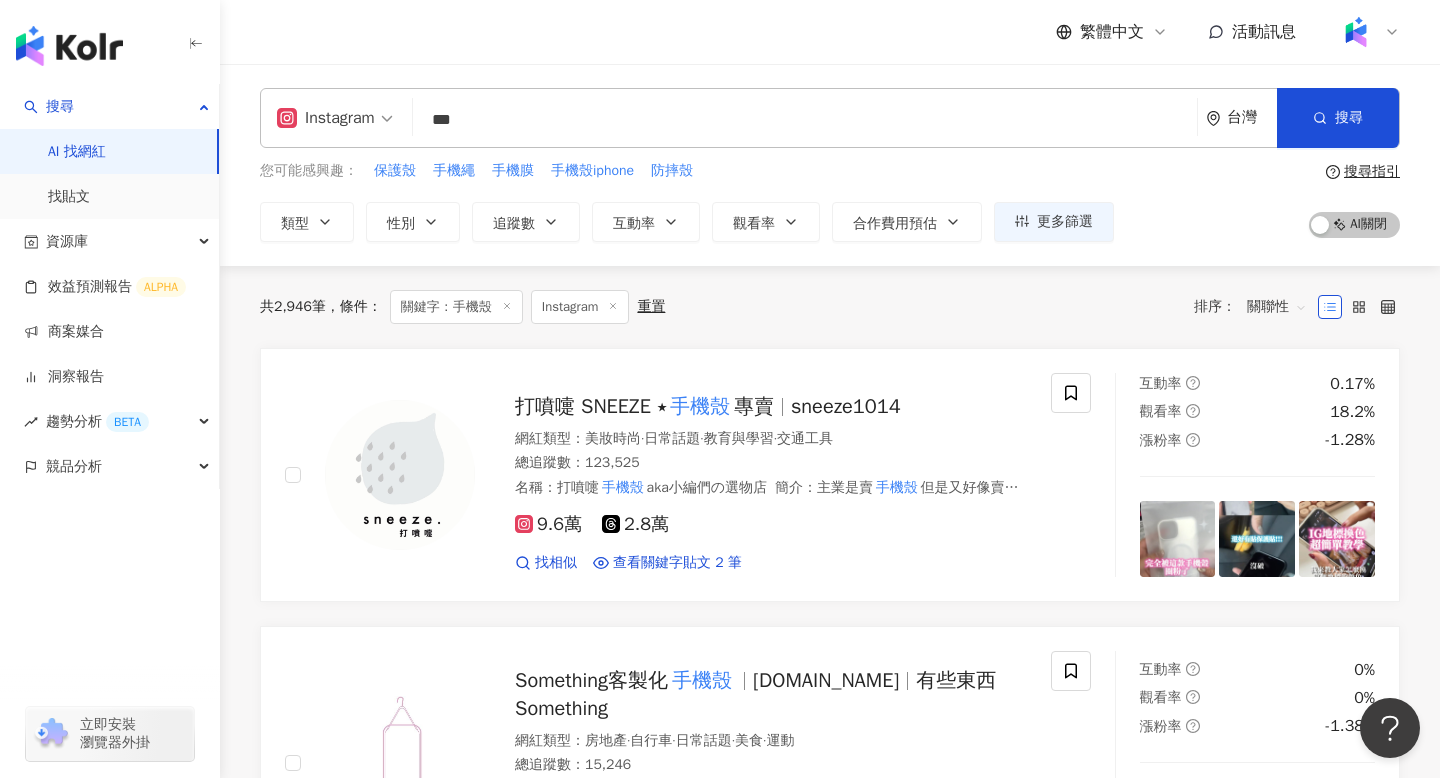 click on "繁體中文 活動訊息" at bounding box center [830, 32] 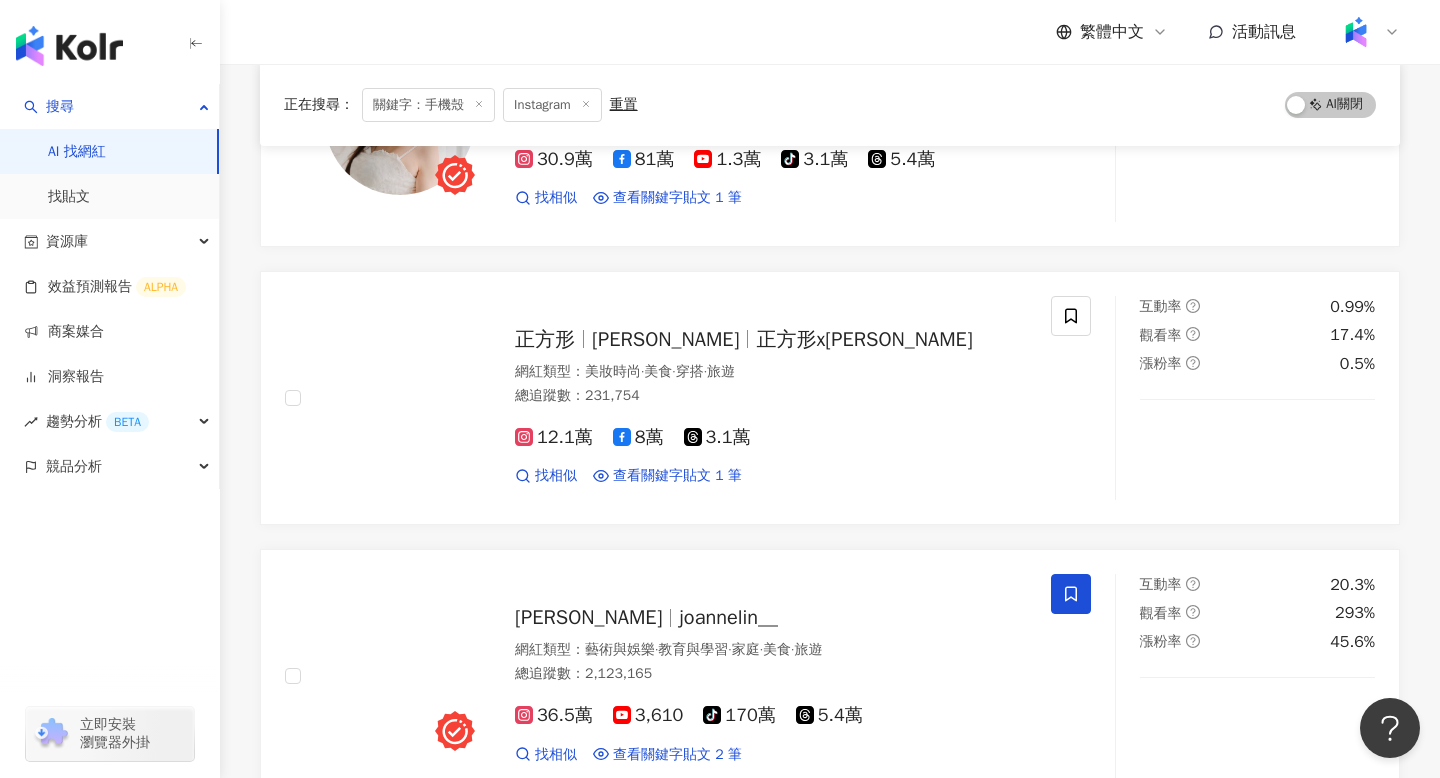 scroll, scrollTop: 944, scrollLeft: 0, axis: vertical 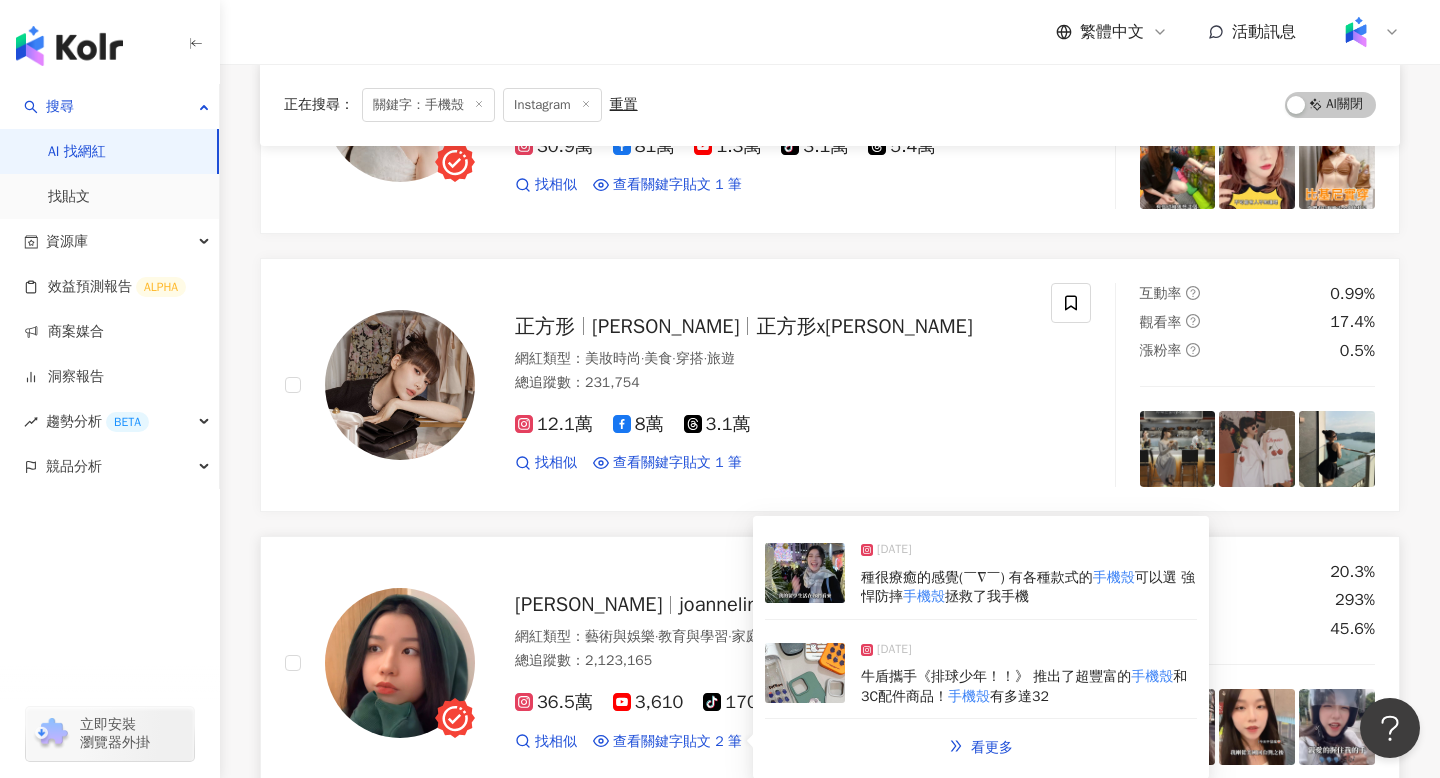 click on "種很療癒的感覺(￣∇￣)
有各種款式的 手機殼 可以選
強悍防摔 手機殼 拯救了我手機" at bounding box center (1029, 587) 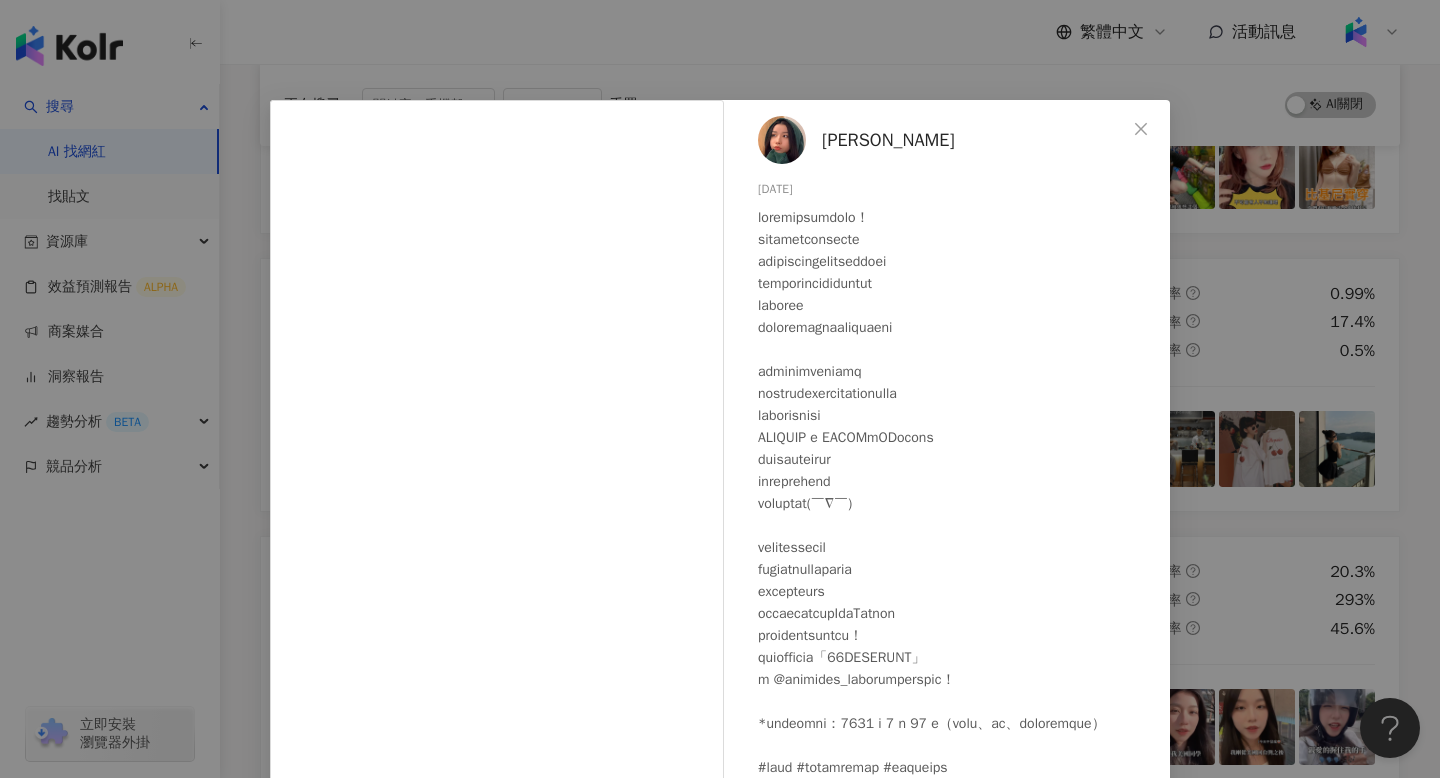 scroll, scrollTop: 15, scrollLeft: 0, axis: vertical 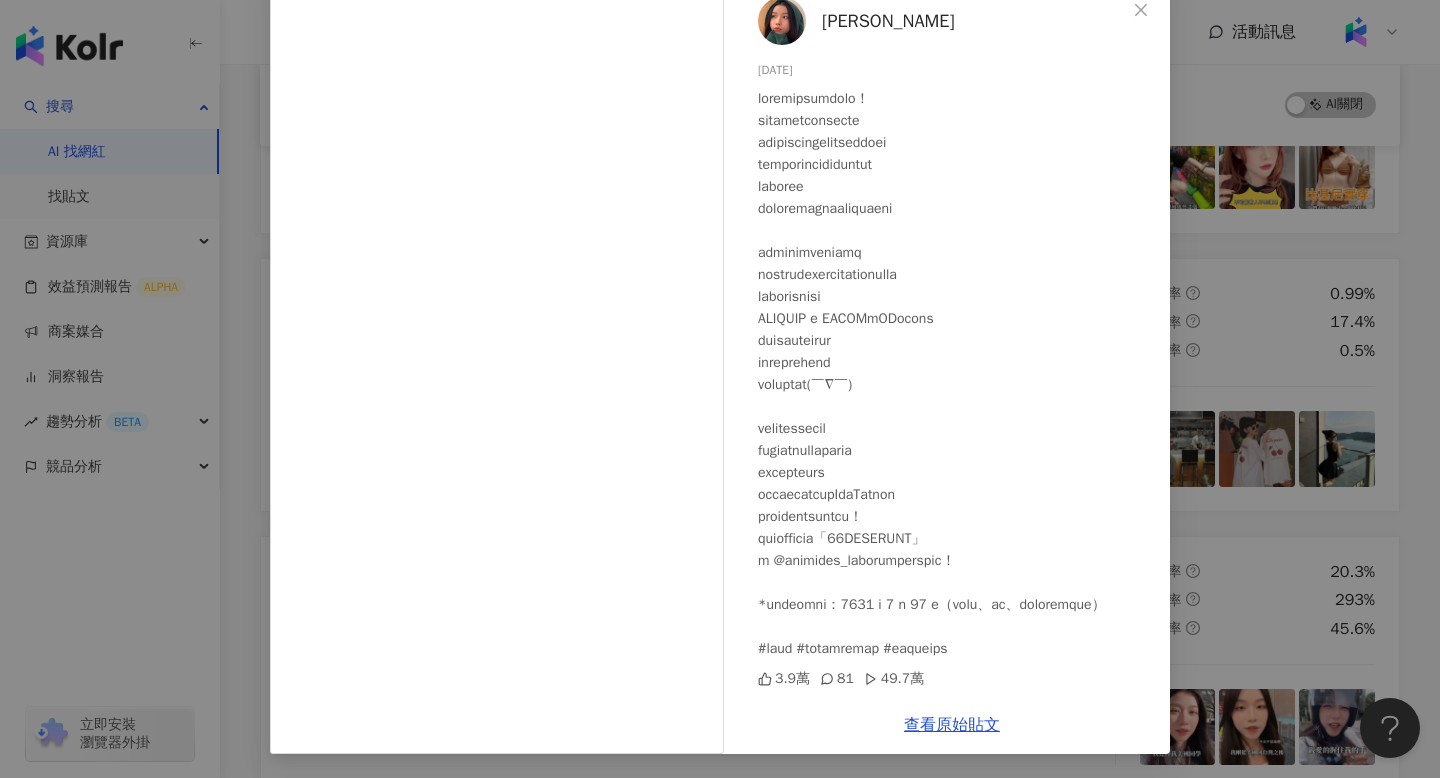 click on "[PERSON_NAME] [DATE] 3.9萬 81 49.7萬 查看原始貼文" at bounding box center (720, 389) 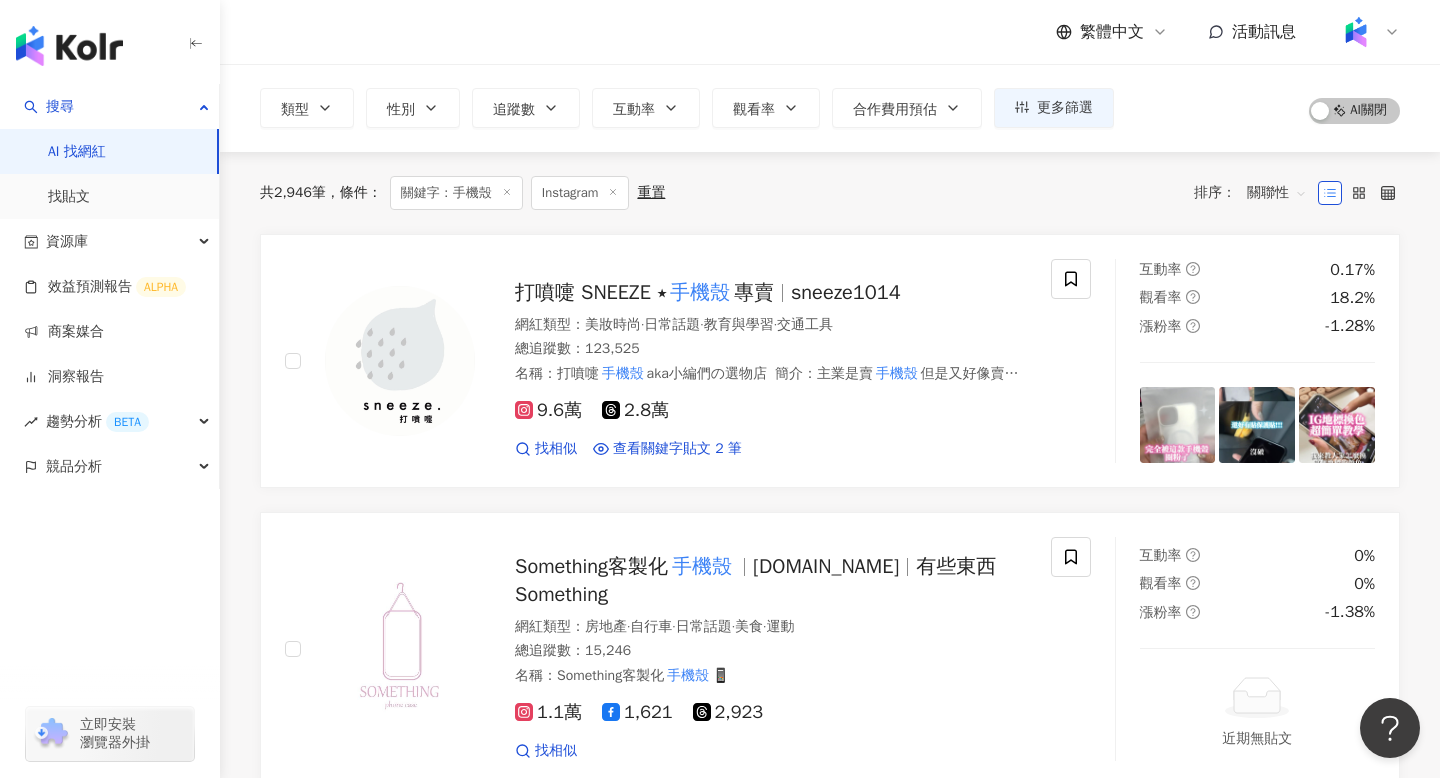 scroll, scrollTop: 0, scrollLeft: 0, axis: both 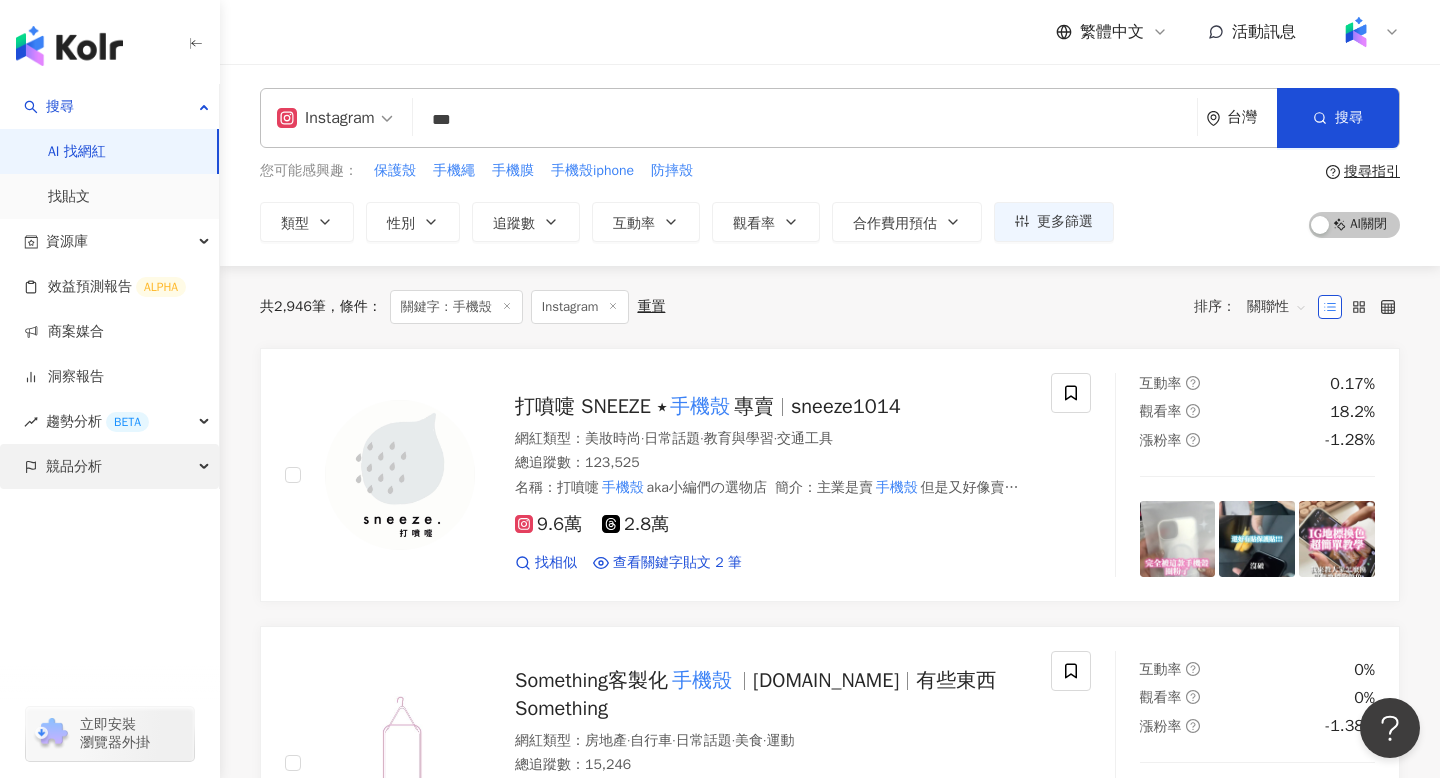 click on "競品分析" at bounding box center [109, 466] 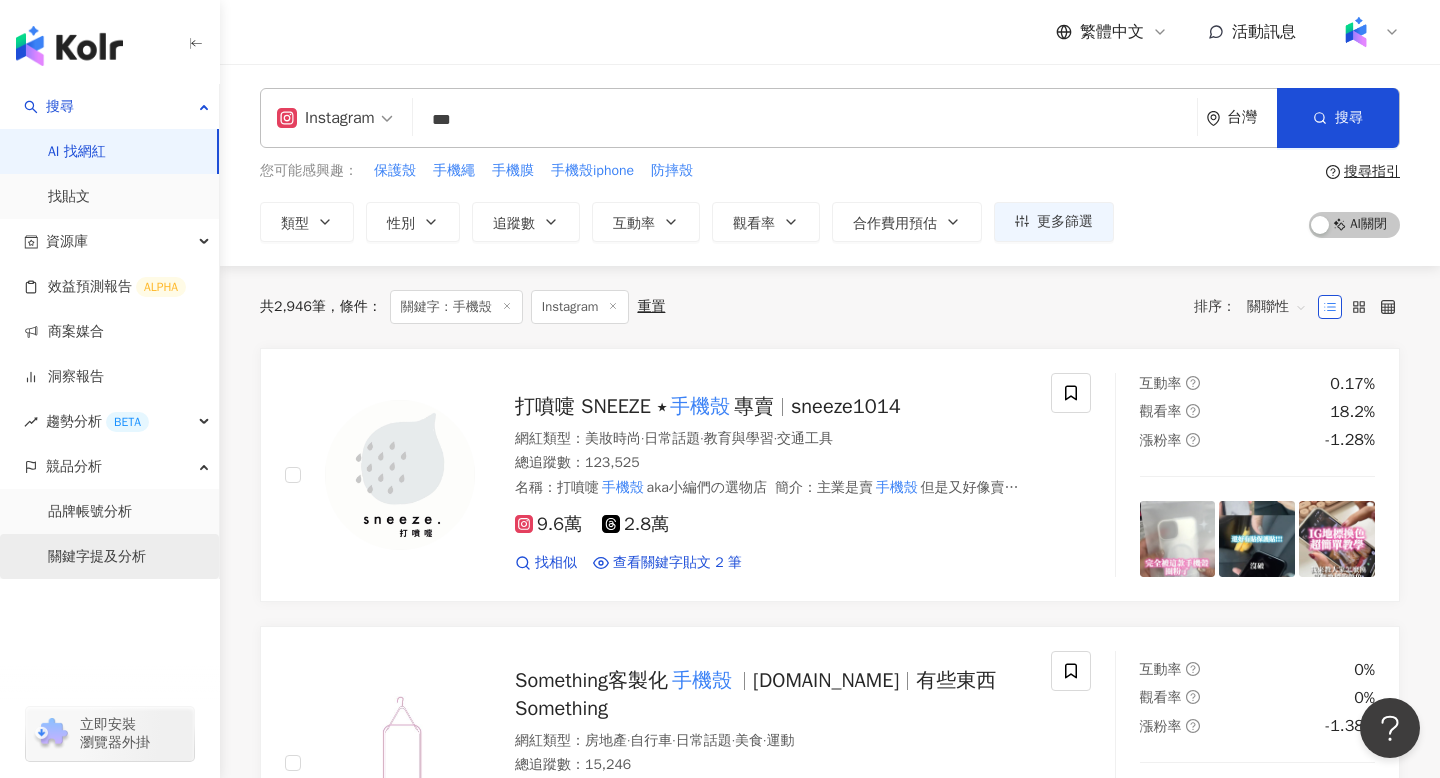 click on "關鍵字提及分析" at bounding box center (97, 557) 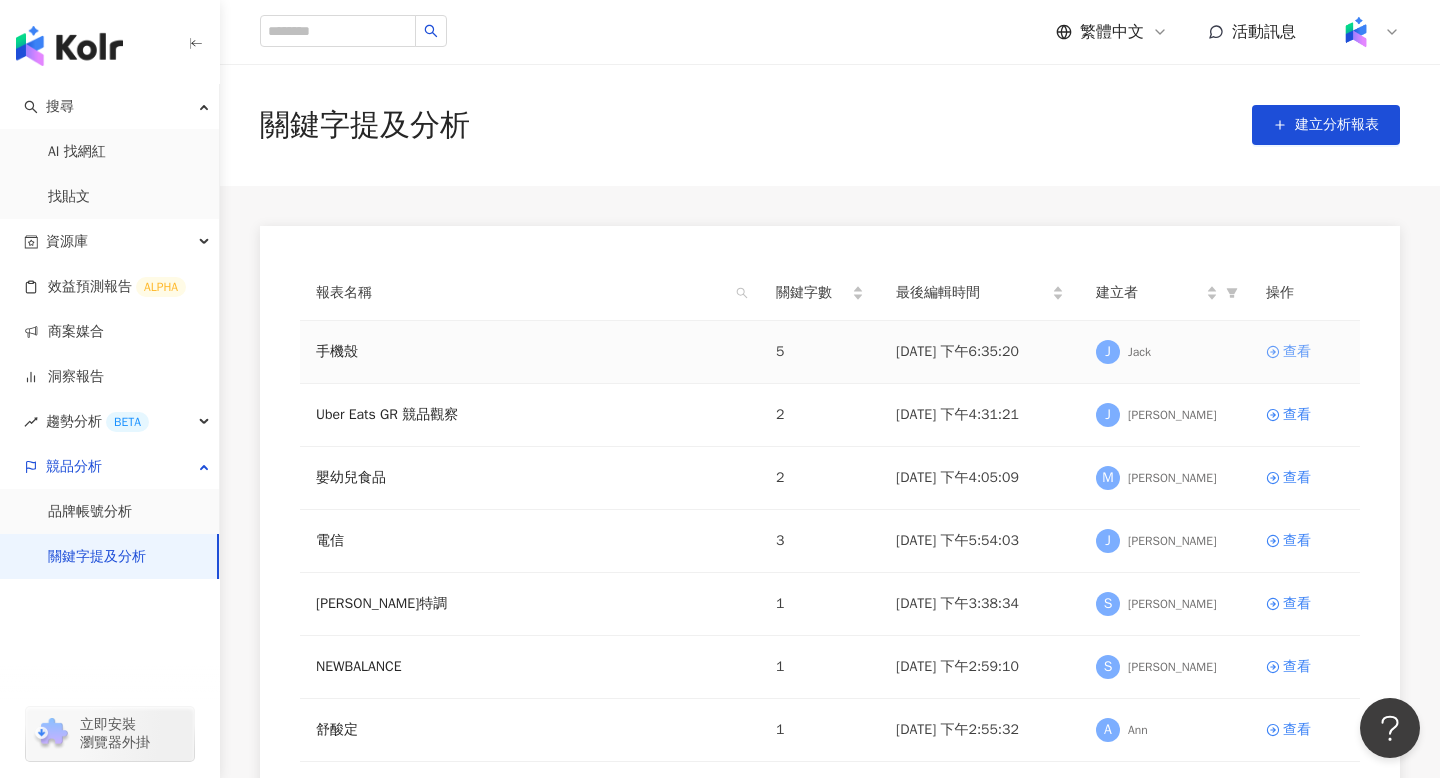 click on "查看" at bounding box center (1297, 352) 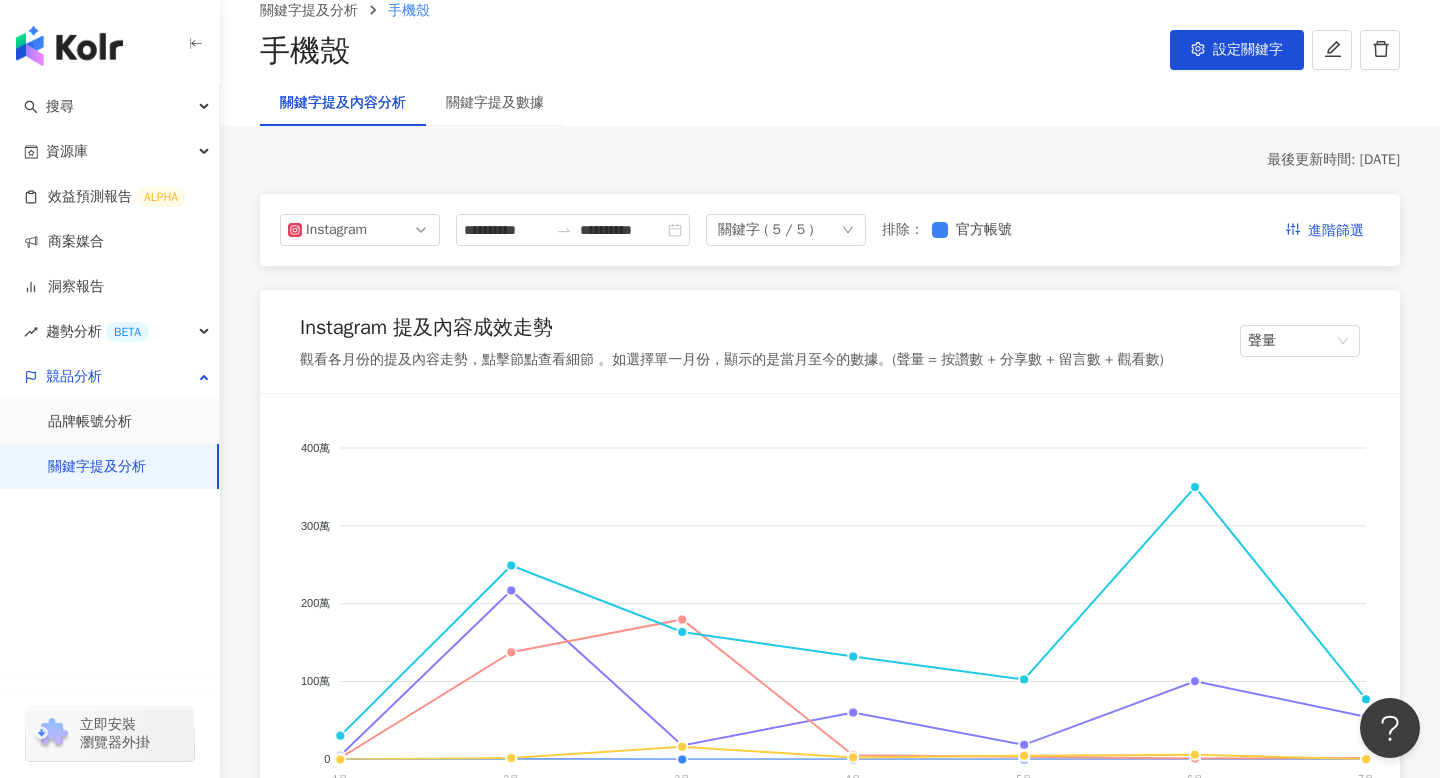 scroll, scrollTop: 0, scrollLeft: 0, axis: both 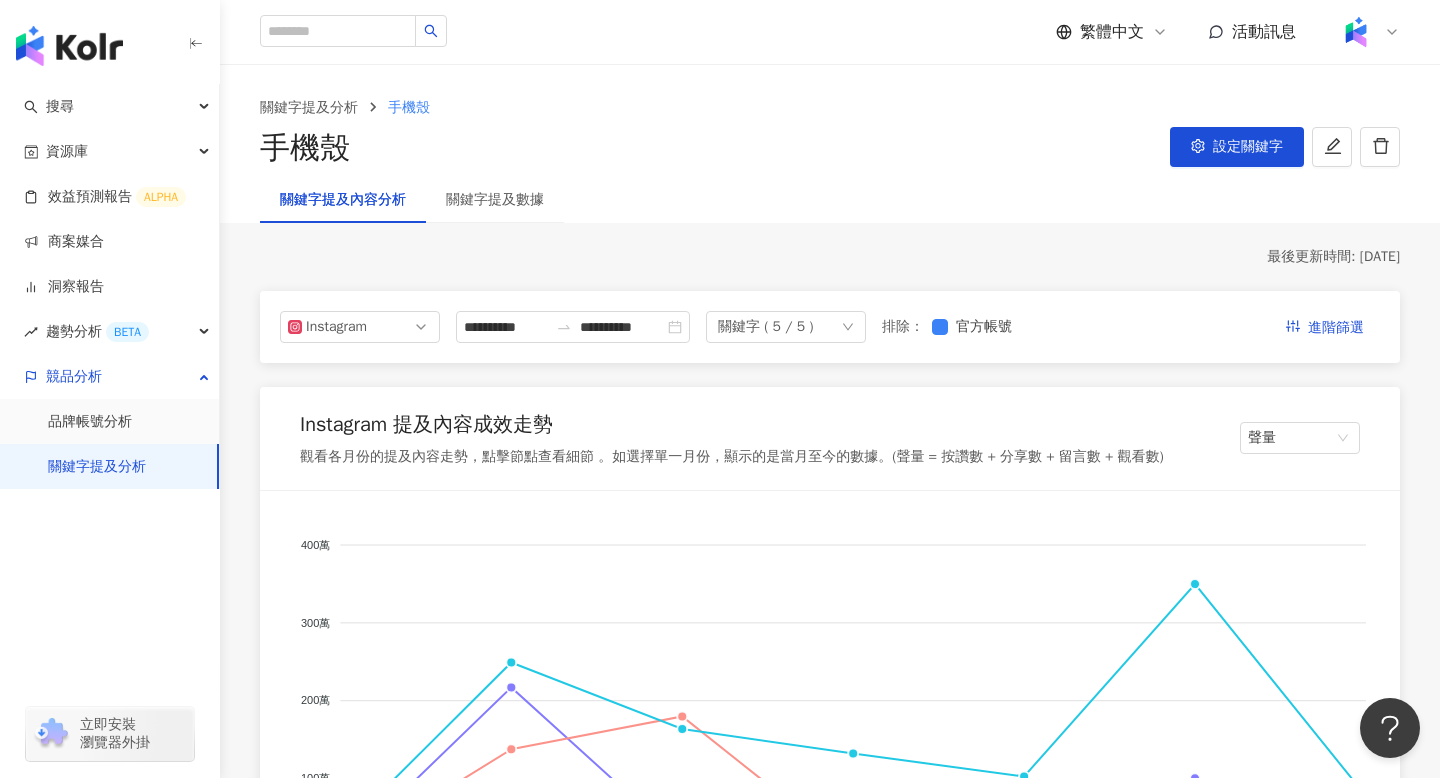 click on "關鍵字提及數據" at bounding box center (495, 200) 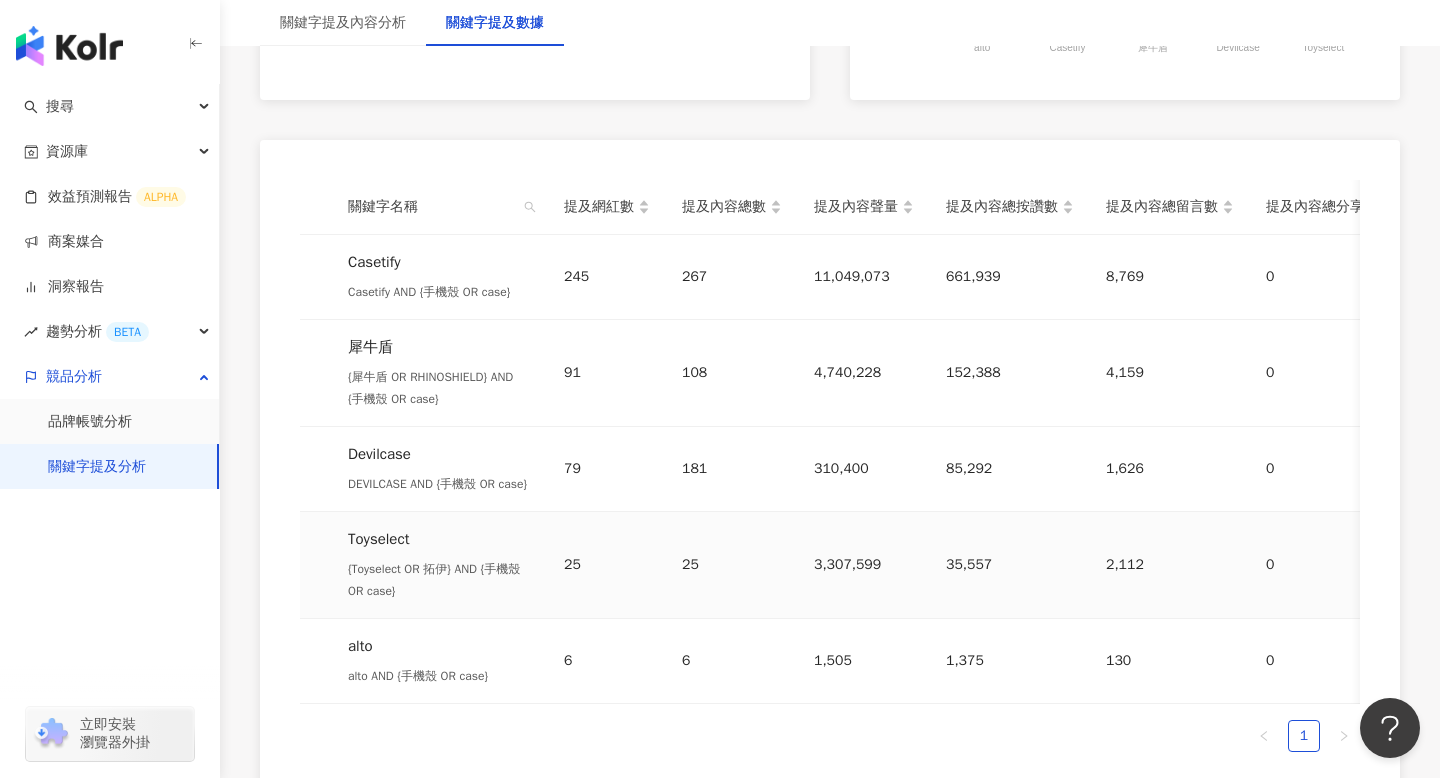 scroll, scrollTop: 950, scrollLeft: 0, axis: vertical 